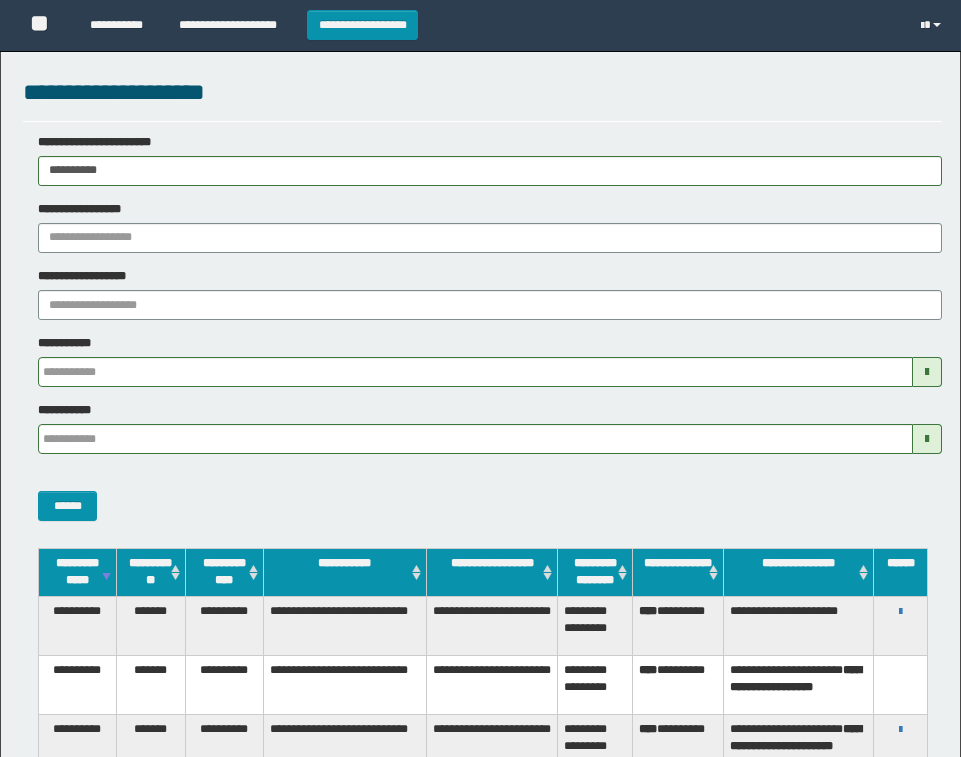 scroll, scrollTop: 0, scrollLeft: 0, axis: both 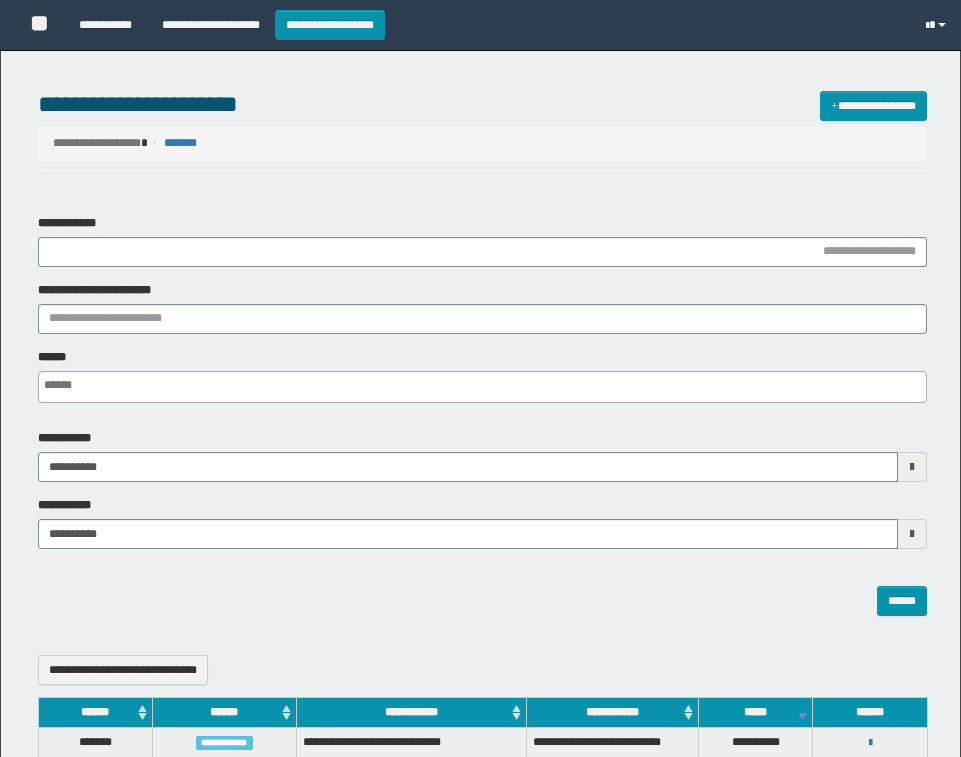 select 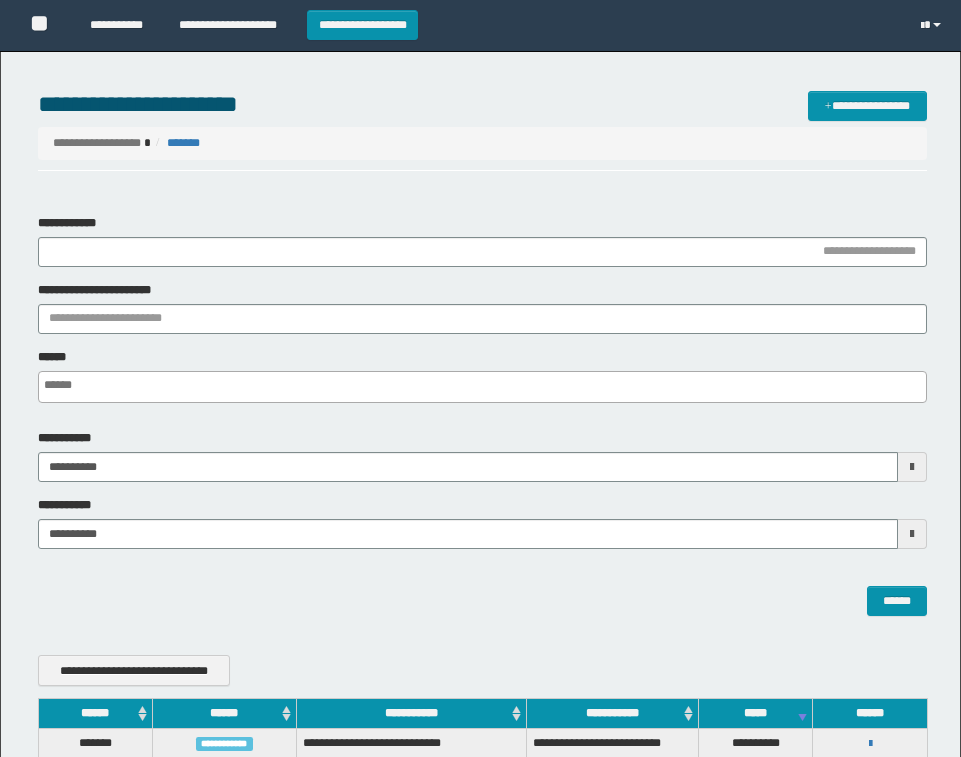 scroll, scrollTop: 0, scrollLeft: 0, axis: both 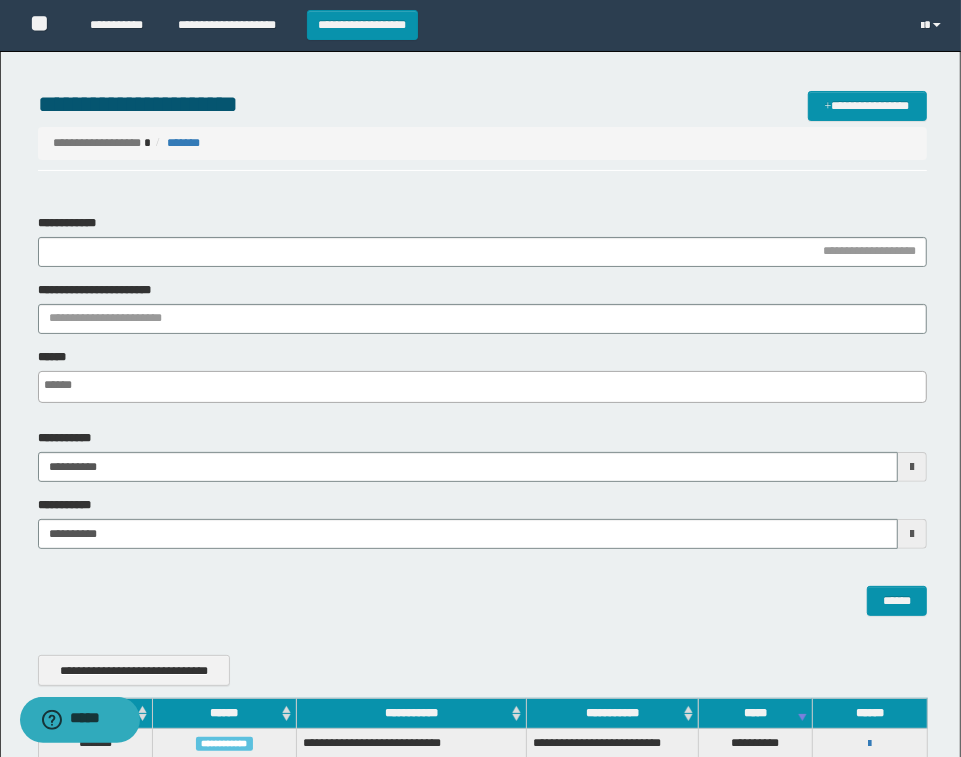 click on "**********" at bounding box center [362, 25] 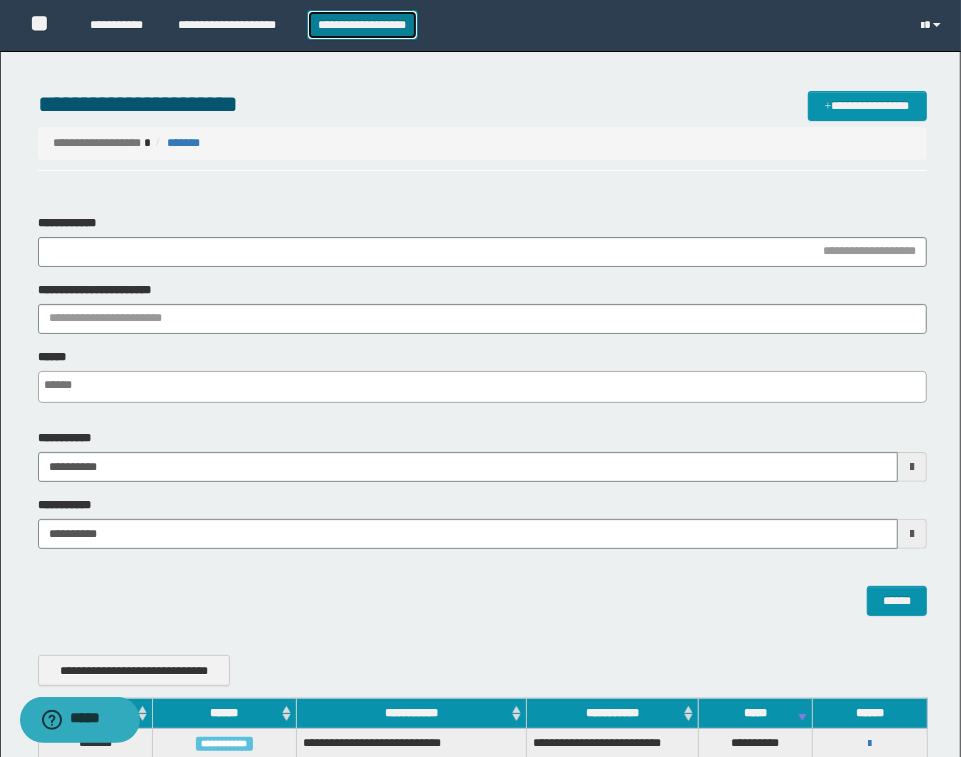 click on "**********" at bounding box center (362, 25) 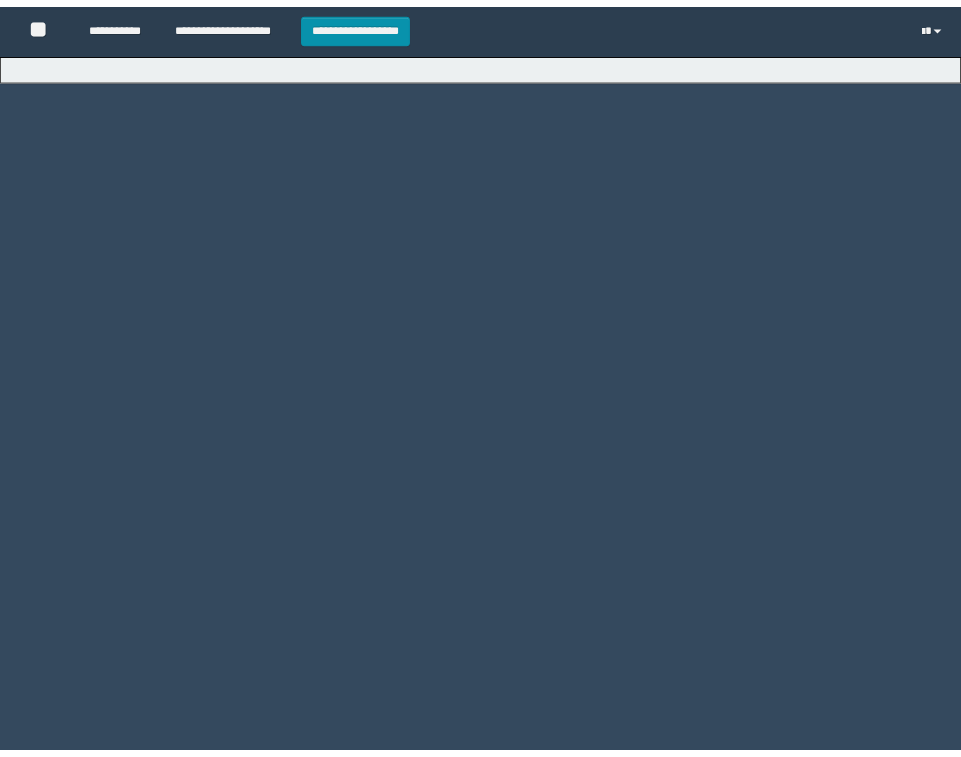 scroll, scrollTop: 0, scrollLeft: 0, axis: both 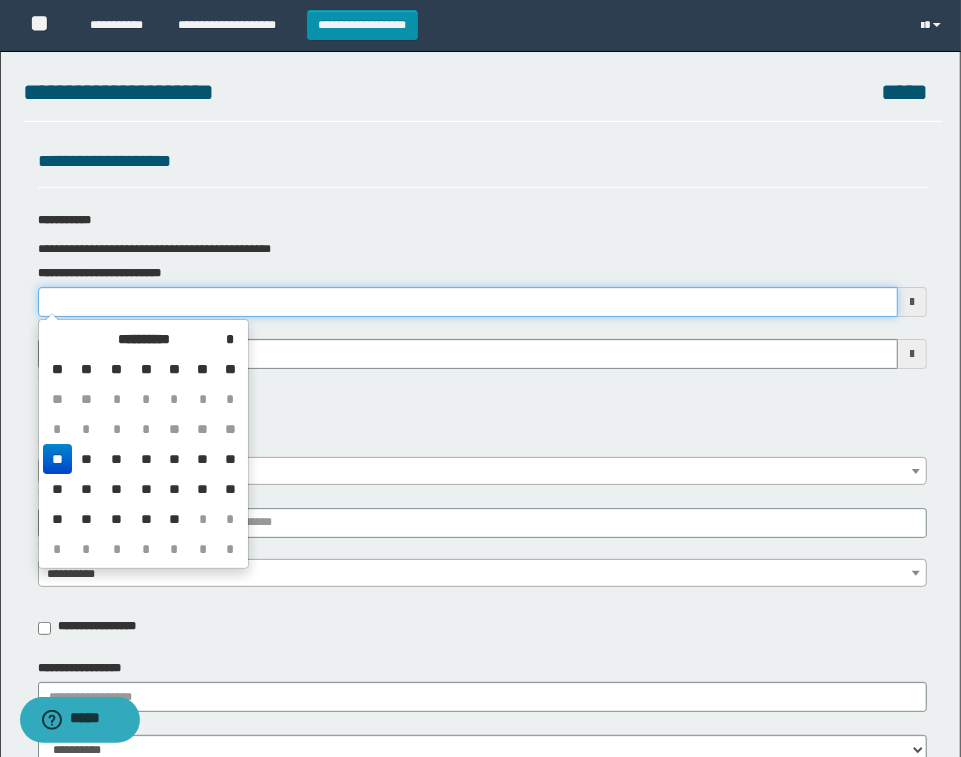 click on "**********" at bounding box center (468, 302) 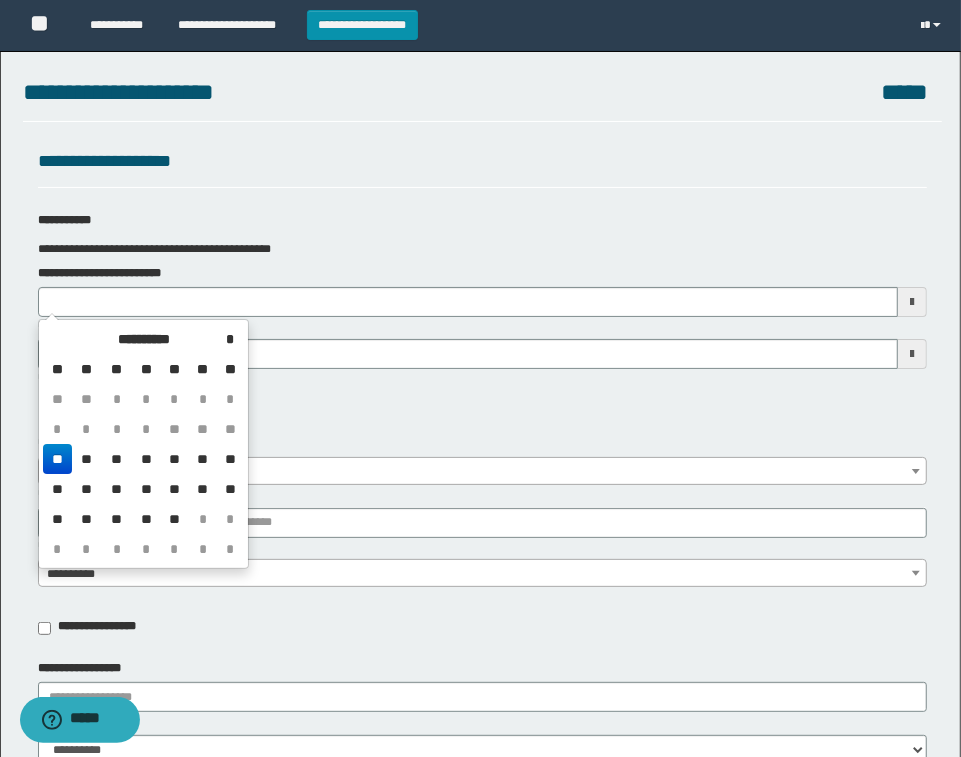 click on "**" at bounding box center (57, 459) 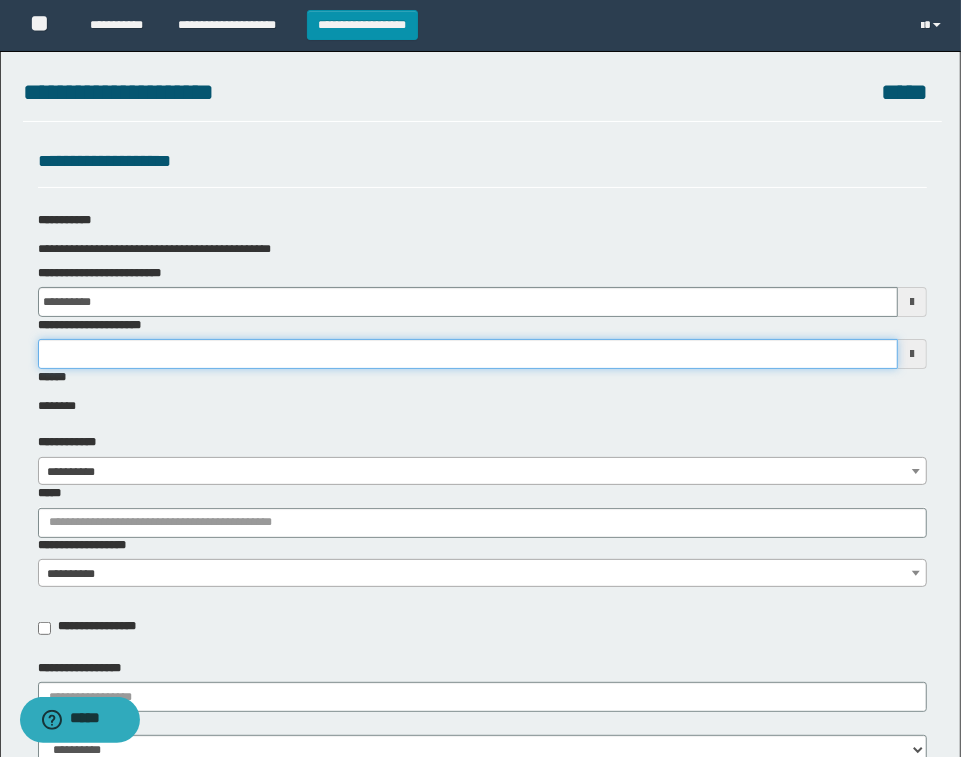 click on "**********" at bounding box center [468, 354] 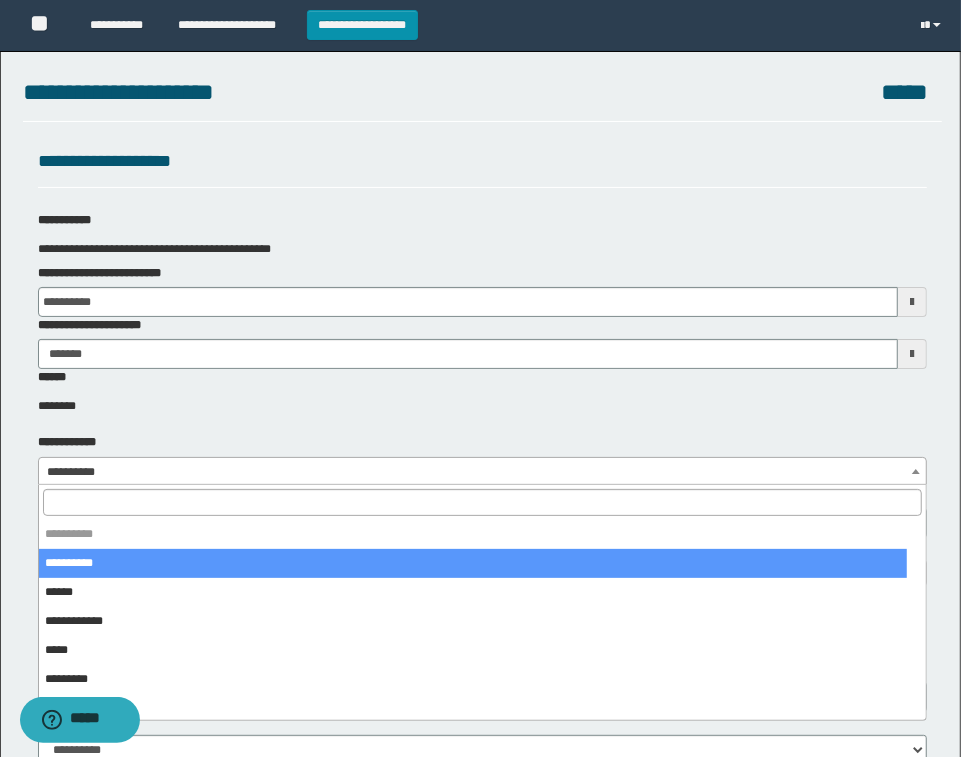 click on "**********" at bounding box center [482, 472] 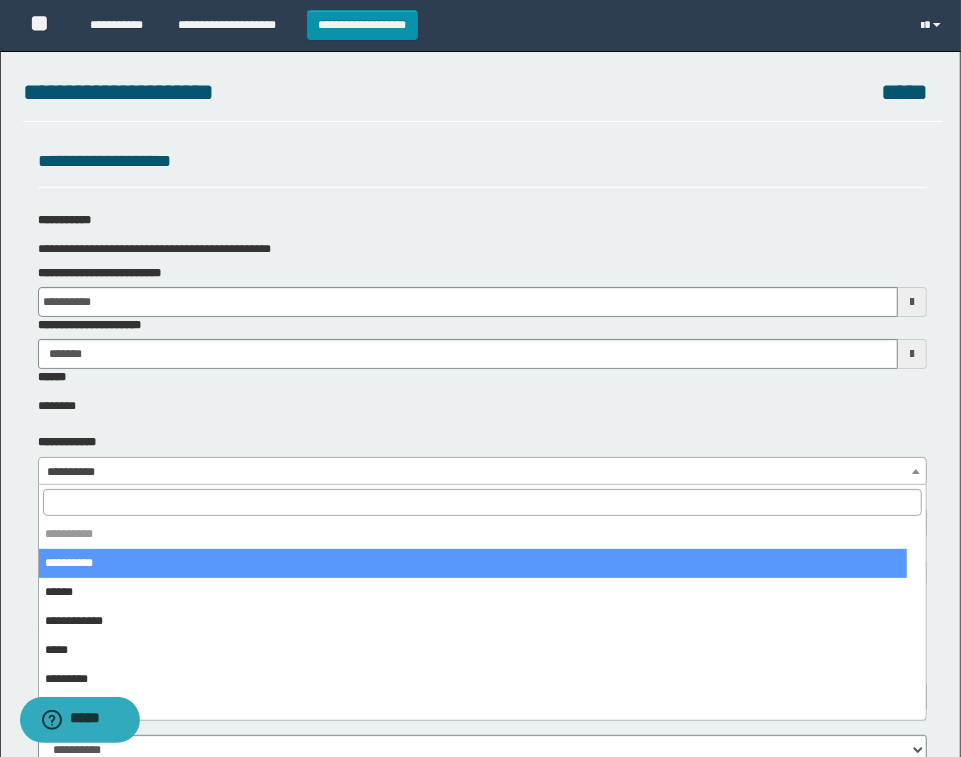 click at bounding box center (482, 502) 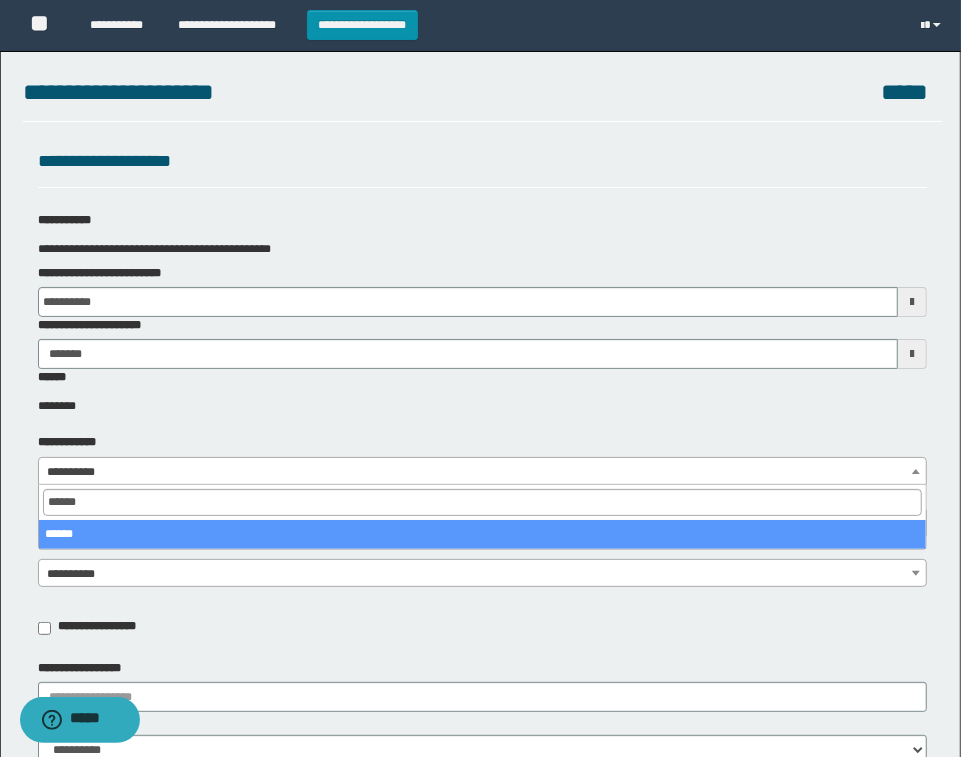 type on "******" 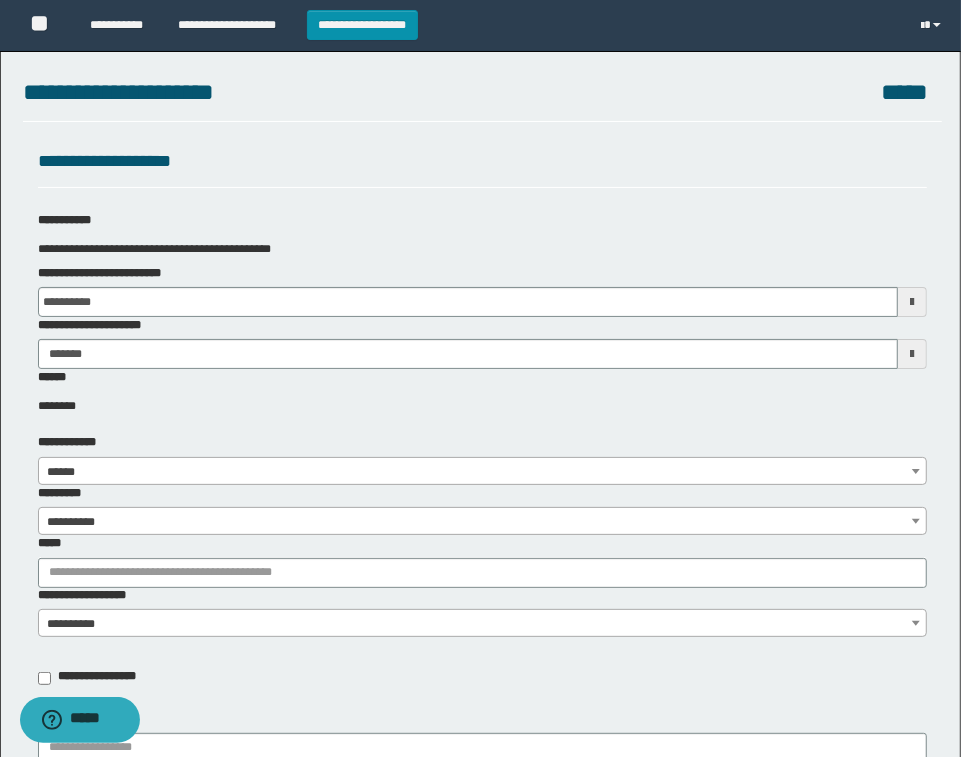 click on "**********" at bounding box center [482, 522] 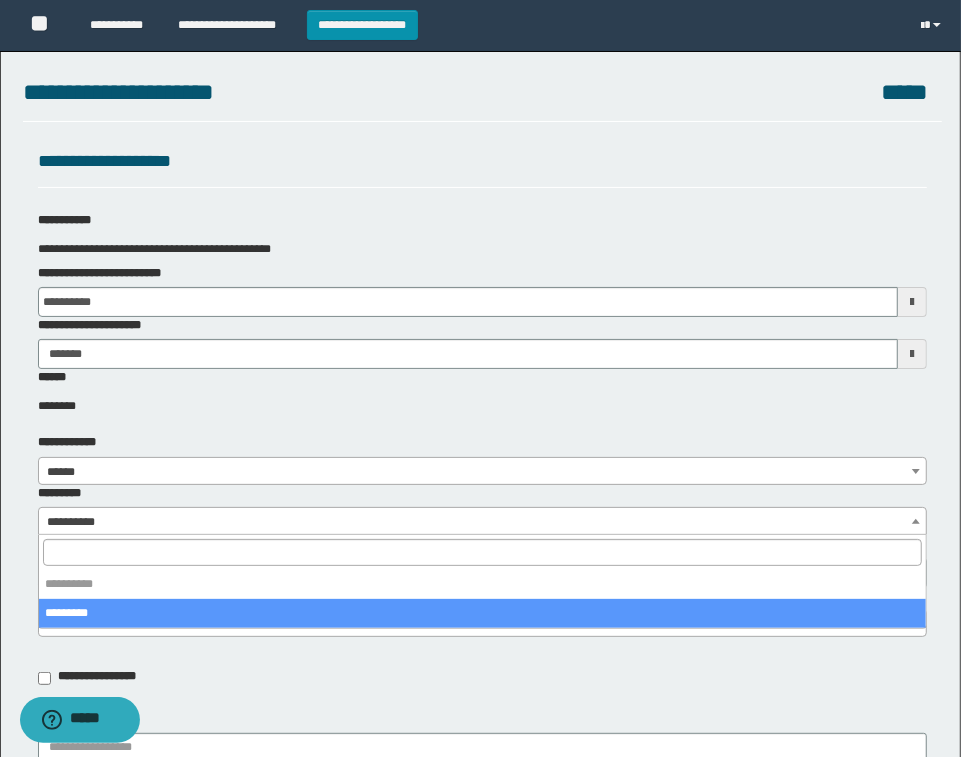 click on "**********" at bounding box center (482, 584) 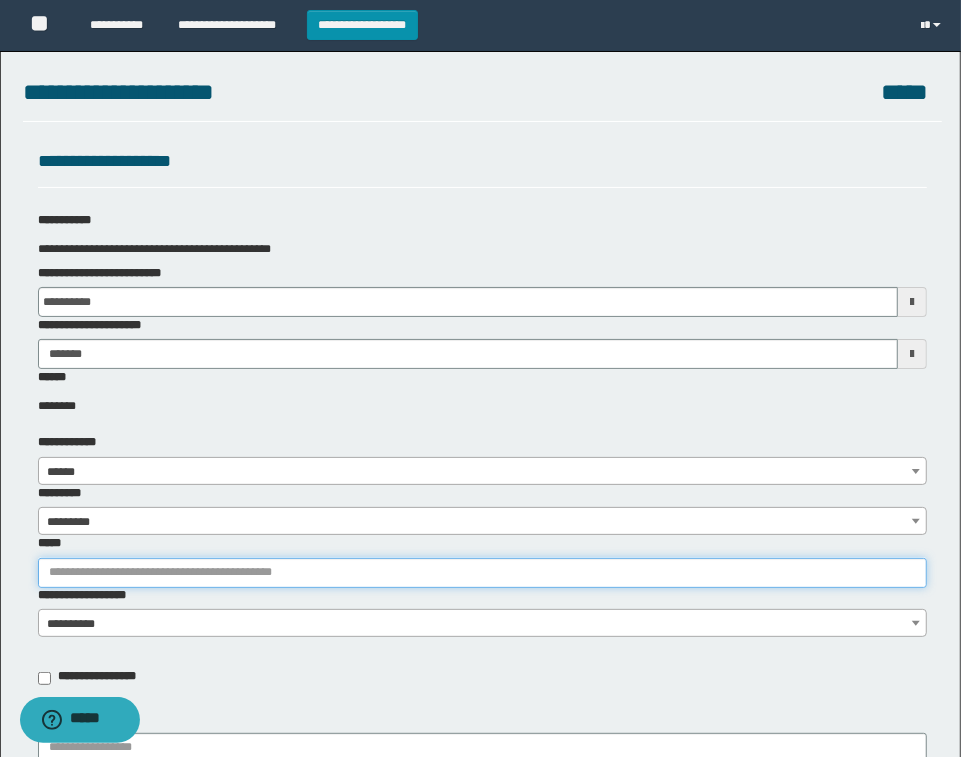 click on "*****" at bounding box center [482, 573] 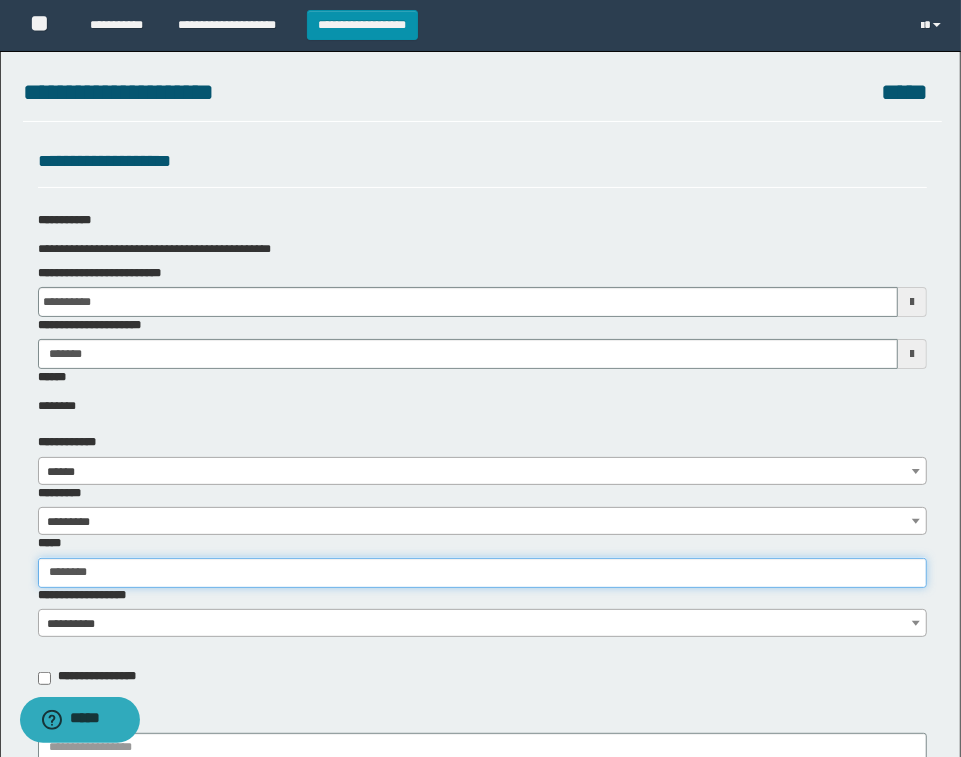 type on "********" 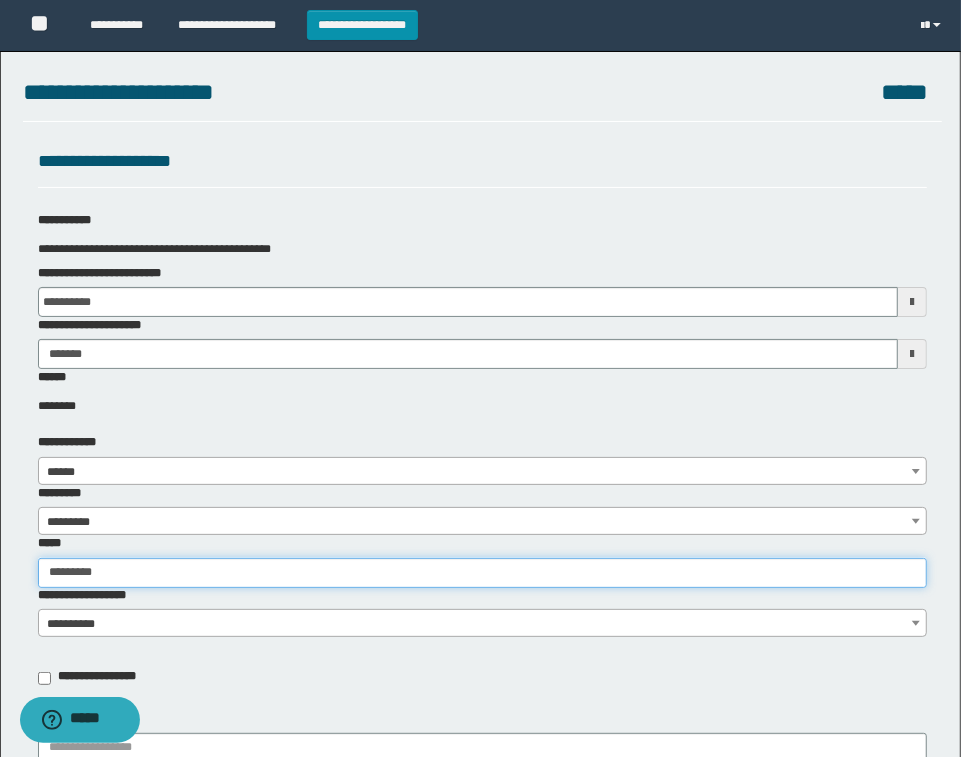 type on "**********" 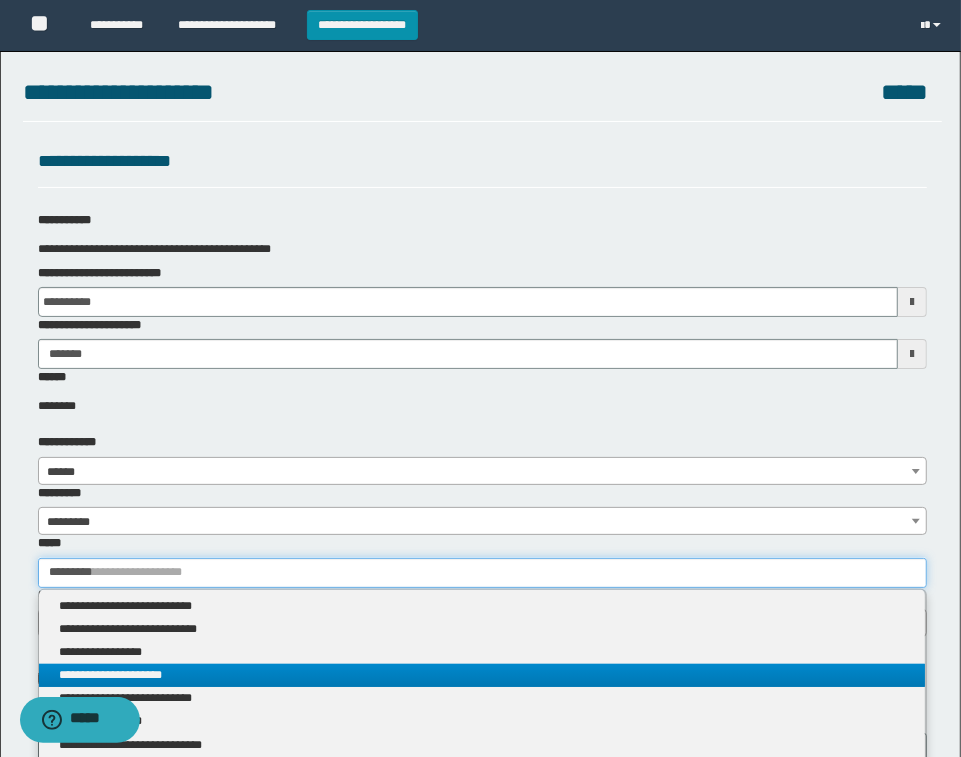 type 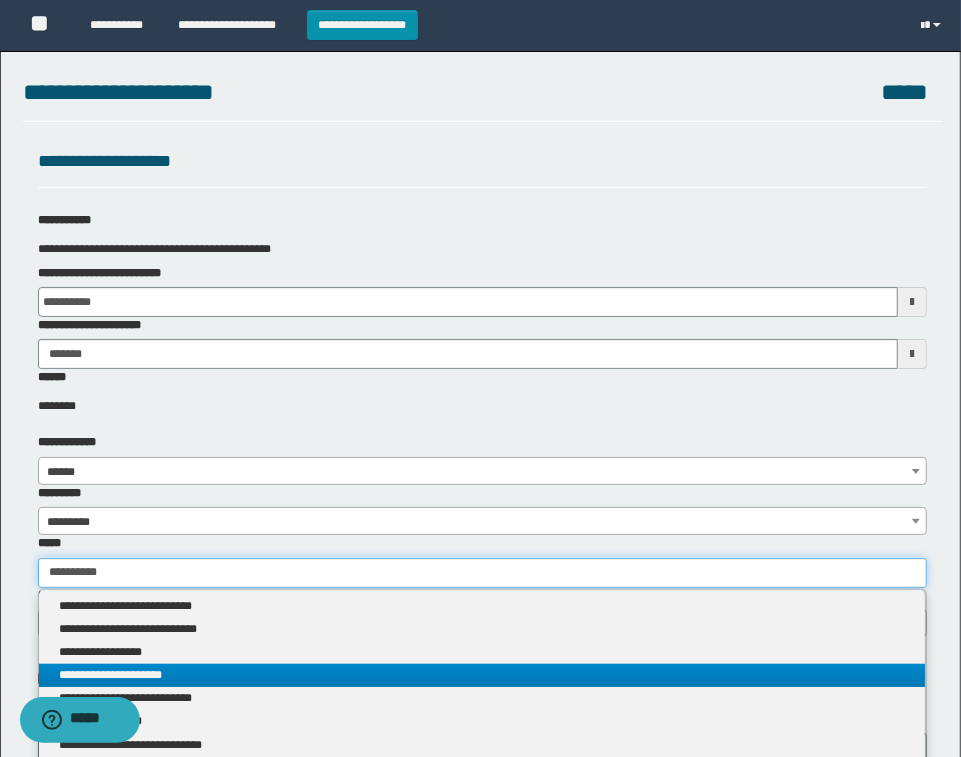type on "**********" 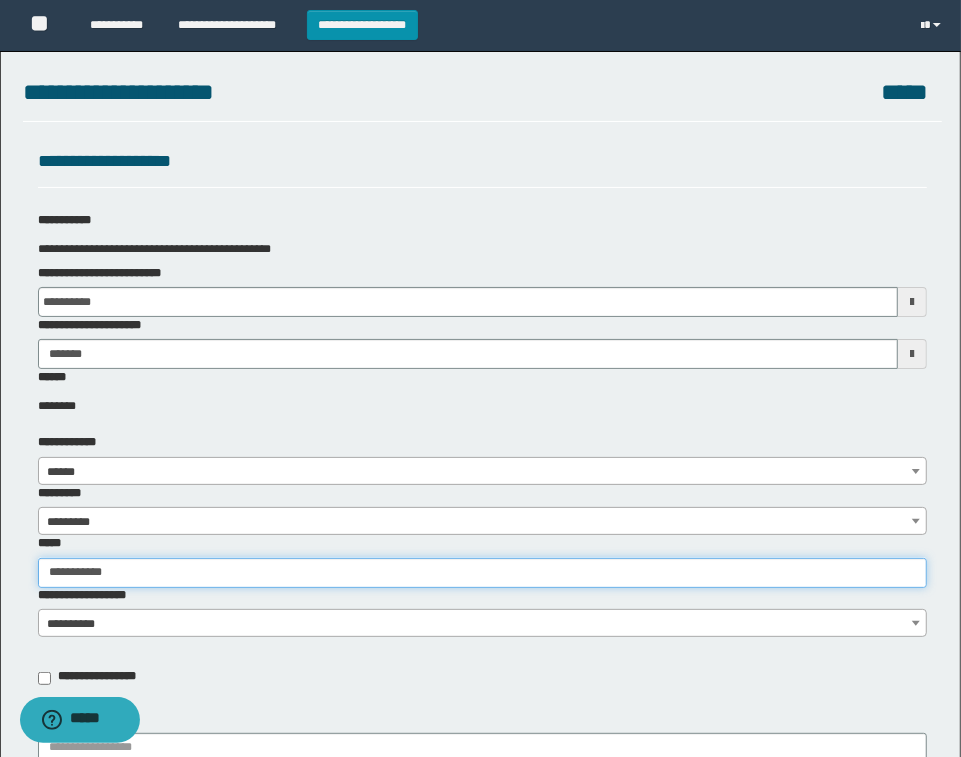 type on "**********" 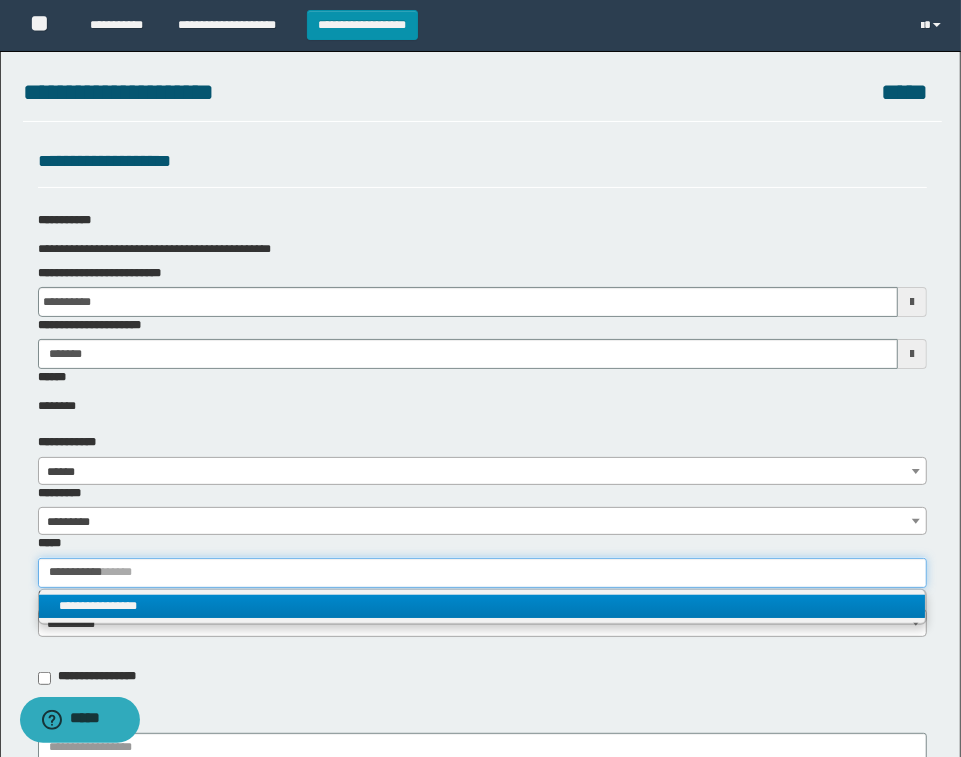 type on "**********" 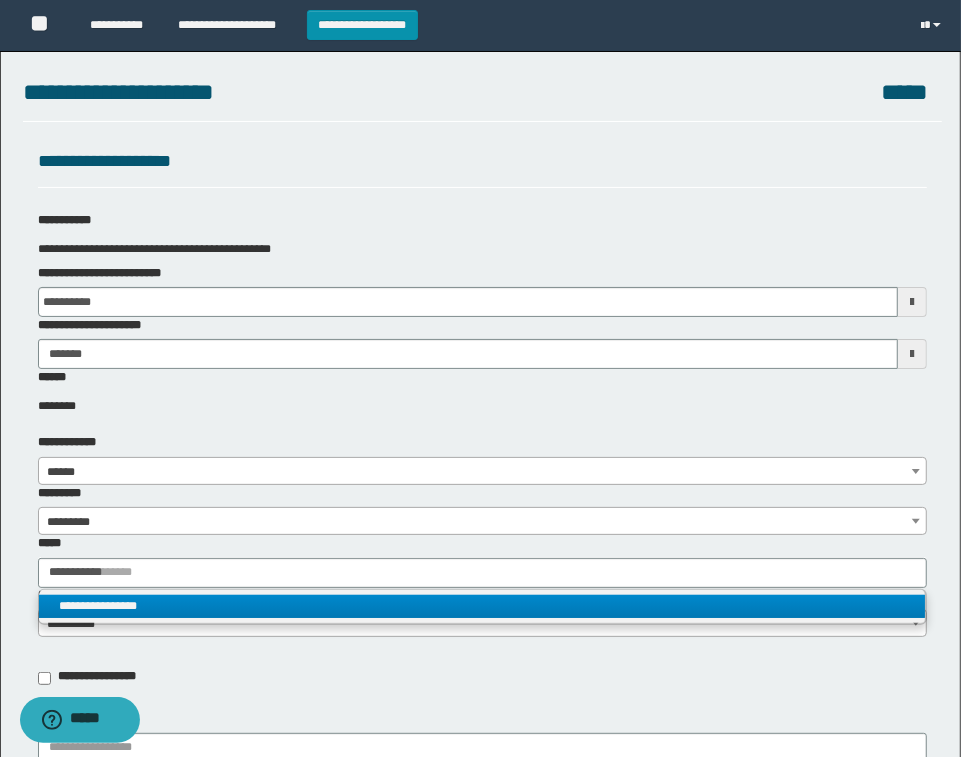 type 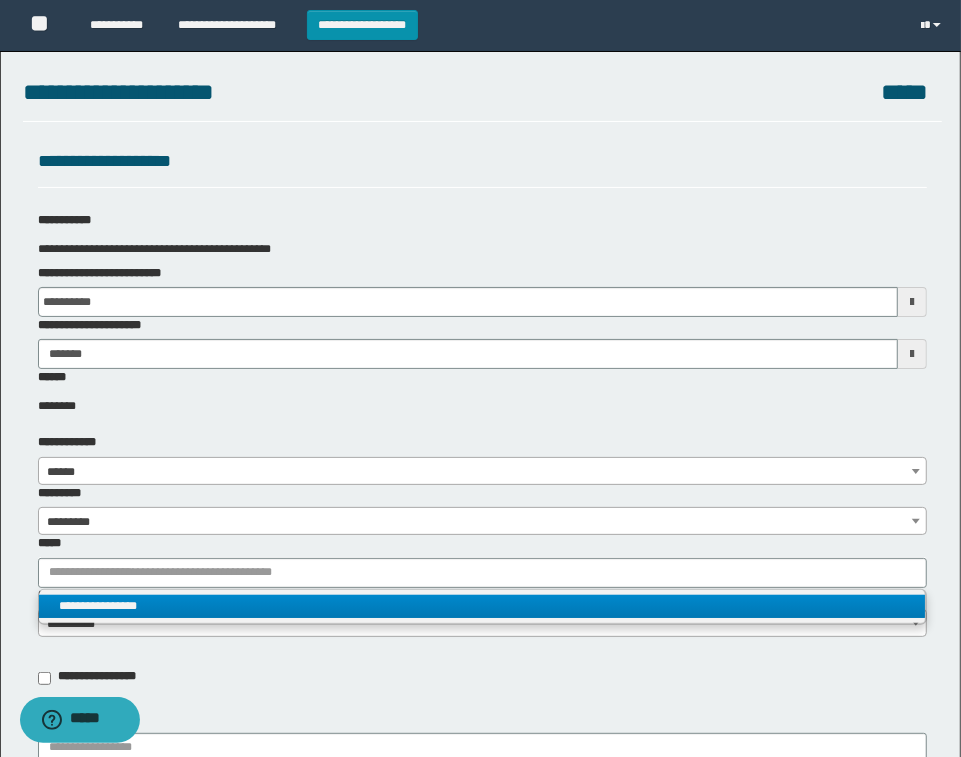 click on "**********" at bounding box center [482, 606] 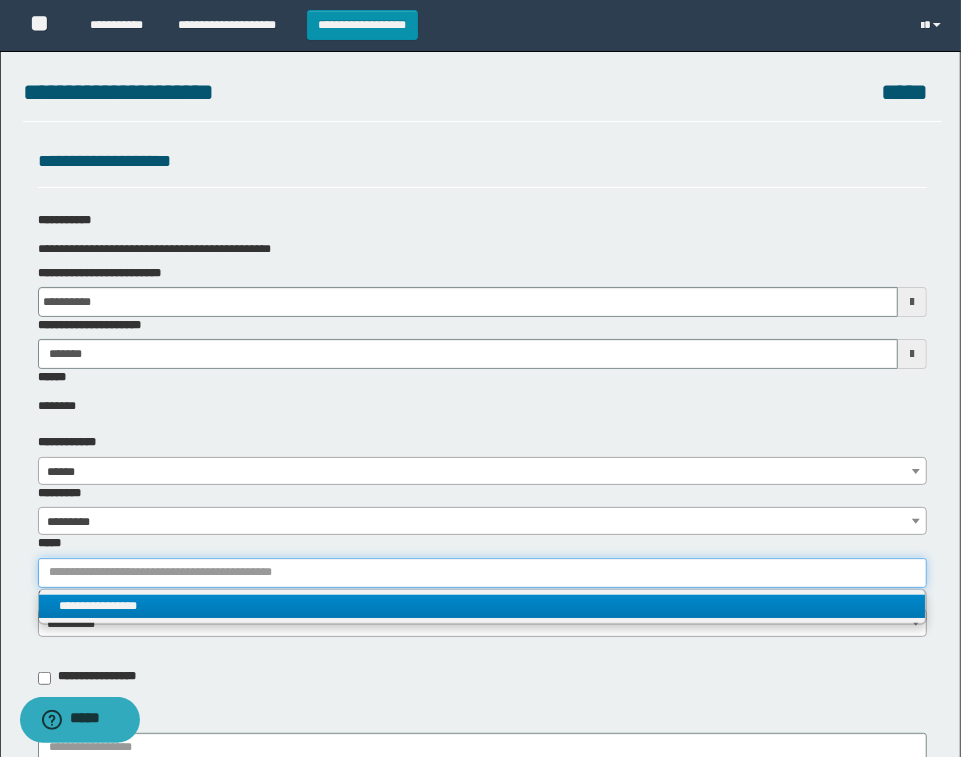type 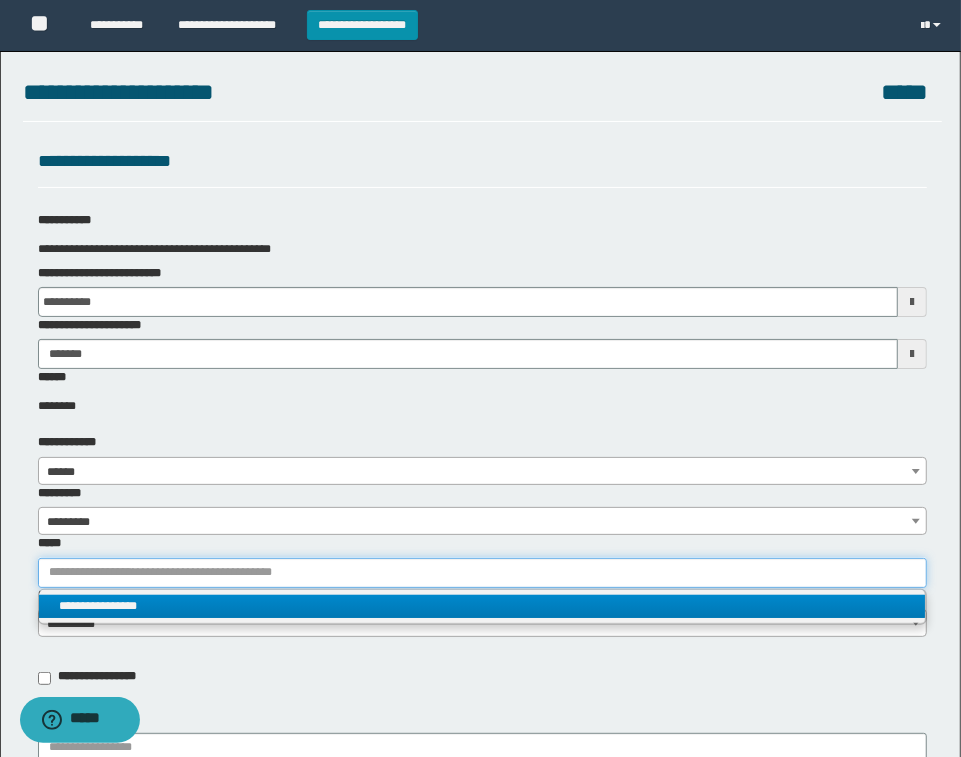 type on "**********" 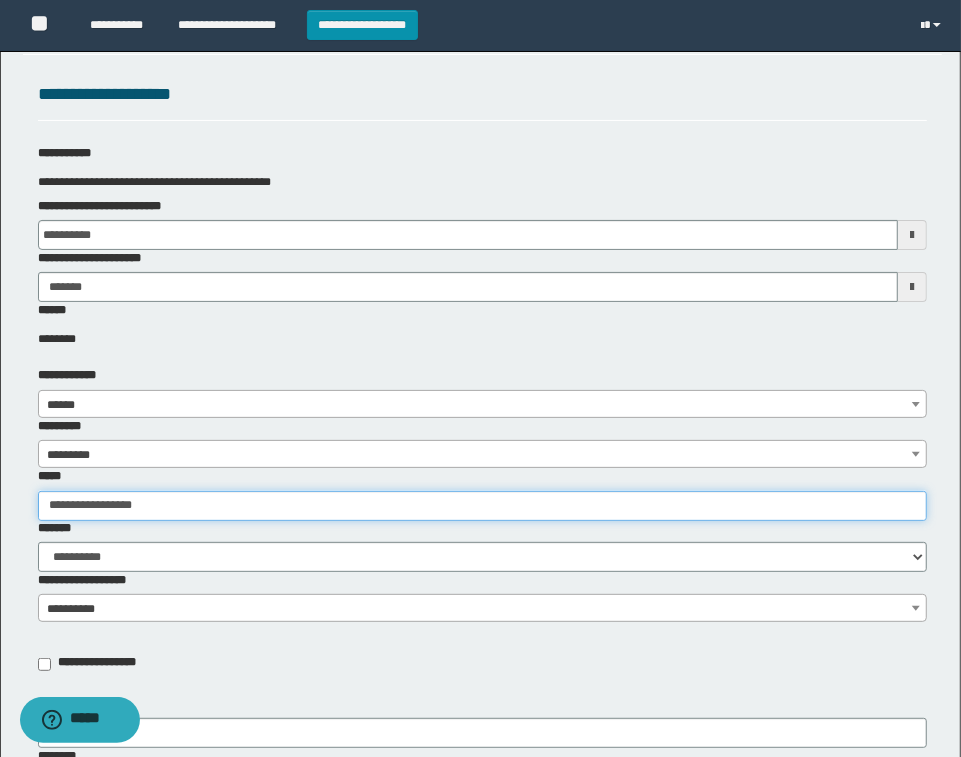 scroll, scrollTop: 125, scrollLeft: 0, axis: vertical 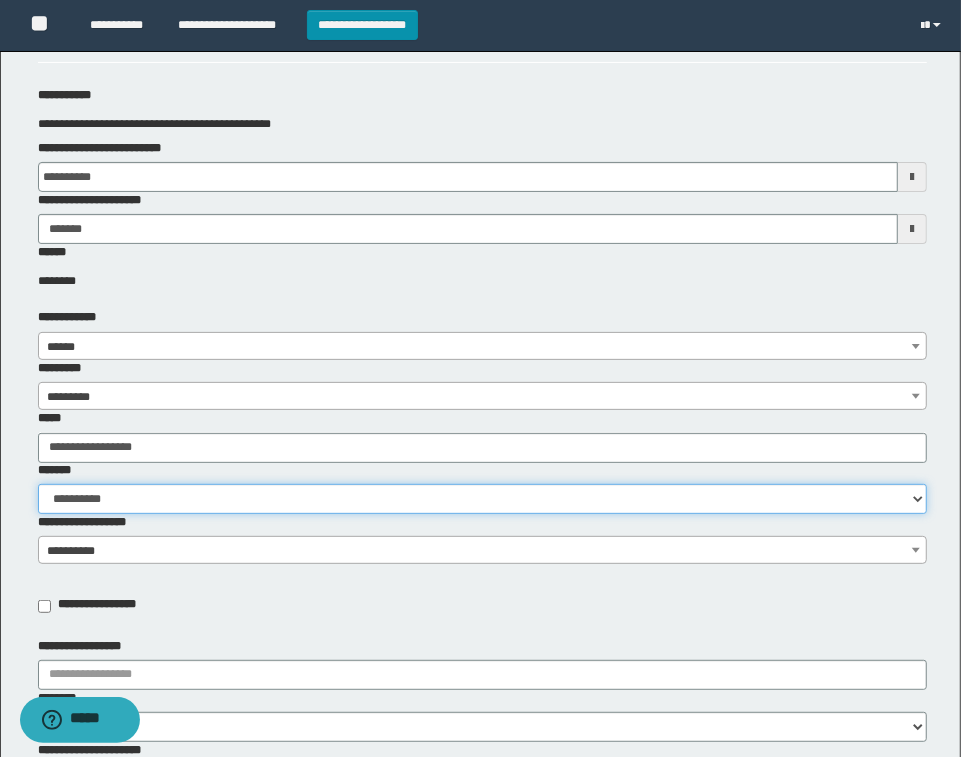 click on "**********" at bounding box center [482, 499] 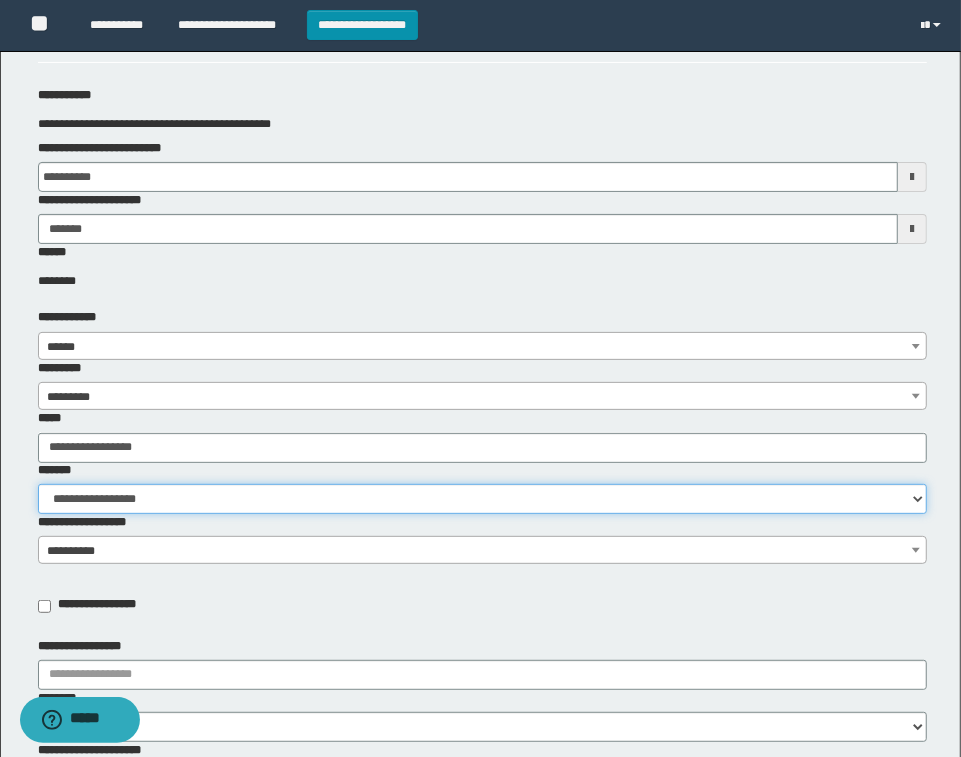 click on "**********" at bounding box center [482, 499] 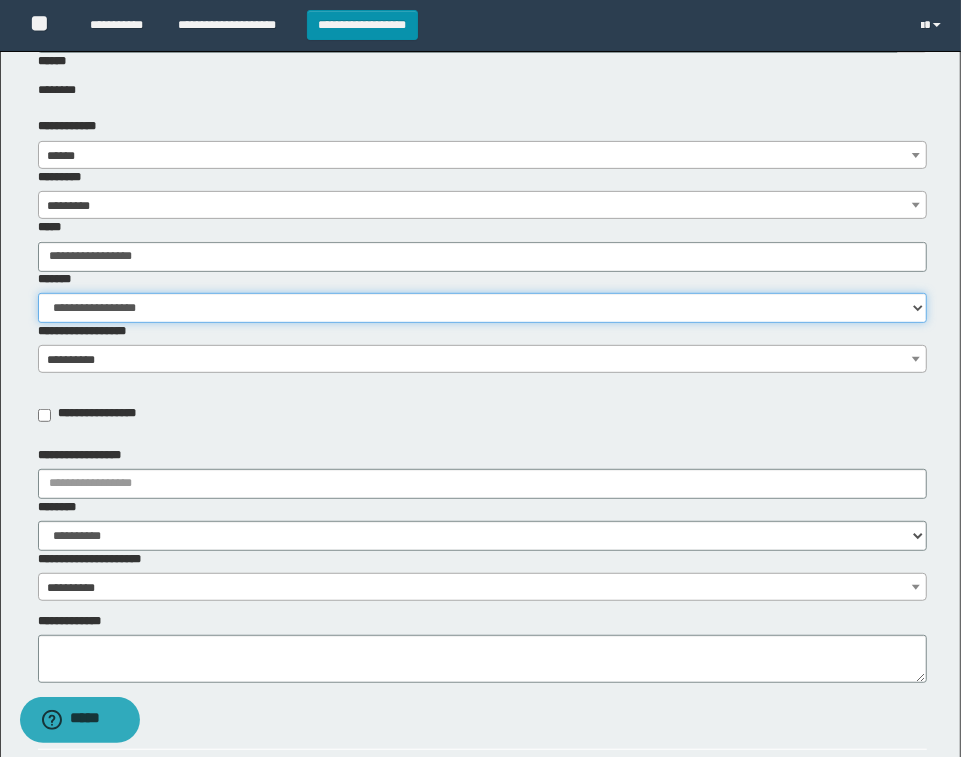 scroll, scrollTop: 375, scrollLeft: 0, axis: vertical 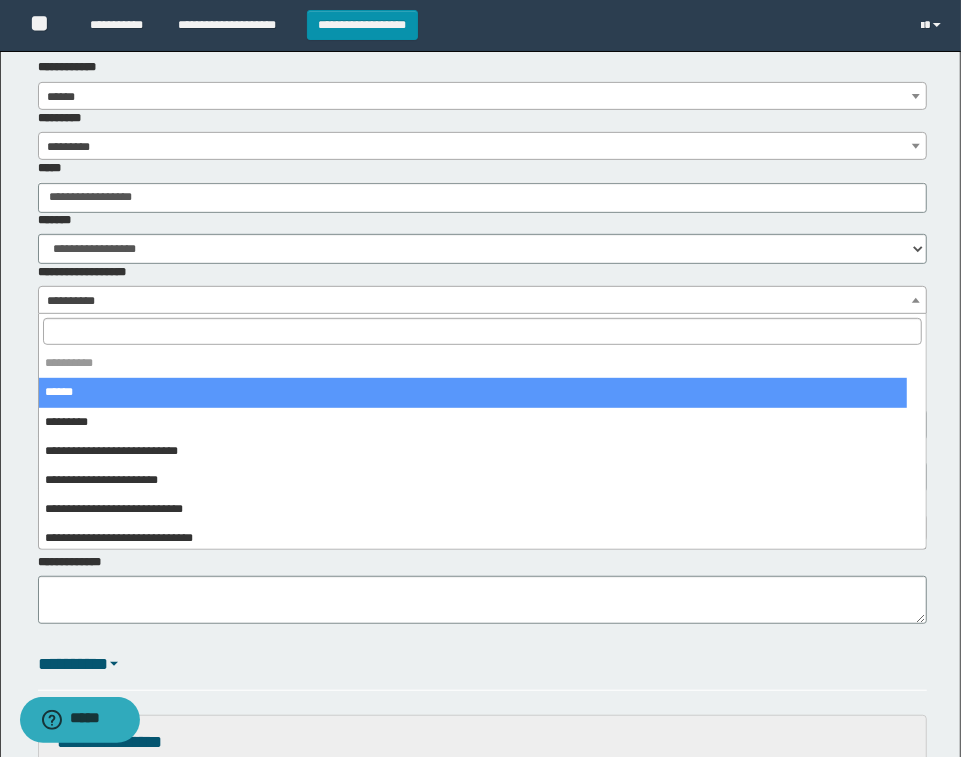 click on "**********" at bounding box center (482, 301) 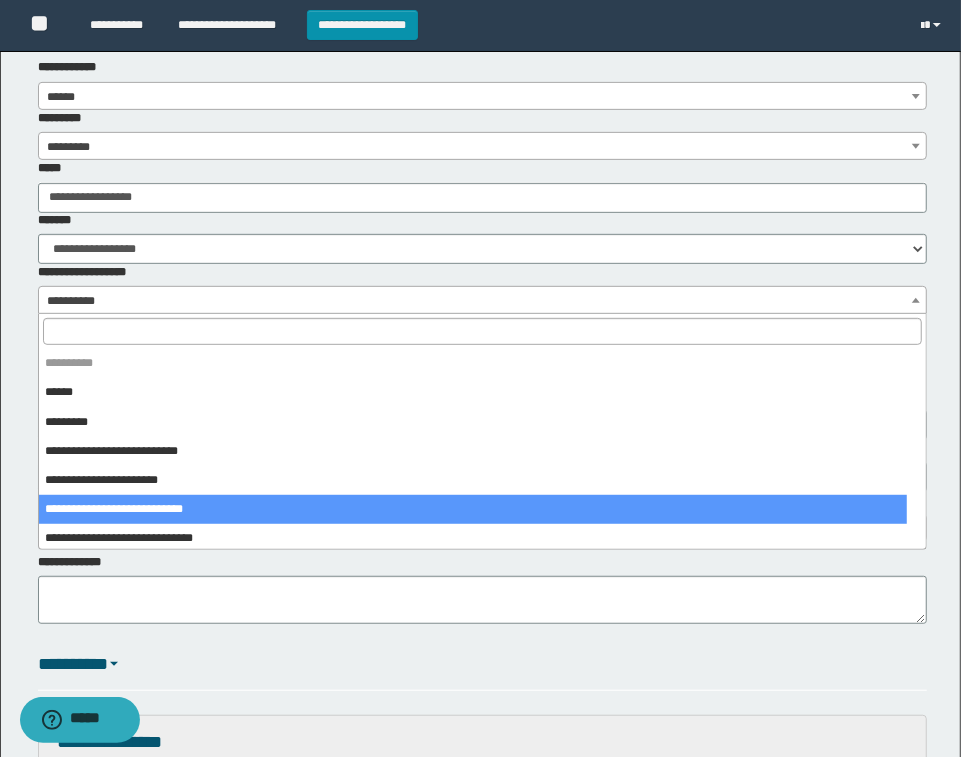 select on "***" 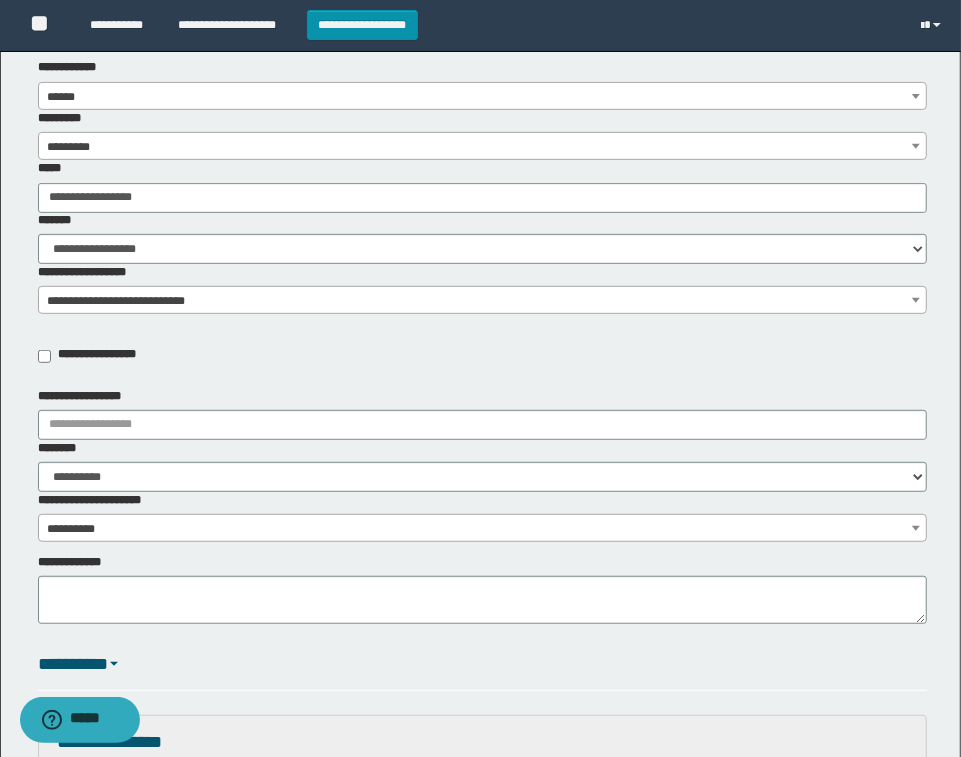 drag, startPoint x: 148, startPoint y: 406, endPoint x: 167, endPoint y: 441, distance: 39.824615 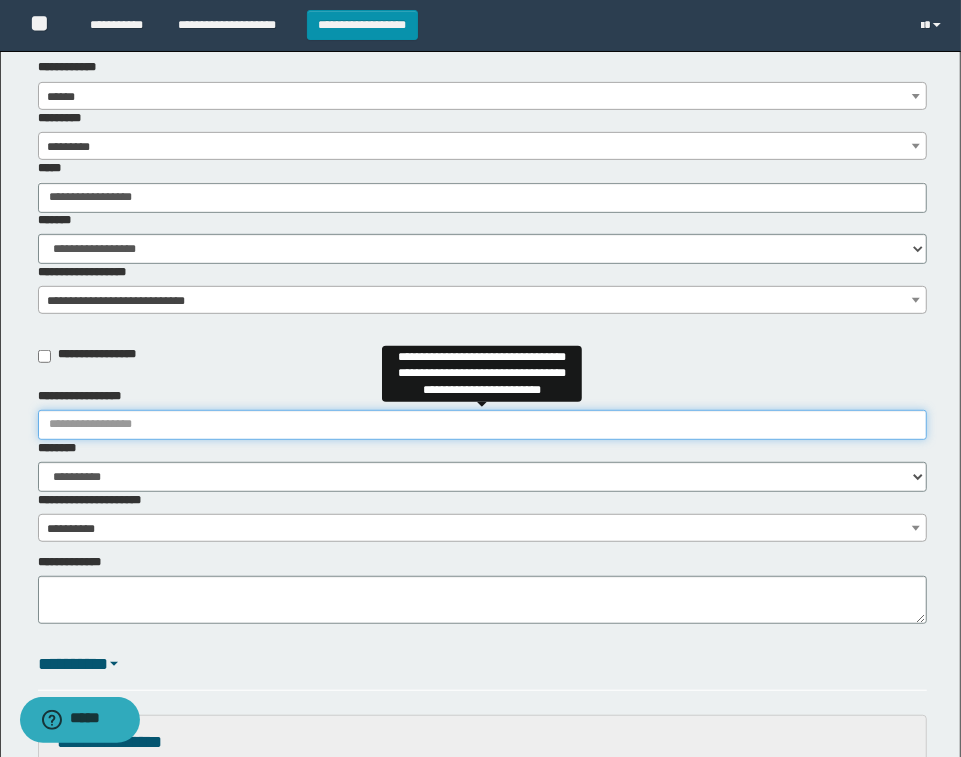 click on "**********" at bounding box center (482, 425) 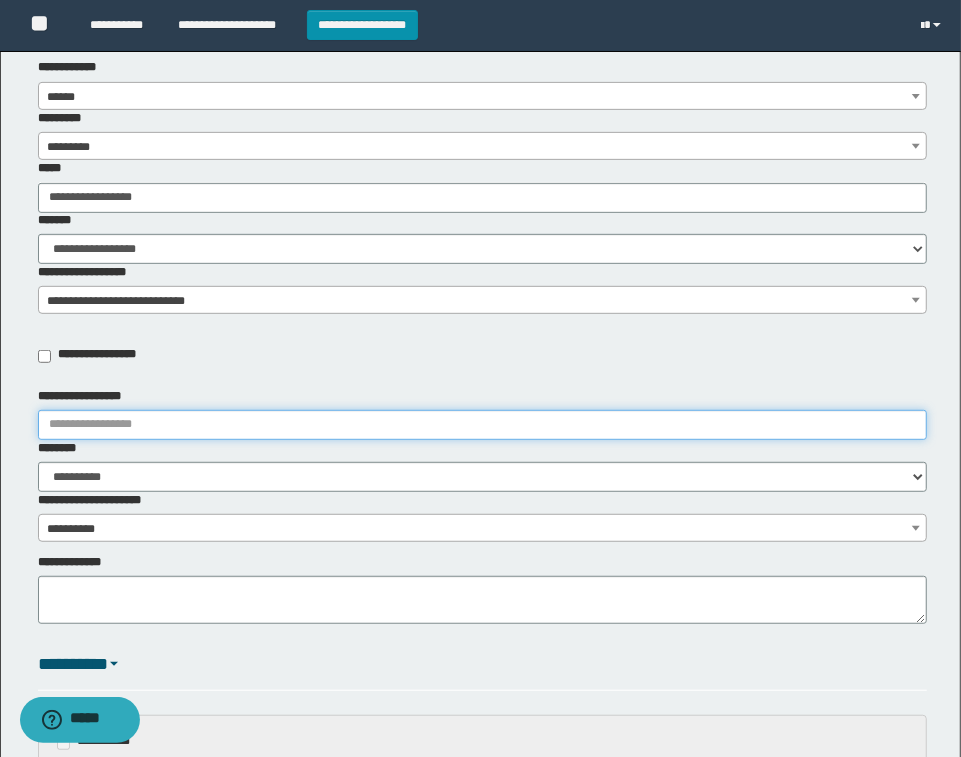 type on "**********" 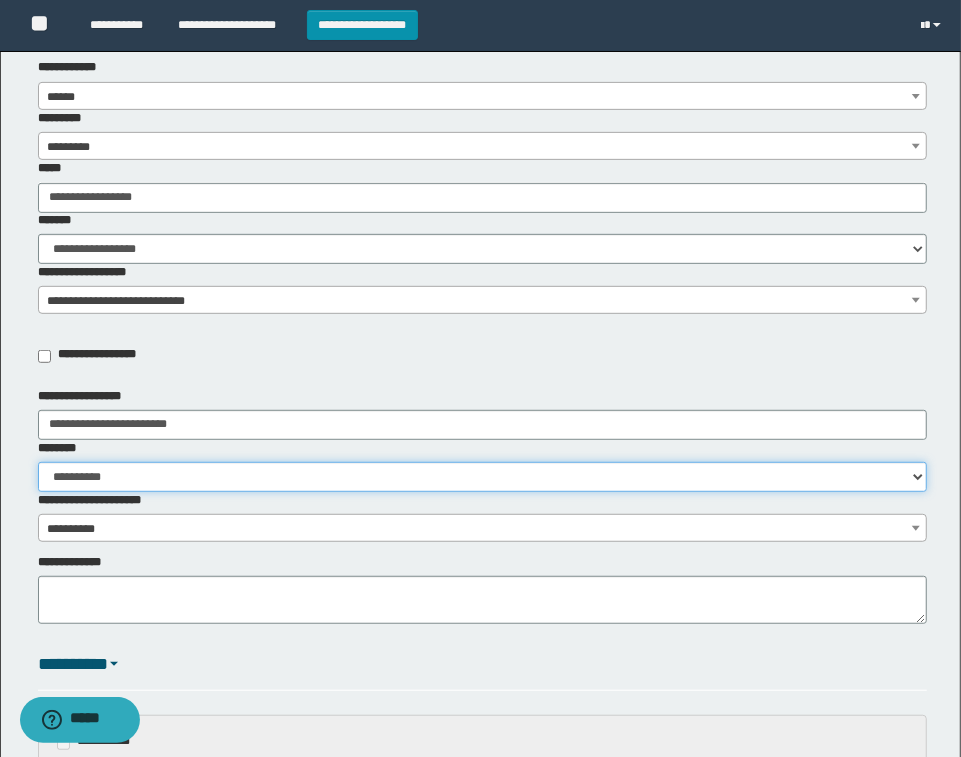 click on "**********" at bounding box center [482, 477] 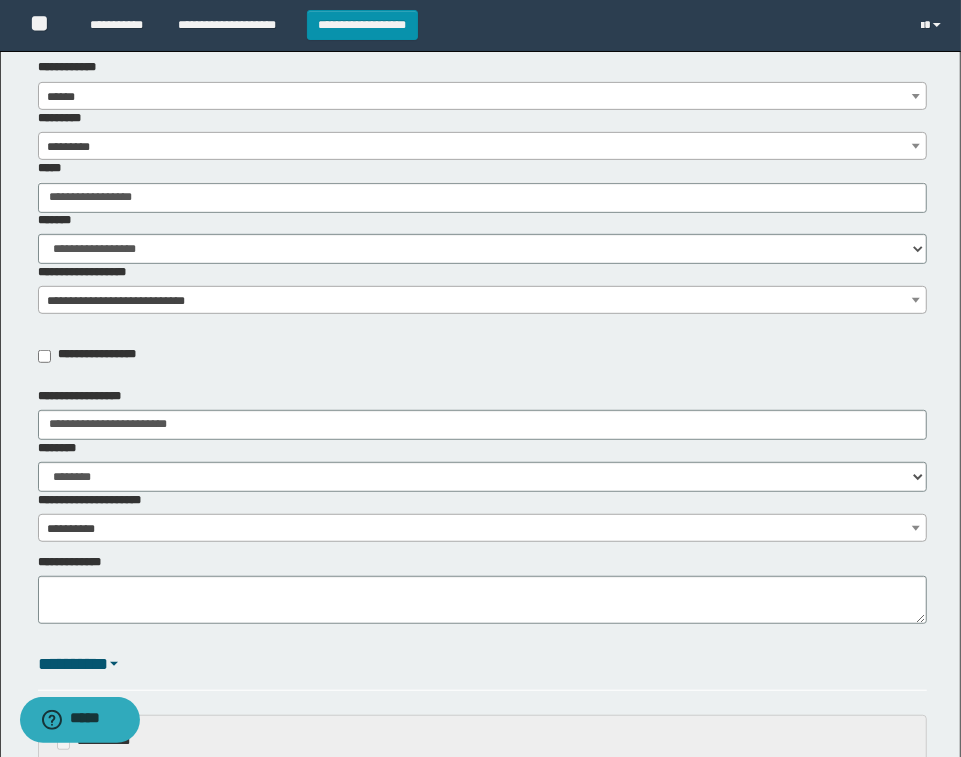 click on "**********" at bounding box center (482, 529) 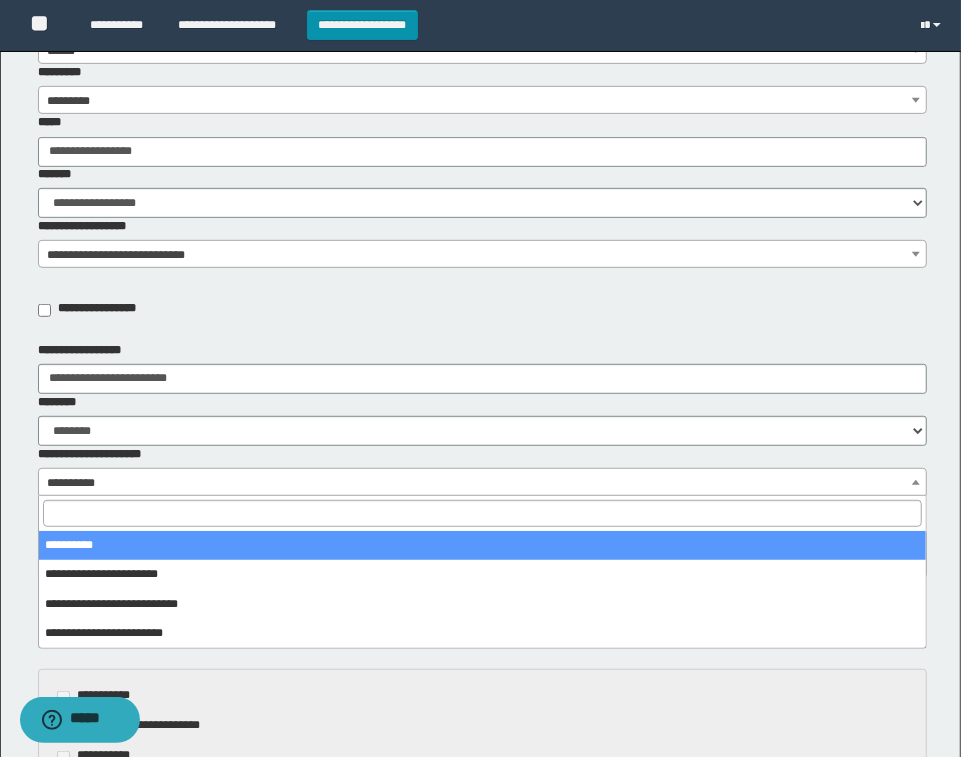 scroll, scrollTop: 500, scrollLeft: 0, axis: vertical 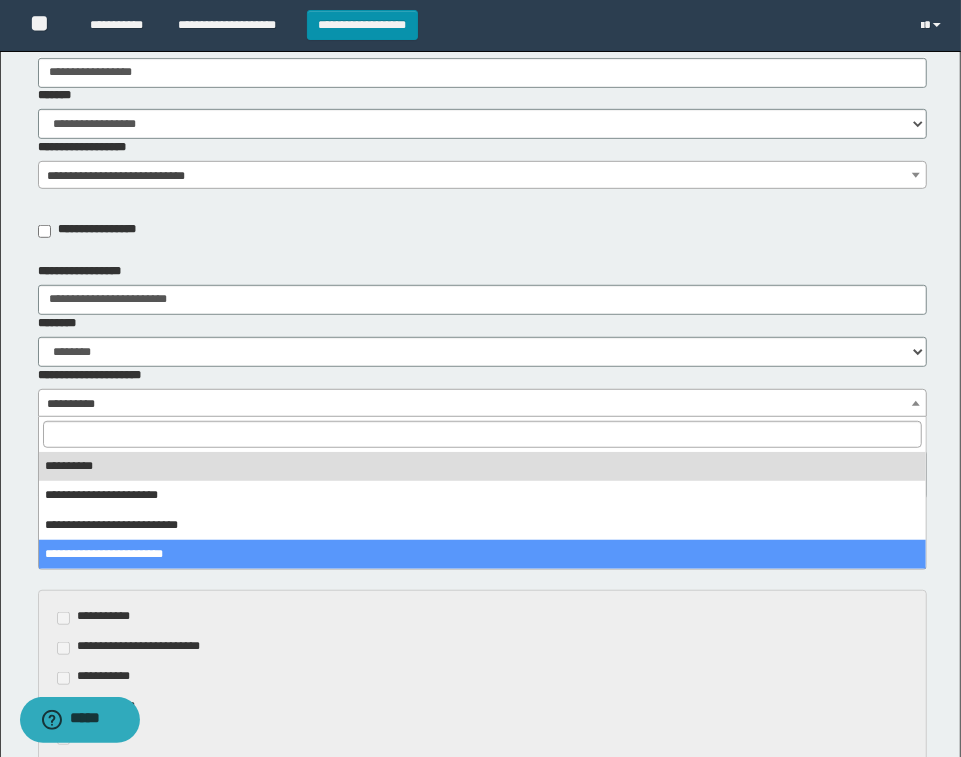 click on "**********" at bounding box center [482, 618] 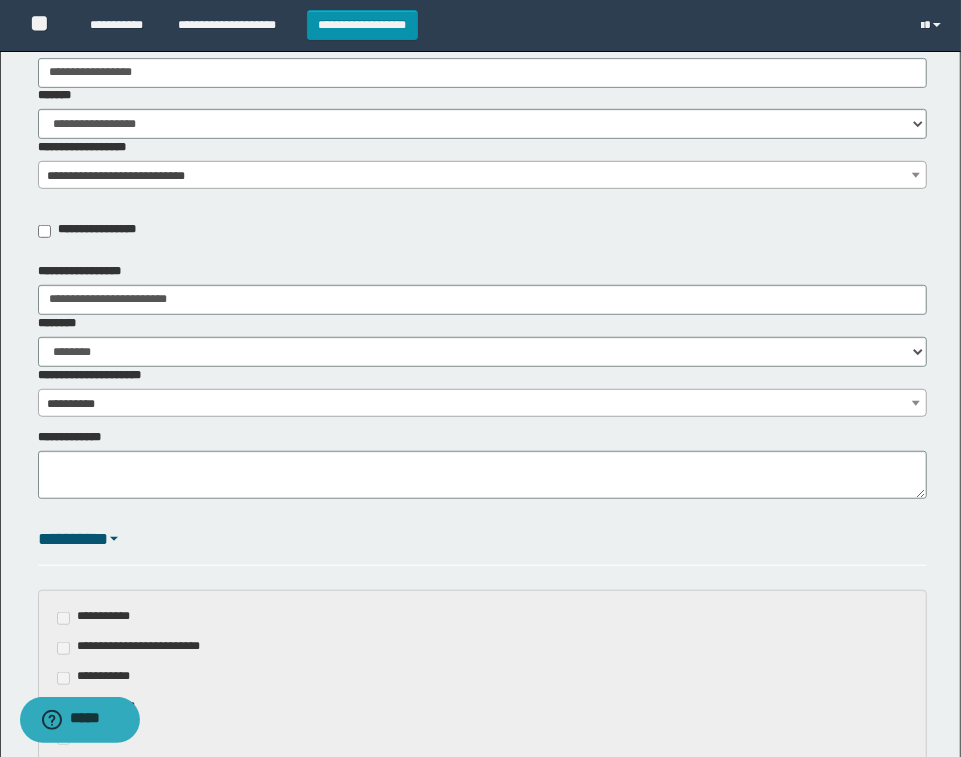 click on "**********" at bounding box center (480, 390) 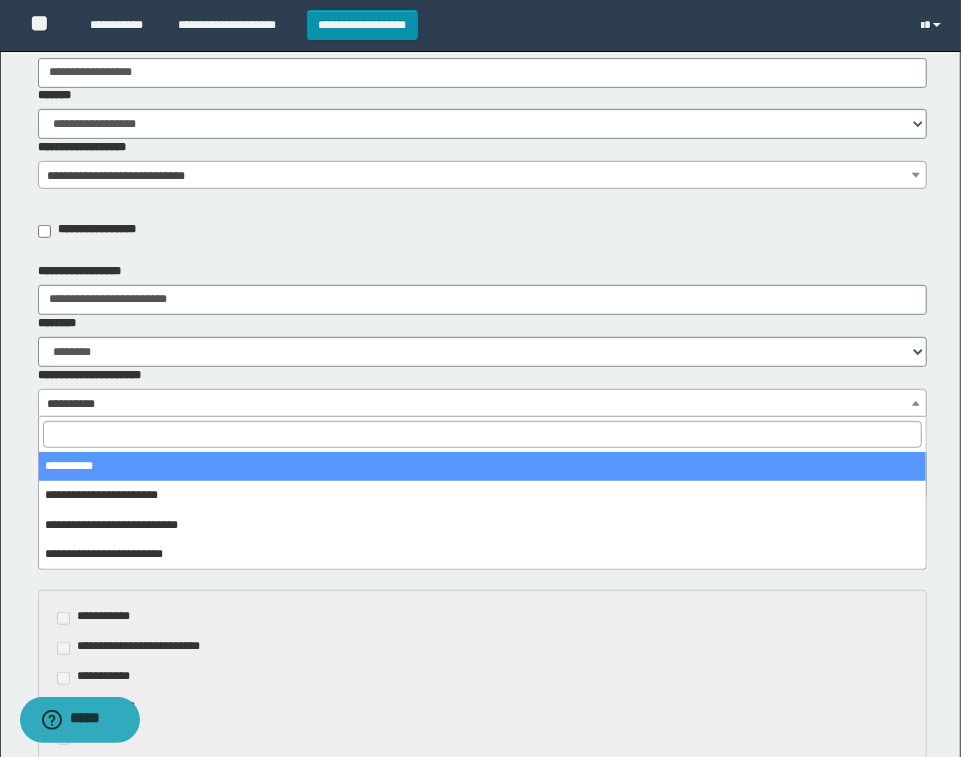 click on "**********" at bounding box center (482, 404) 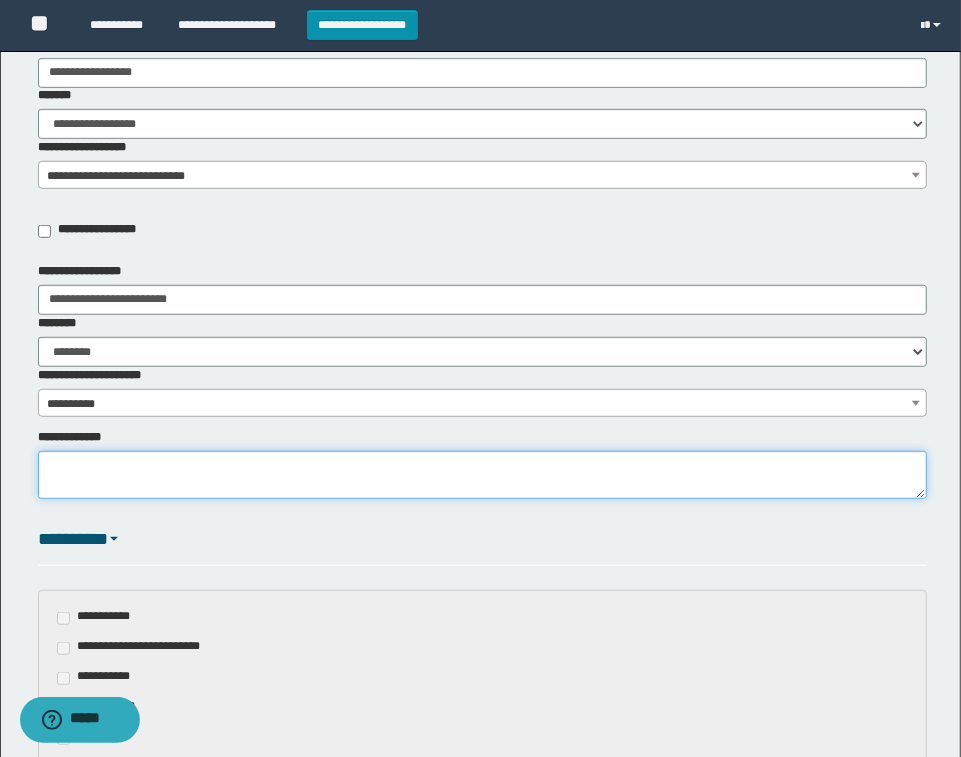click on "**********" at bounding box center (482, 475) 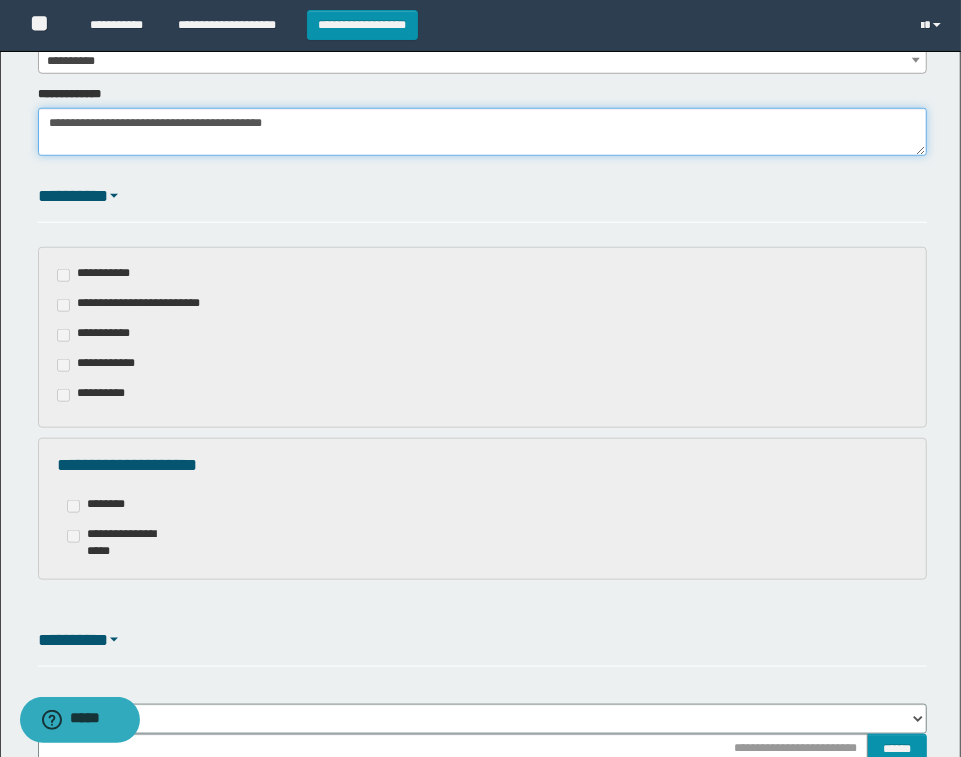 scroll, scrollTop: 875, scrollLeft: 0, axis: vertical 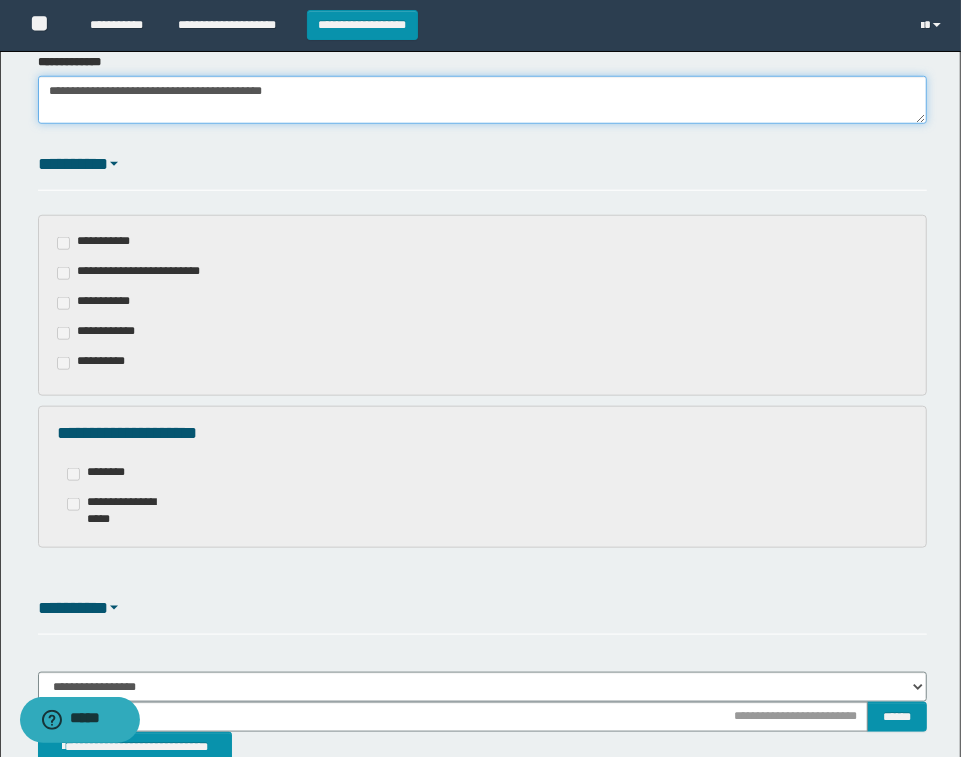 type on "**********" 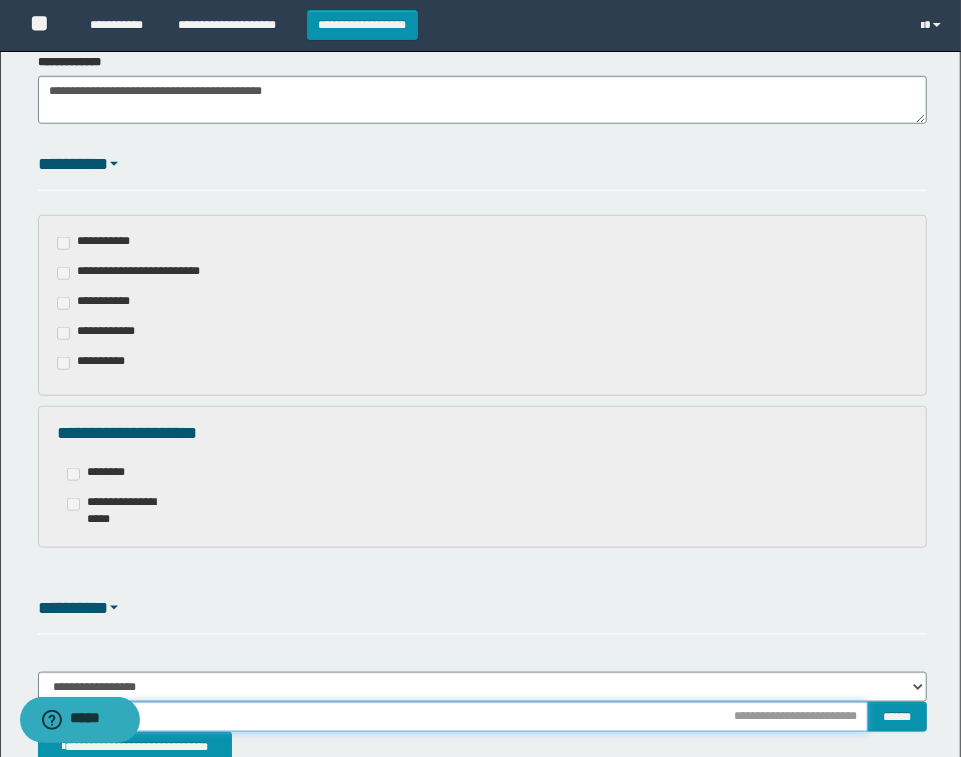 click at bounding box center (453, 717) 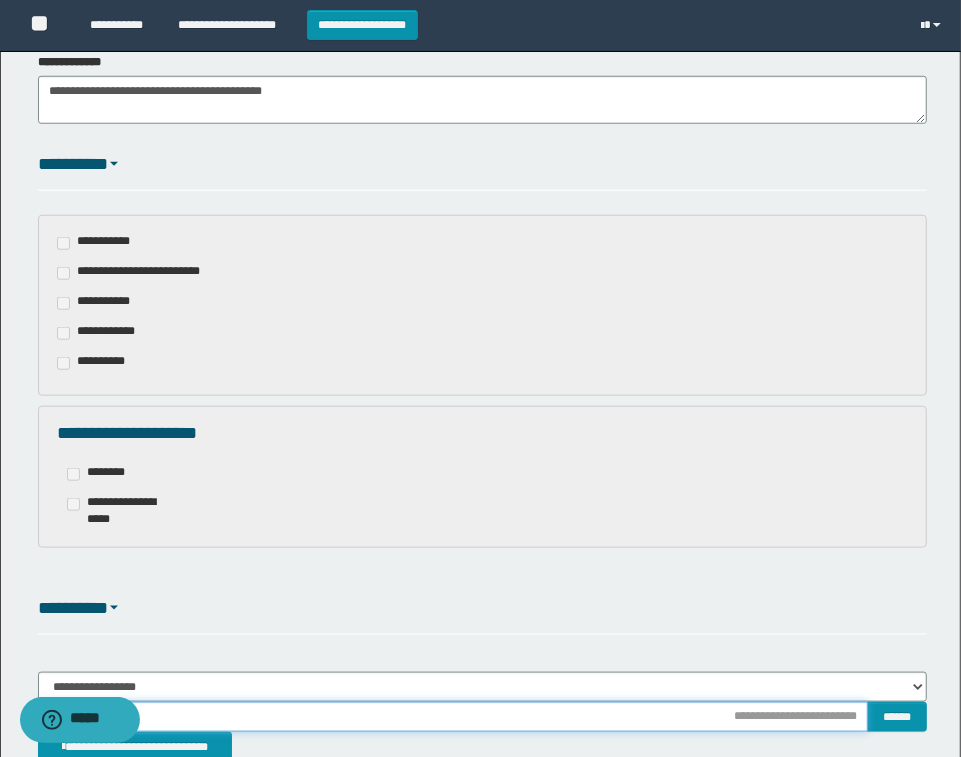 type on "**********" 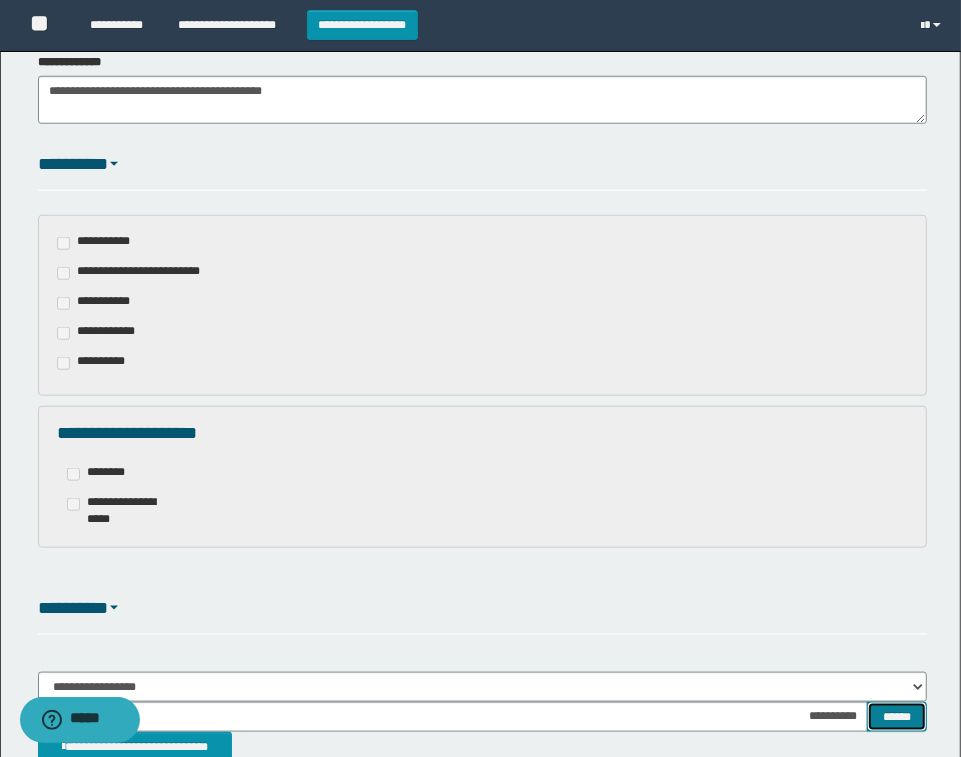 drag, startPoint x: 875, startPoint y: 722, endPoint x: 762, endPoint y: 738, distance: 114.12712 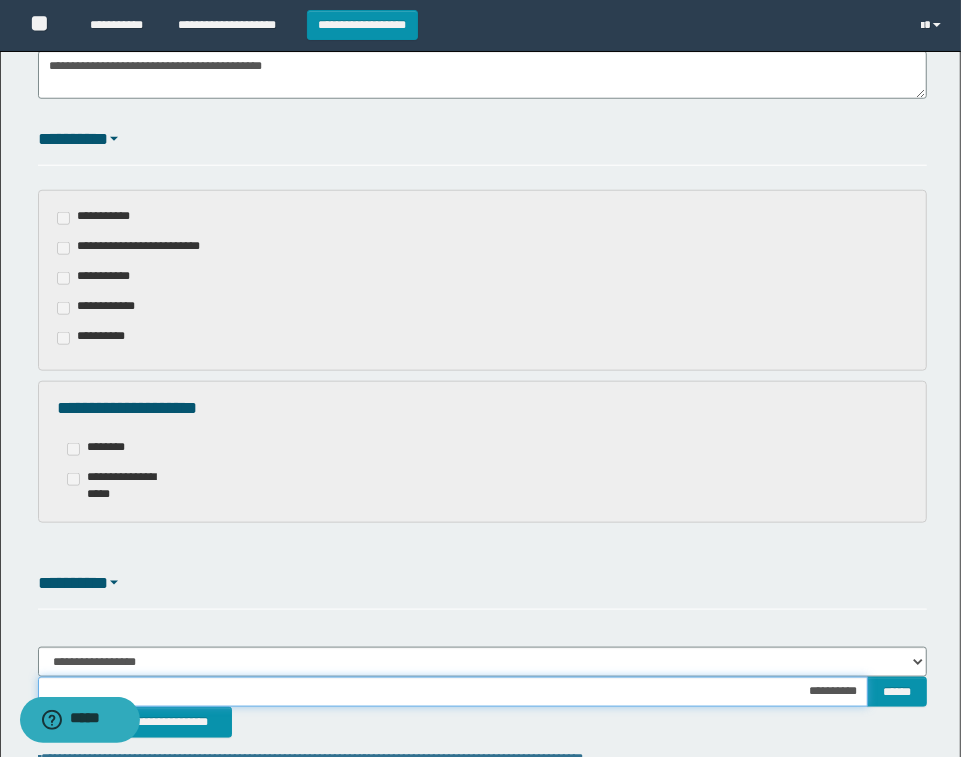 drag, startPoint x: 761, startPoint y: 725, endPoint x: 925, endPoint y: 735, distance: 164.3046 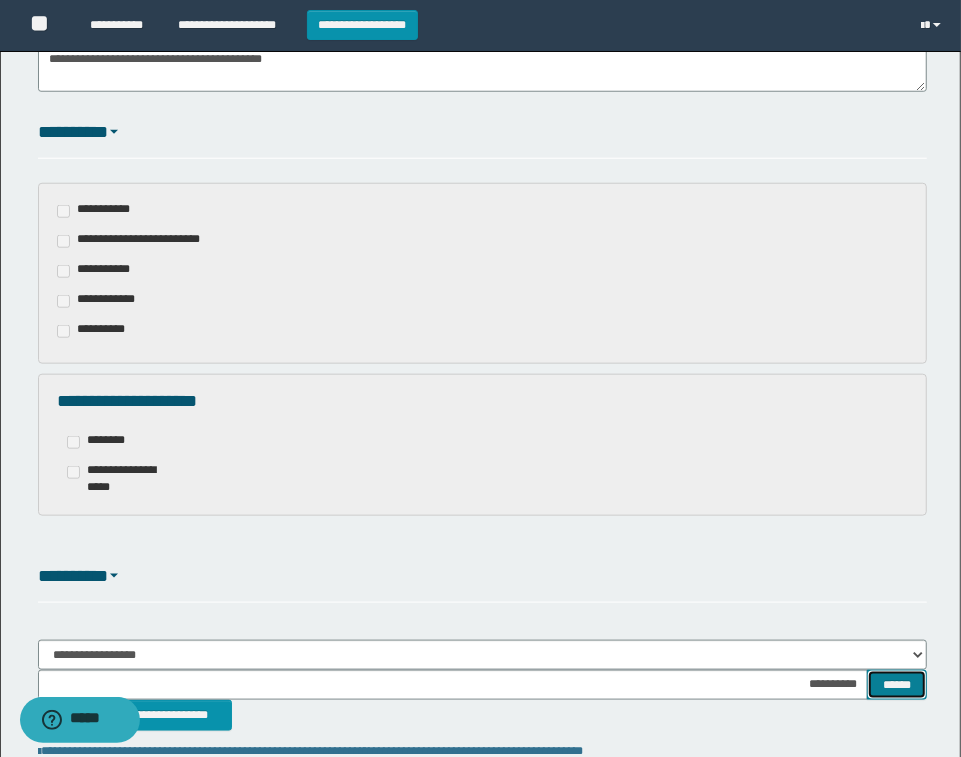 click on "******" at bounding box center (897, 685) 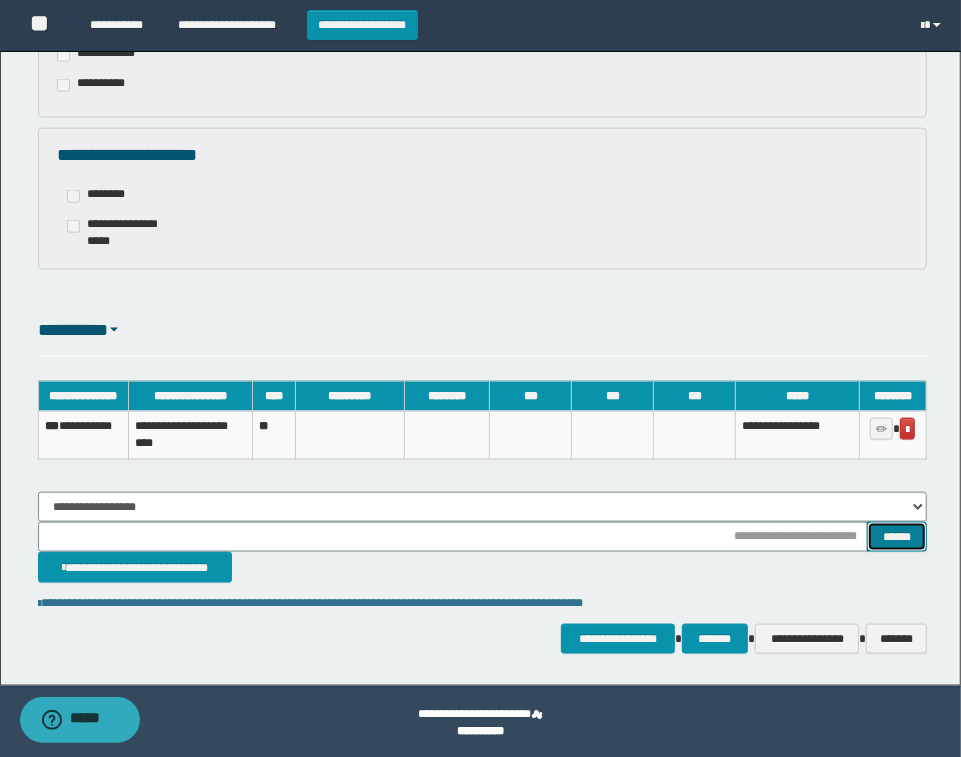 scroll, scrollTop: 1156, scrollLeft: 0, axis: vertical 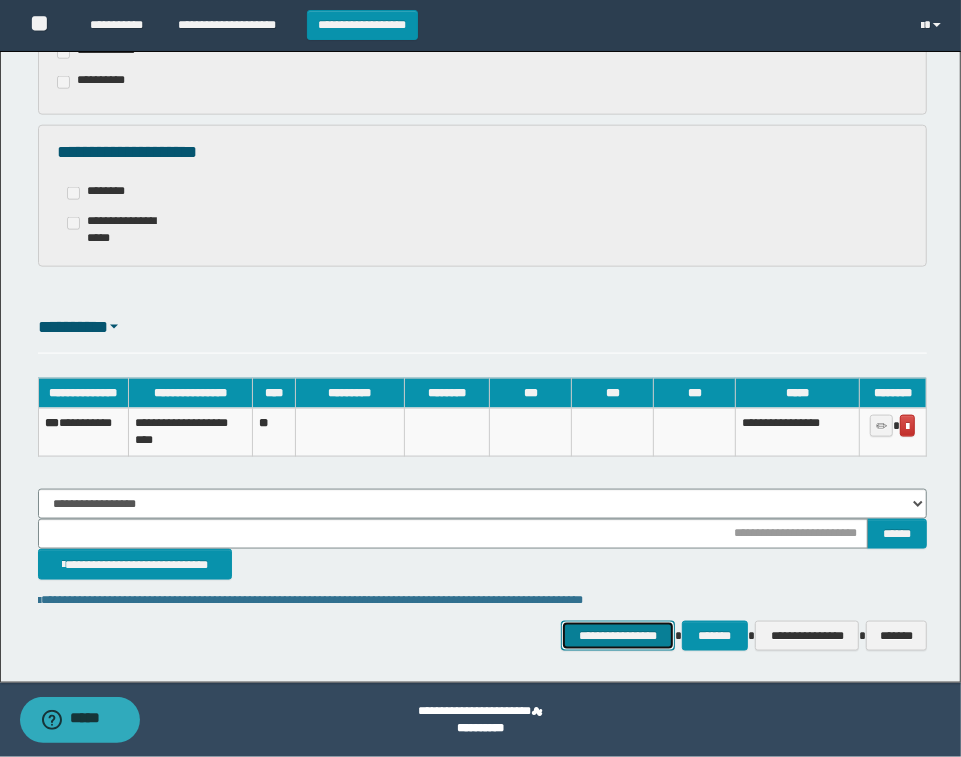 click on "**********" at bounding box center (618, 636) 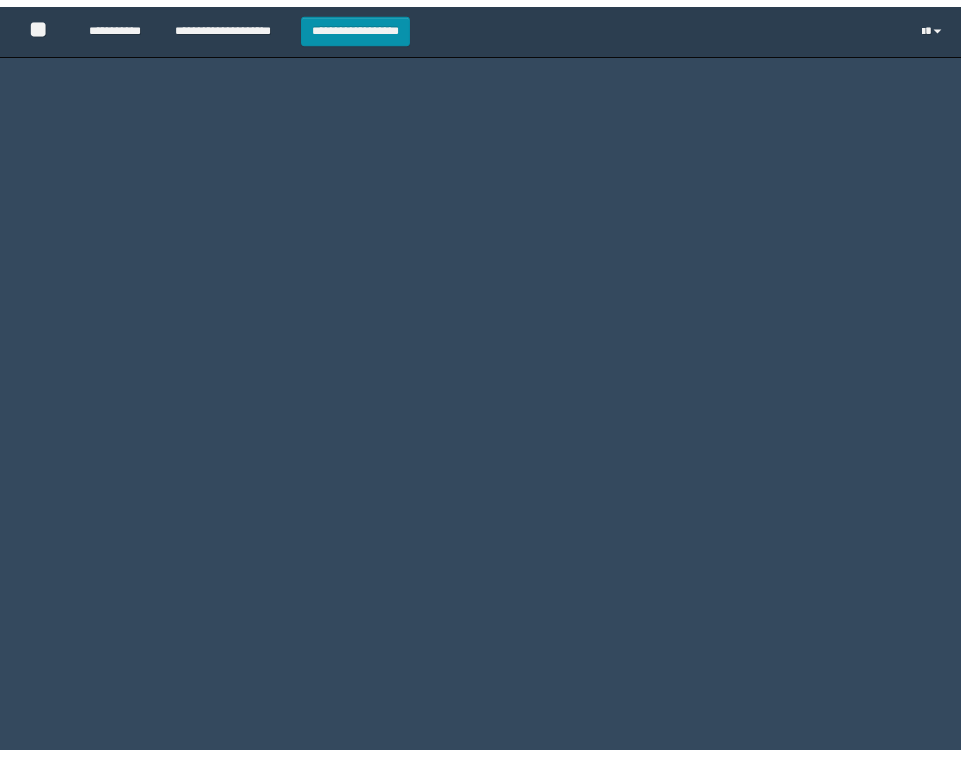 scroll, scrollTop: 0, scrollLeft: 0, axis: both 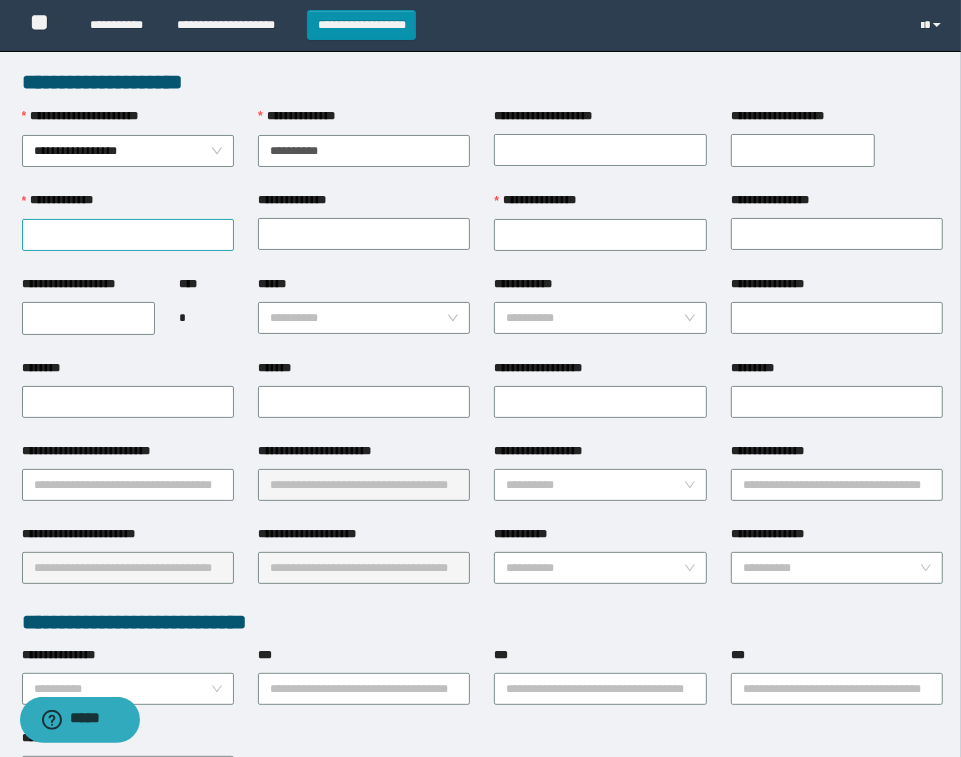 type on "**********" 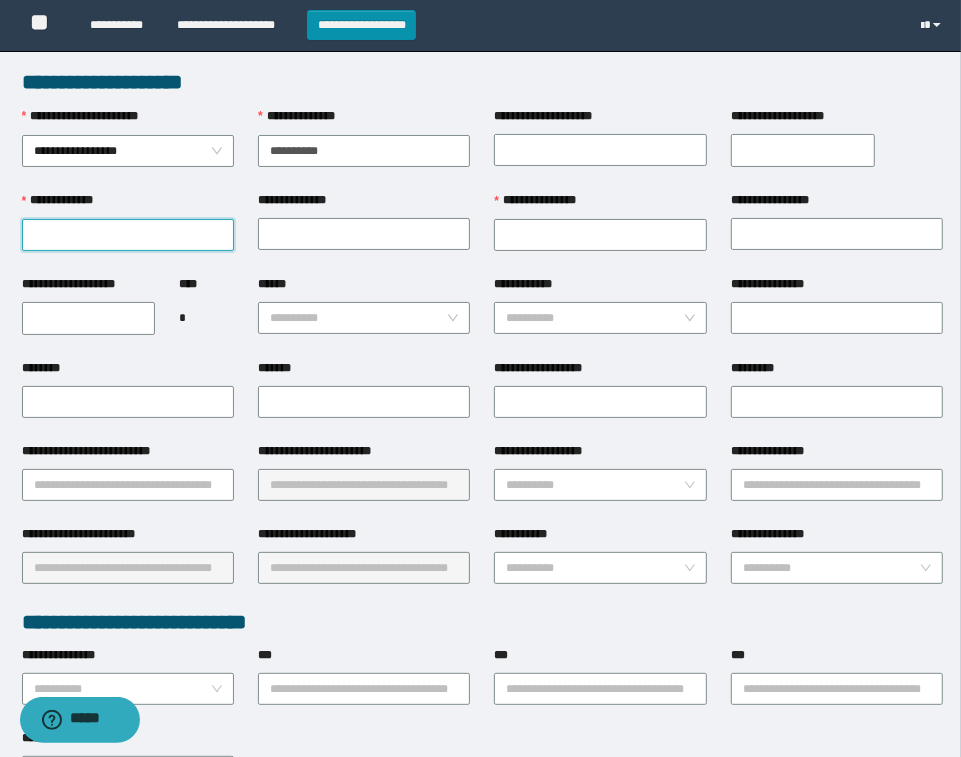 click on "**********" at bounding box center [128, 235] 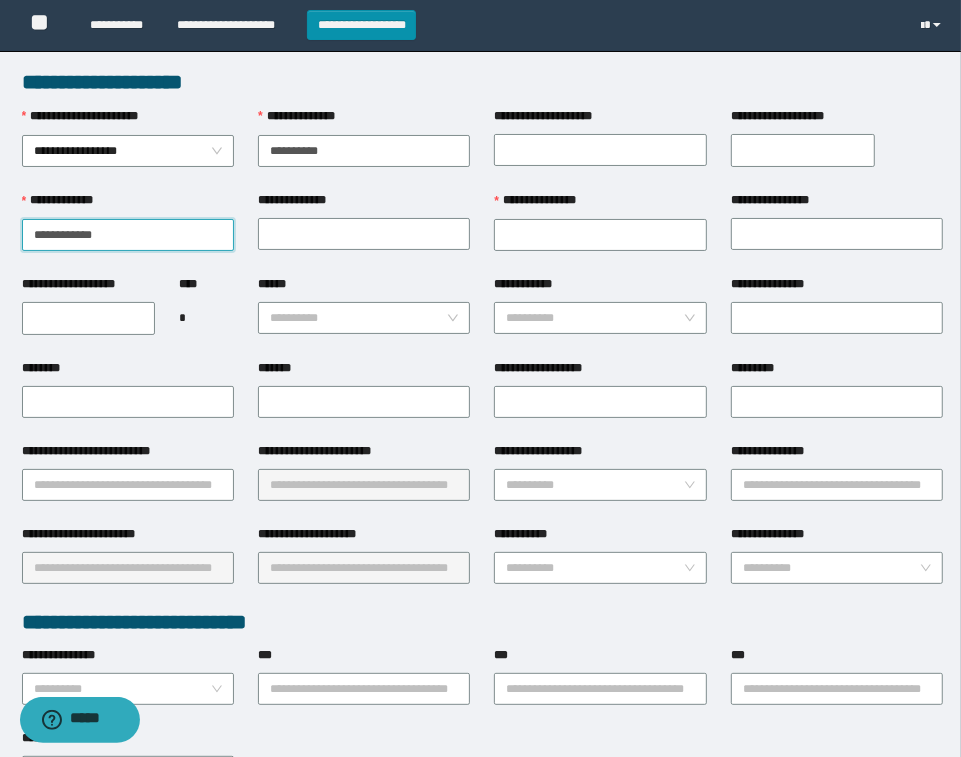 type on "**********" 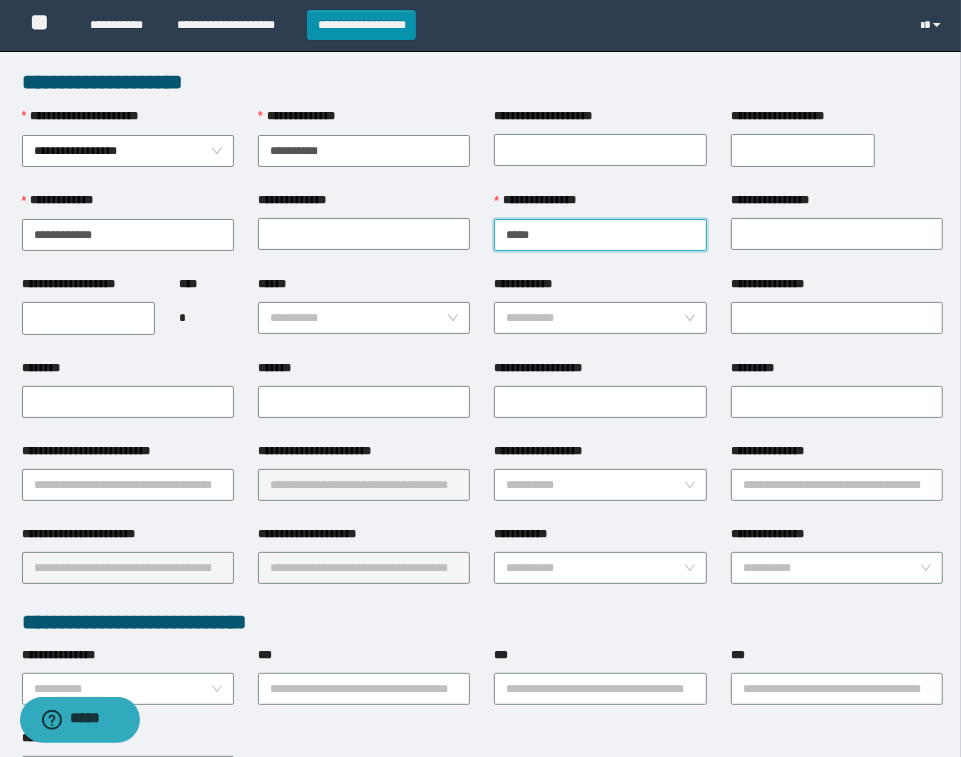 click on "*****" at bounding box center [600, 235] 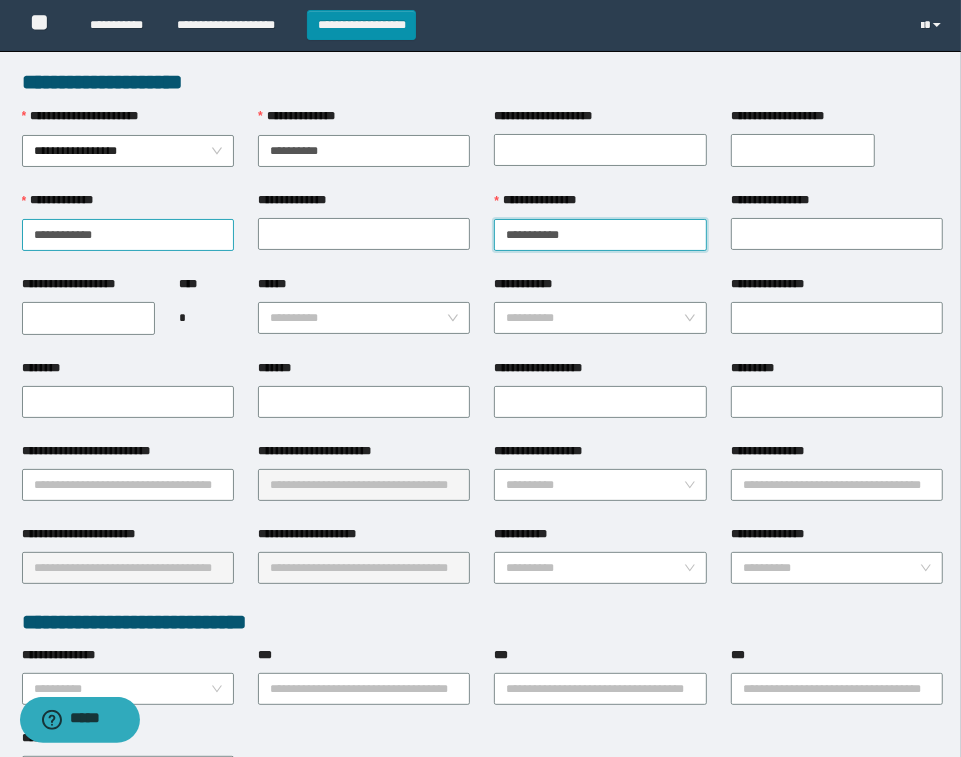 type on "**********" 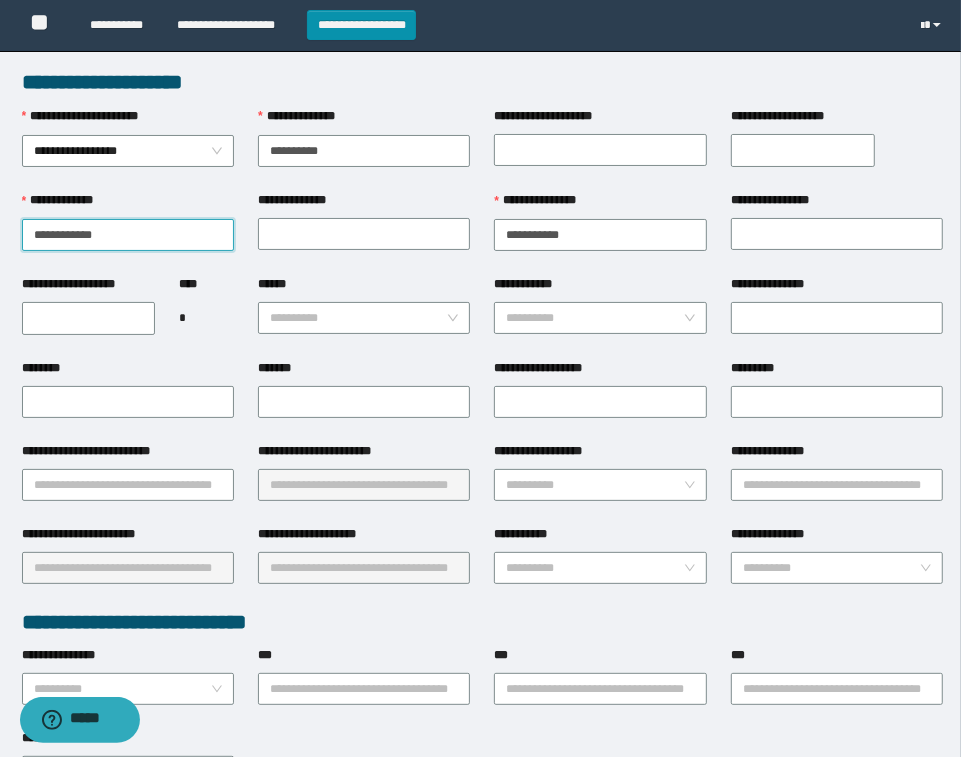 drag, startPoint x: 187, startPoint y: 236, endPoint x: 42, endPoint y: 232, distance: 145.05516 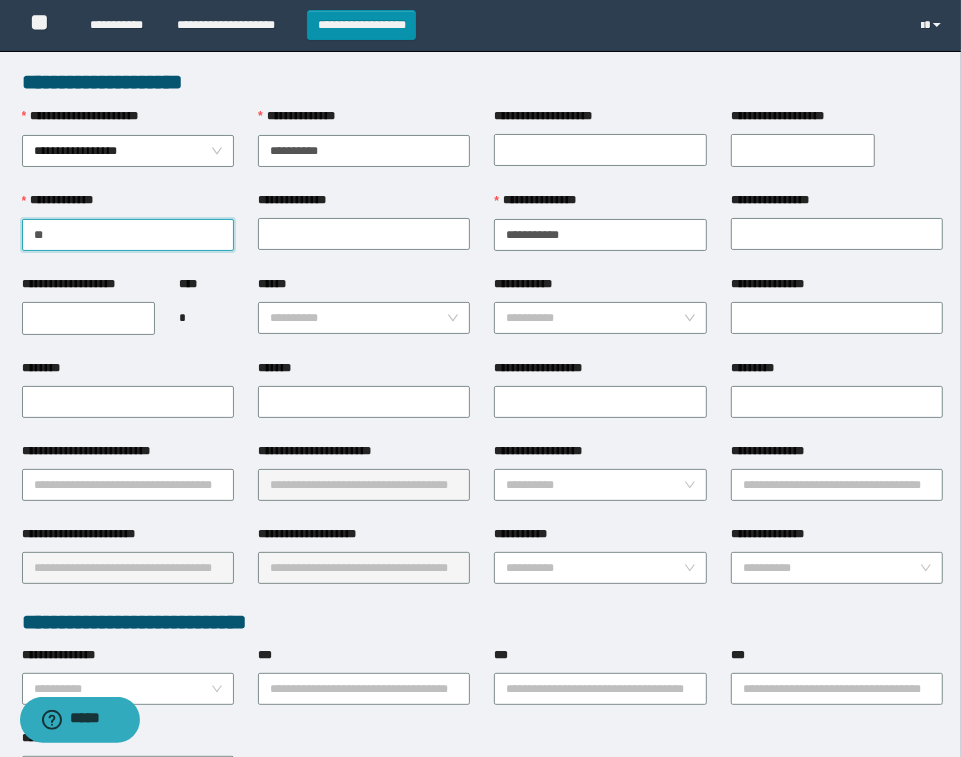 type on "*" 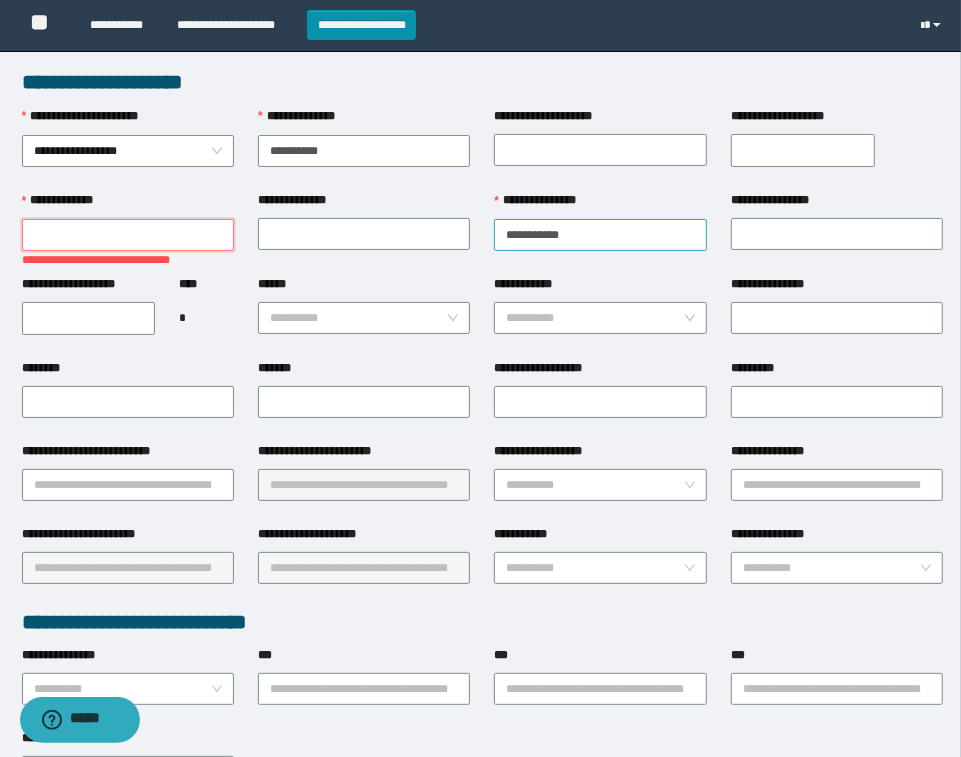 type 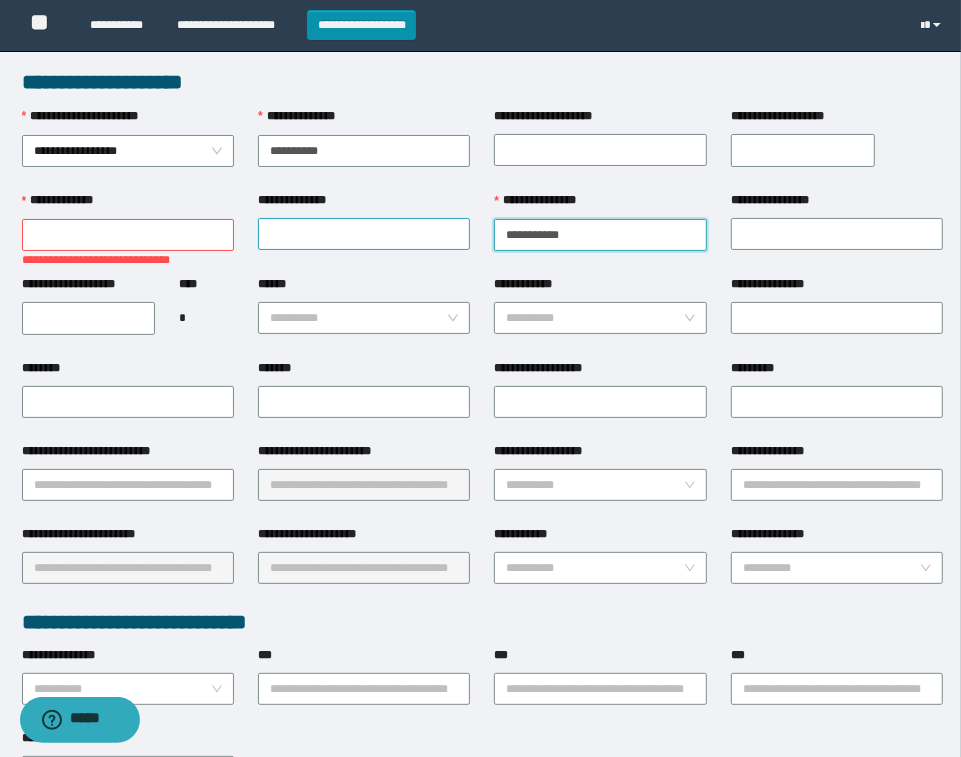 drag, startPoint x: 600, startPoint y: 240, endPoint x: 392, endPoint y: 233, distance: 208.11775 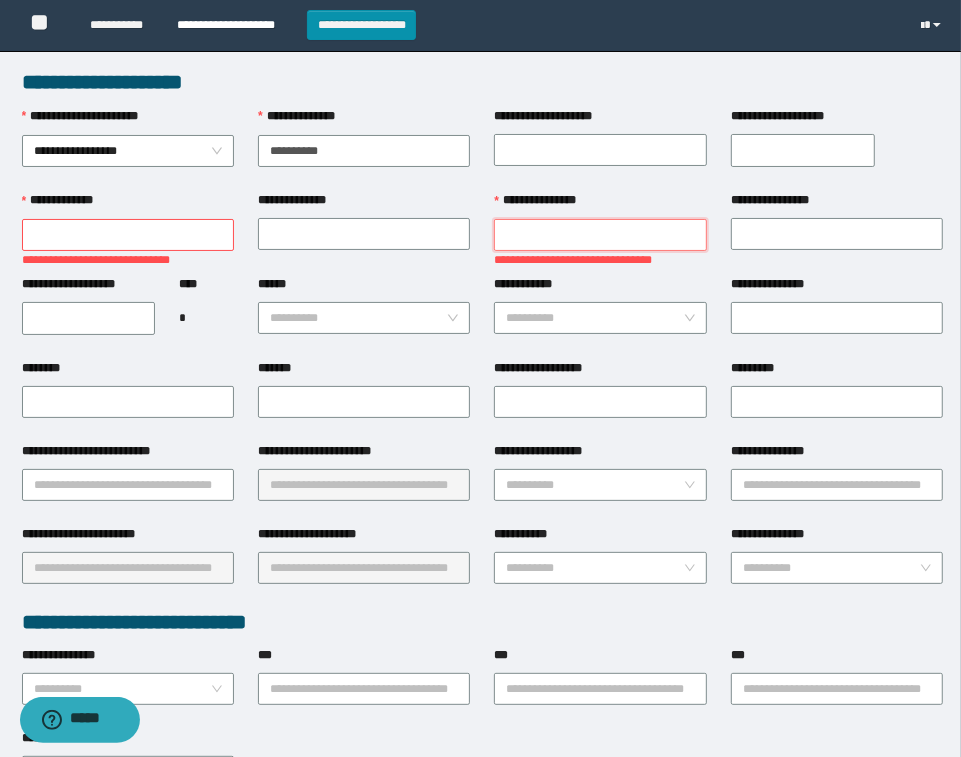 type 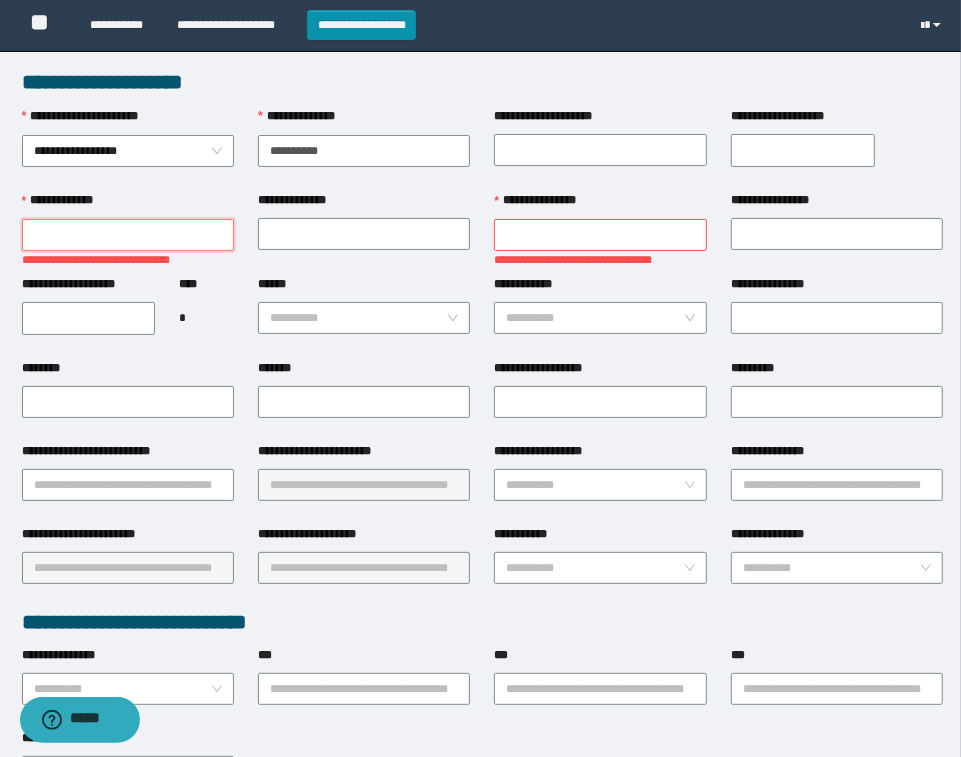 click on "**********" at bounding box center (128, 235) 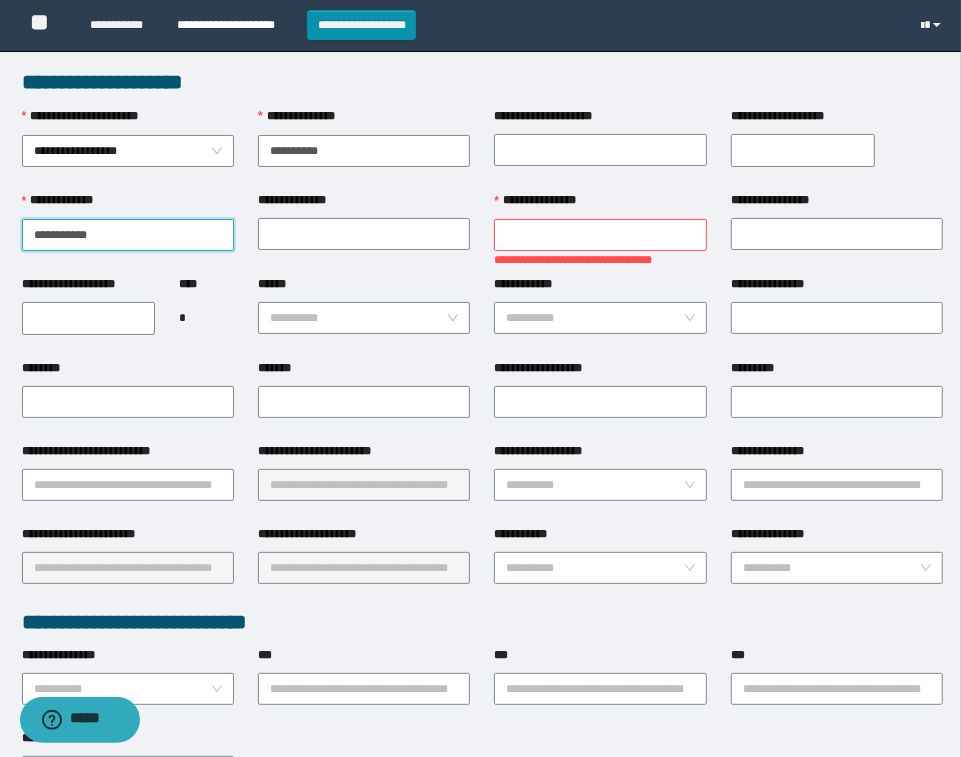 type on "**********" 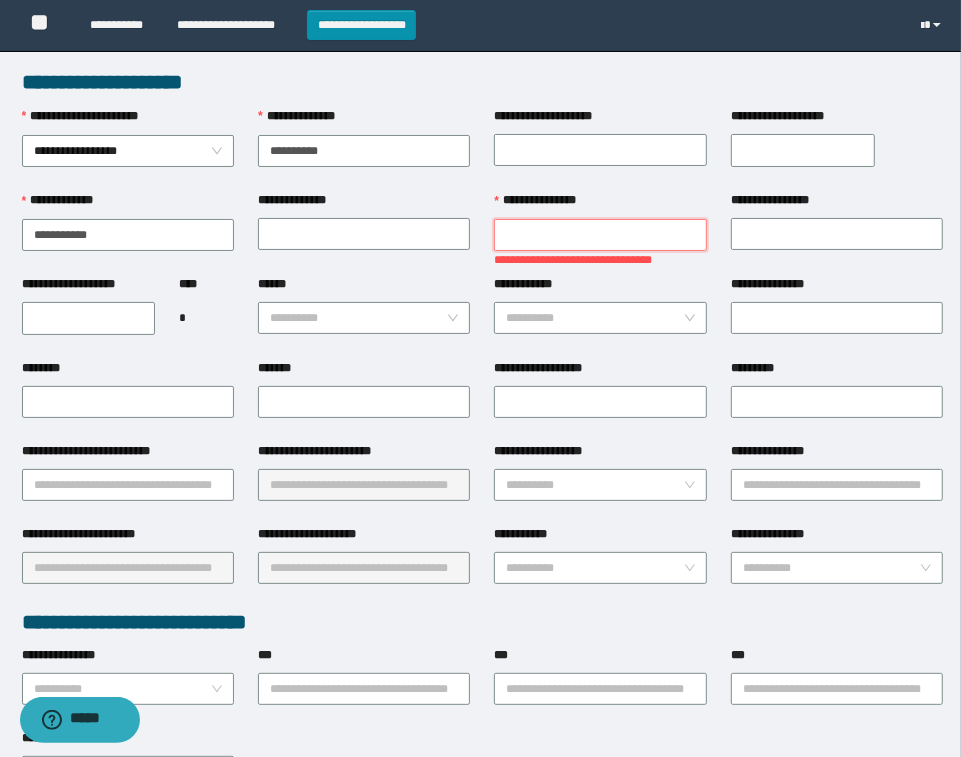 drag, startPoint x: 558, startPoint y: 235, endPoint x: 548, endPoint y: 267, distance: 33.526108 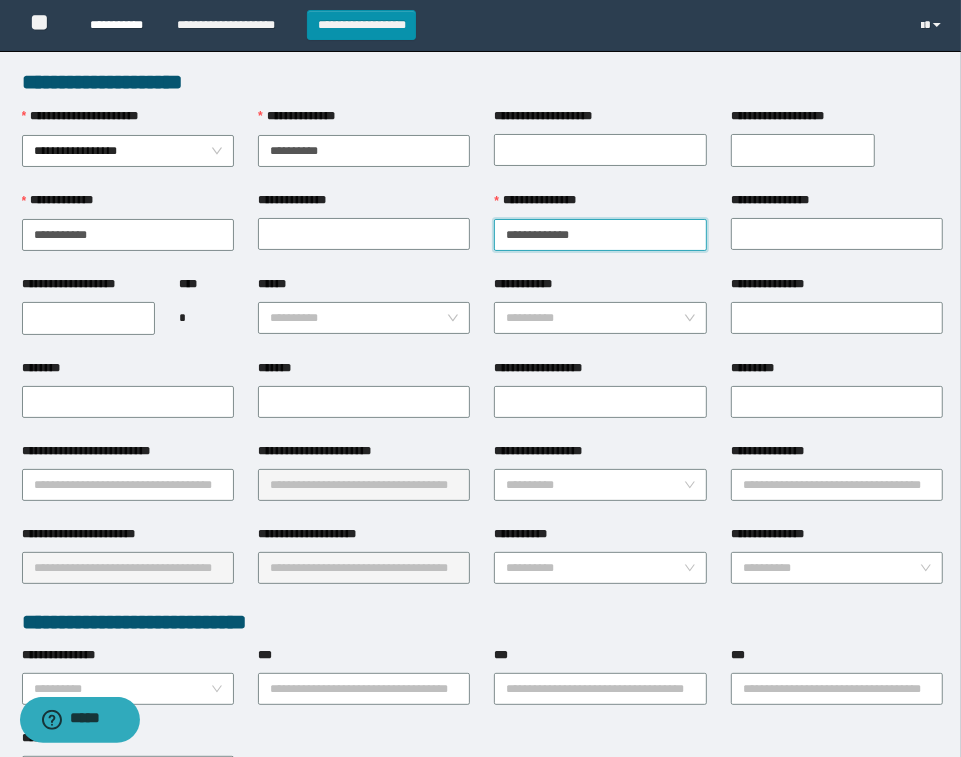 type on "**********" 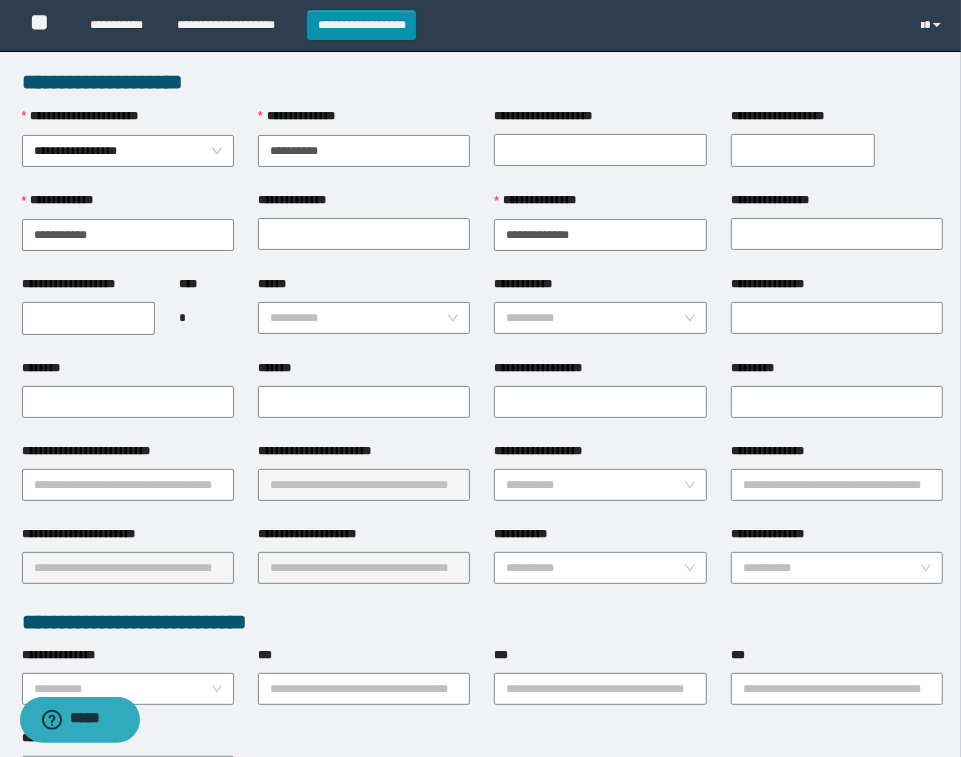 click on "**********" at bounding box center (89, 317) 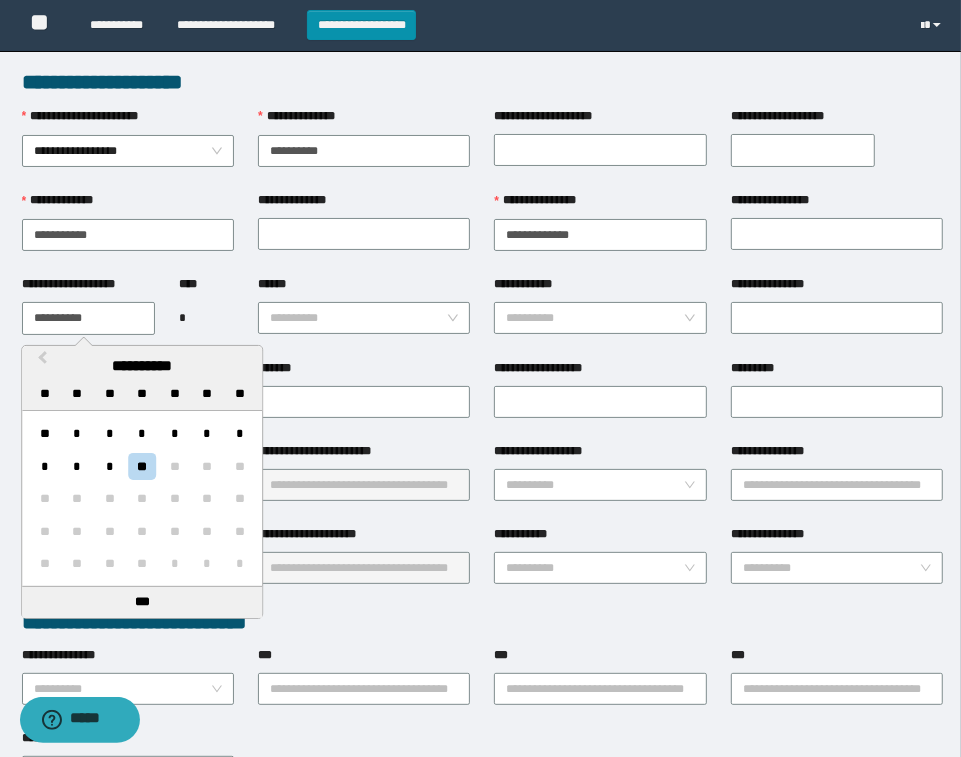 click on "**********" at bounding box center (89, 318) 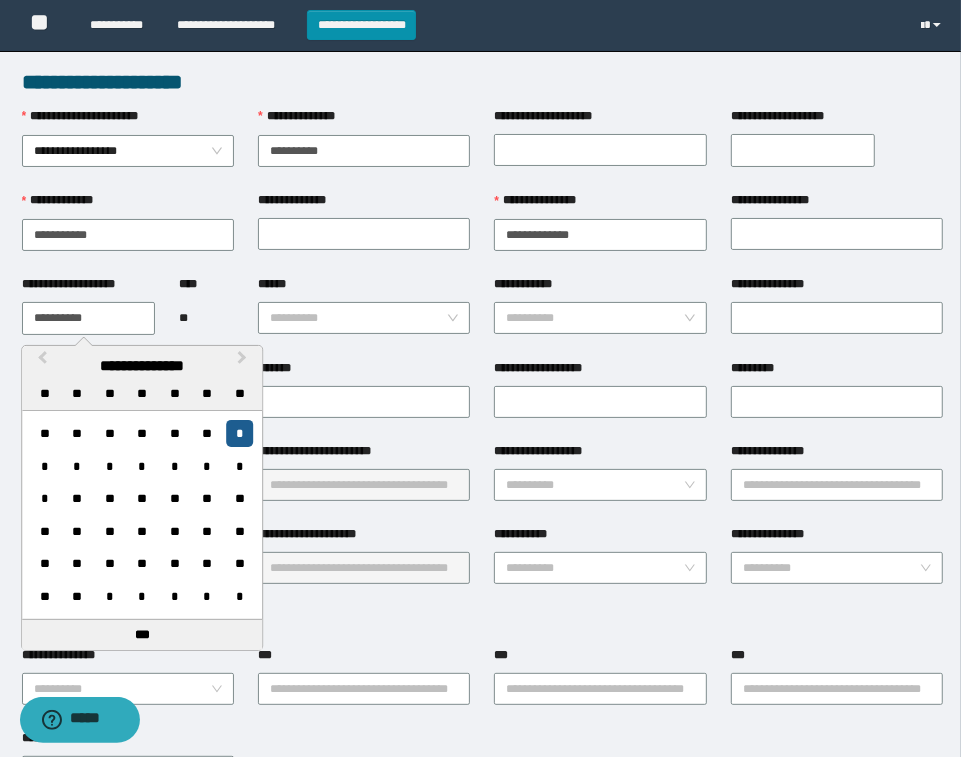 type on "**********" 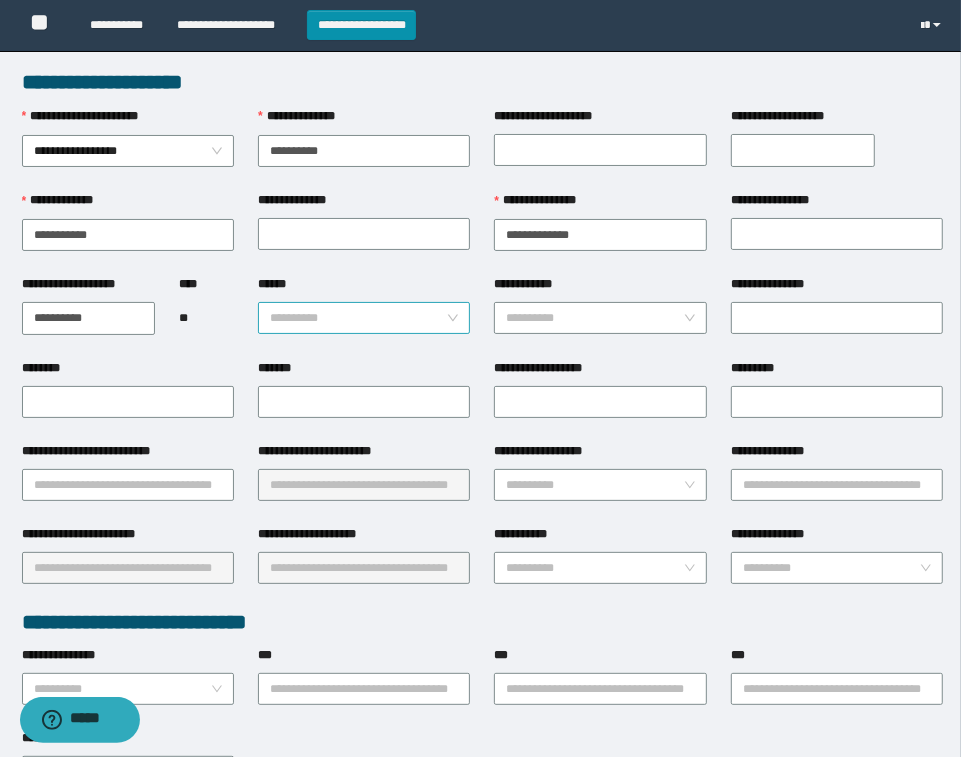 click on "******" at bounding box center [358, 318] 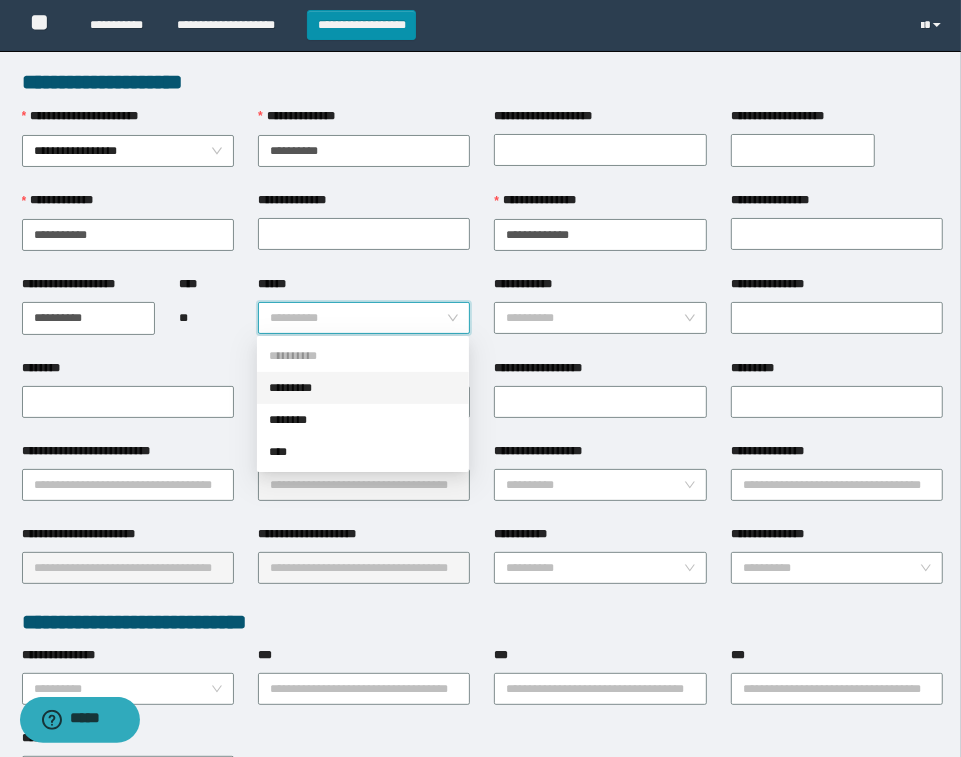 click on "*********" at bounding box center [363, 388] 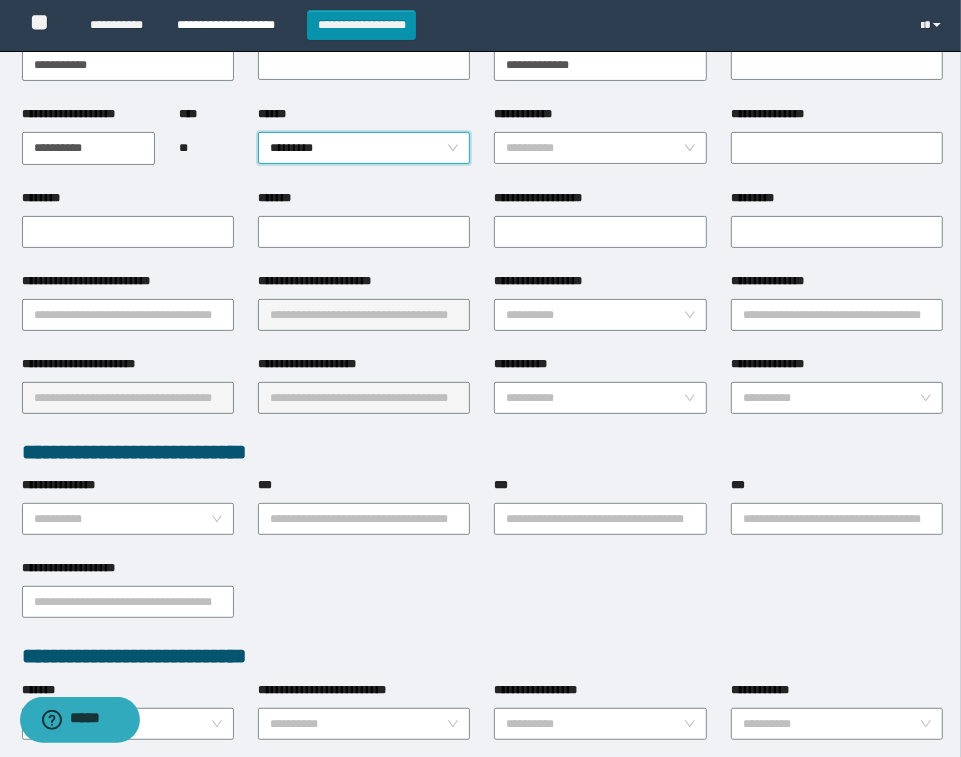 scroll, scrollTop: 125, scrollLeft: 0, axis: vertical 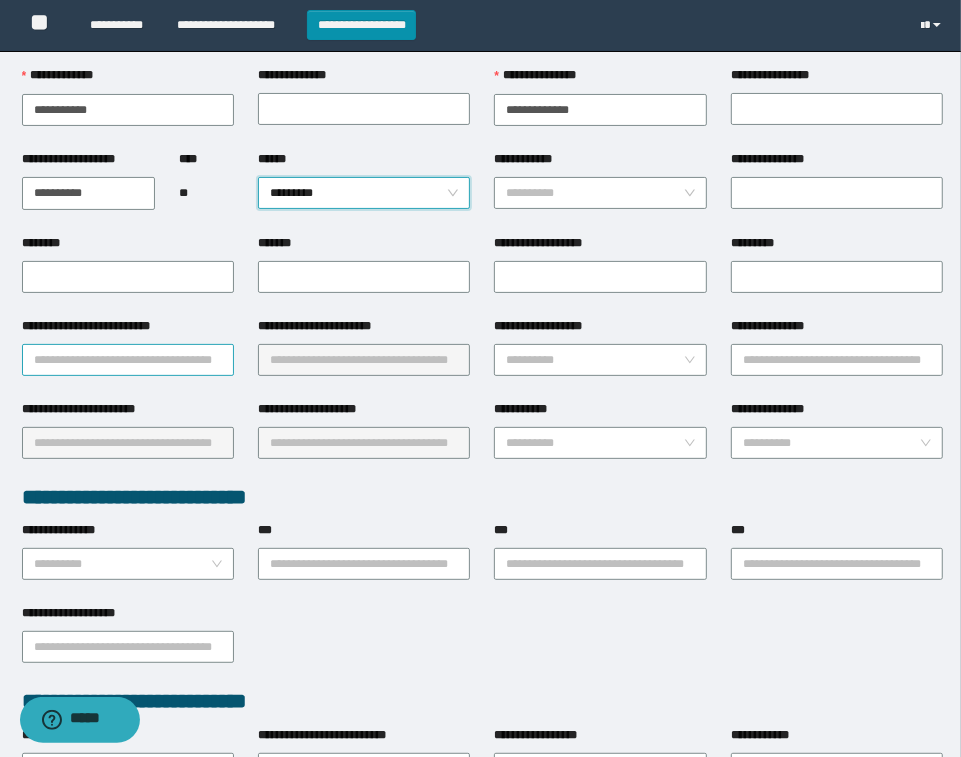 click on "**********" at bounding box center (128, 360) 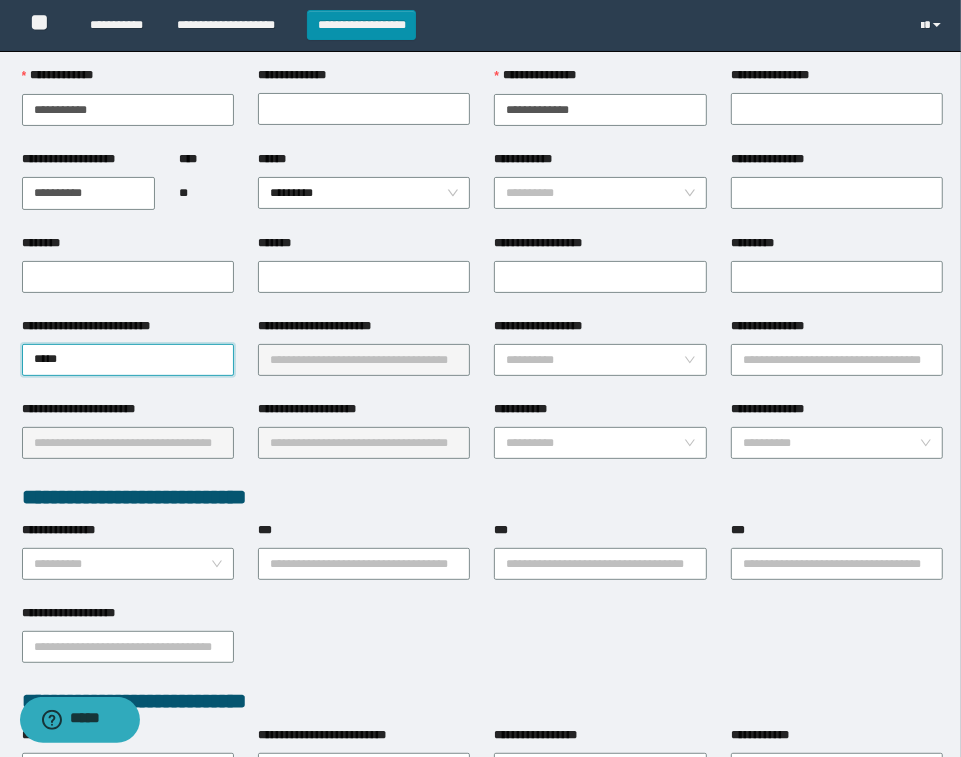 type on "******" 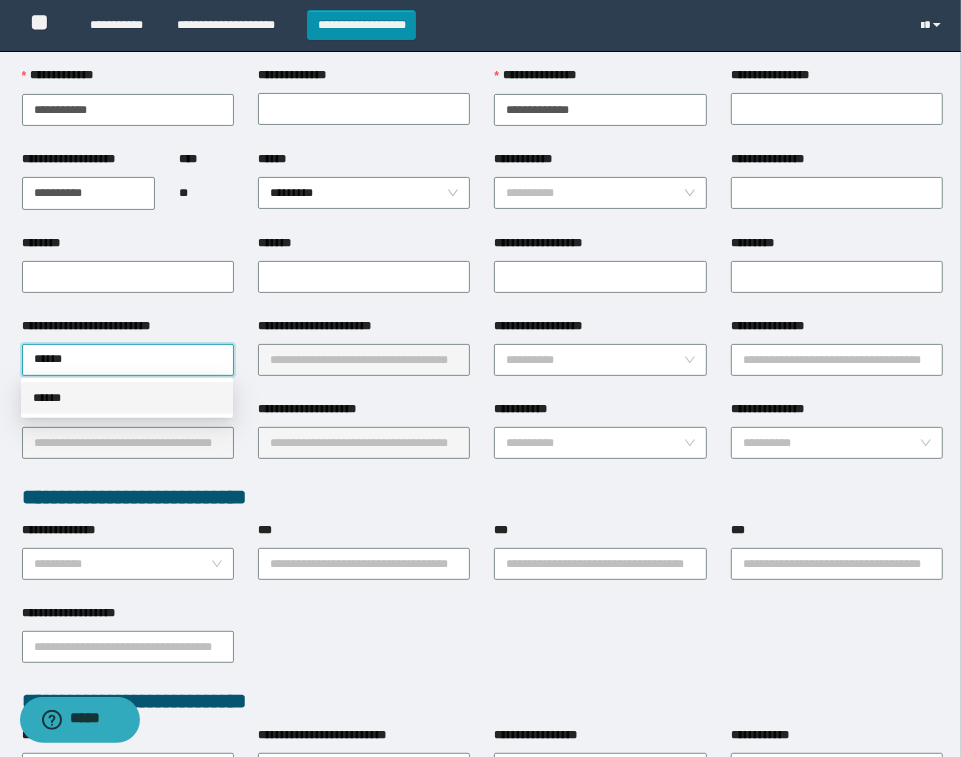 click on "******" at bounding box center (127, 398) 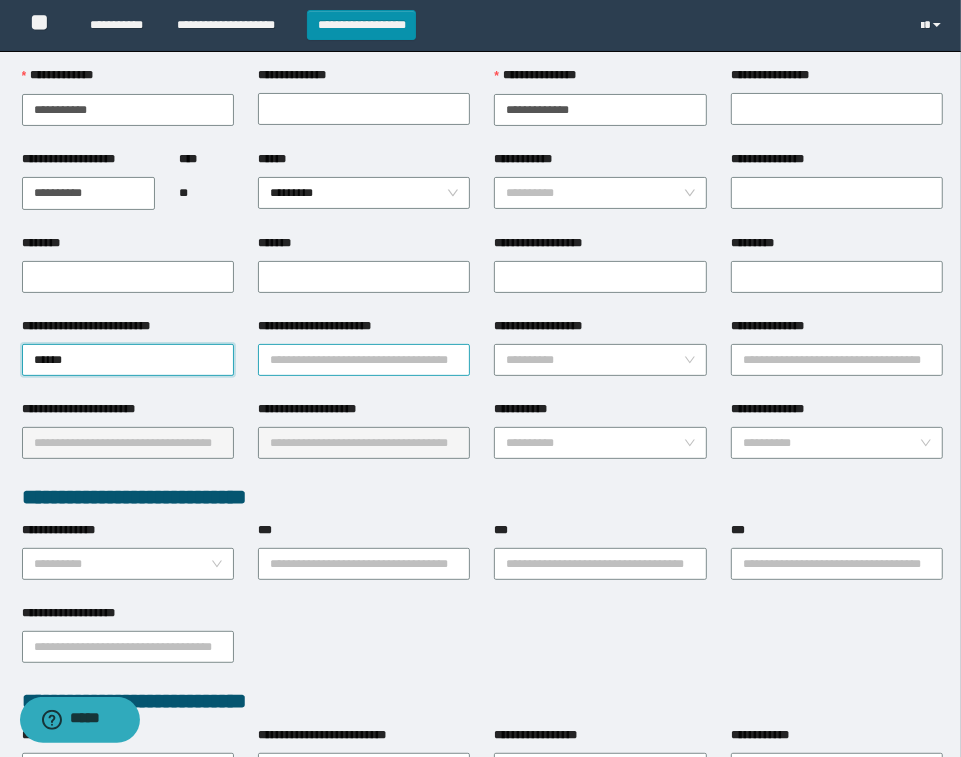 click on "**********" at bounding box center [364, 360] 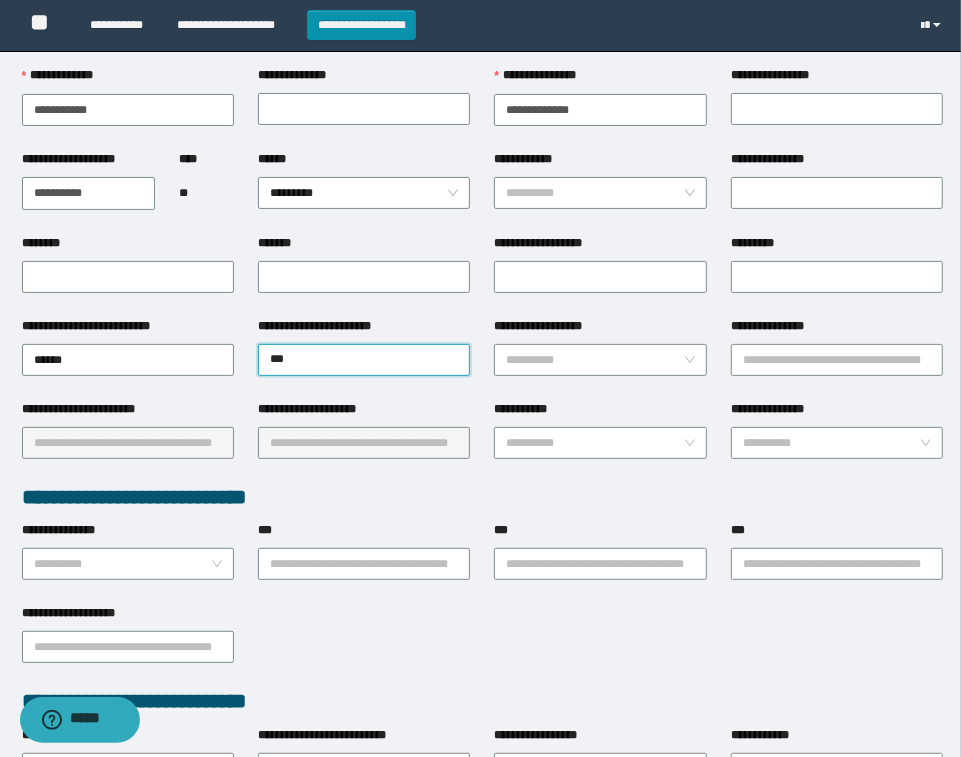 type on "****" 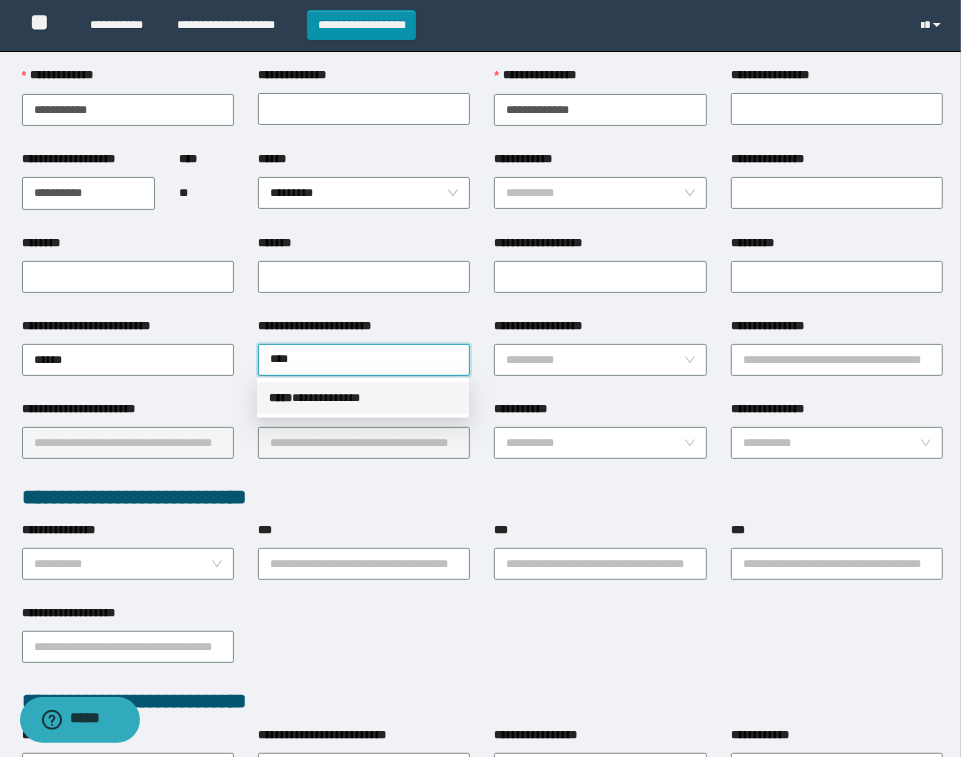 click on "**********" at bounding box center [363, 398] 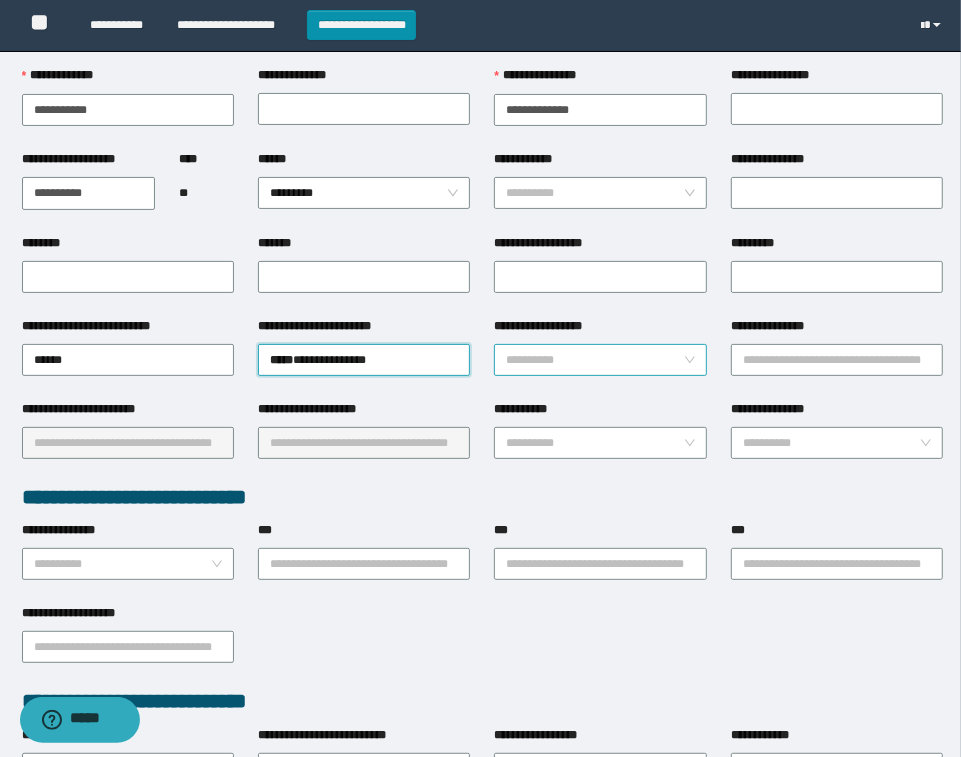 drag, startPoint x: 626, startPoint y: 381, endPoint x: 630, endPoint y: 360, distance: 21.377558 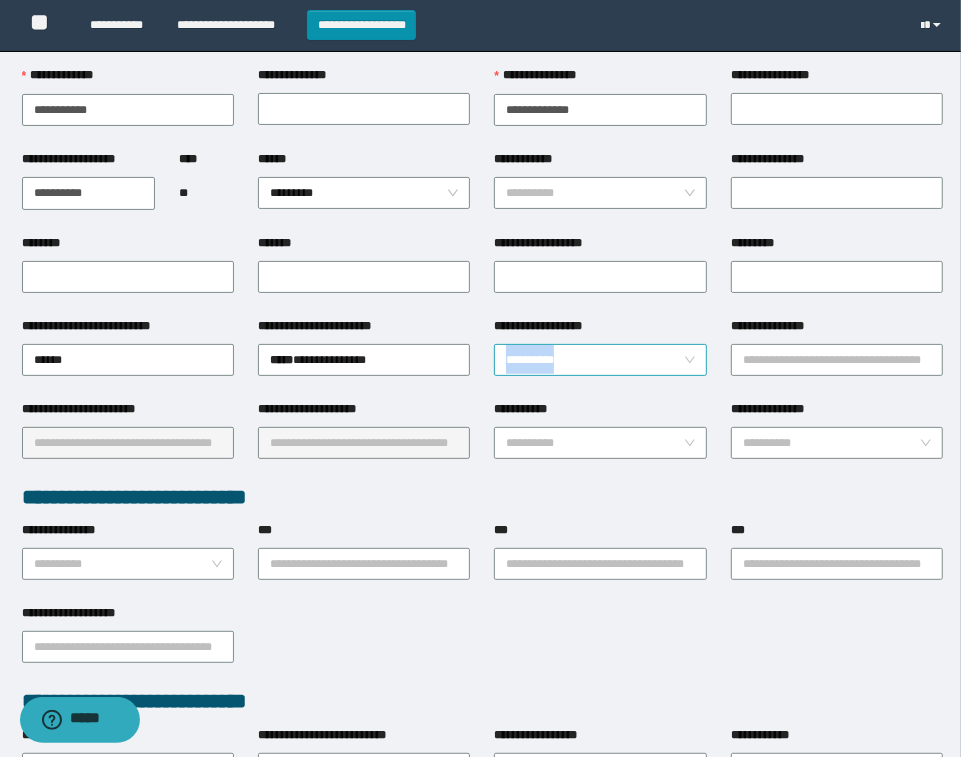 click on "**********" at bounding box center (594, 360) 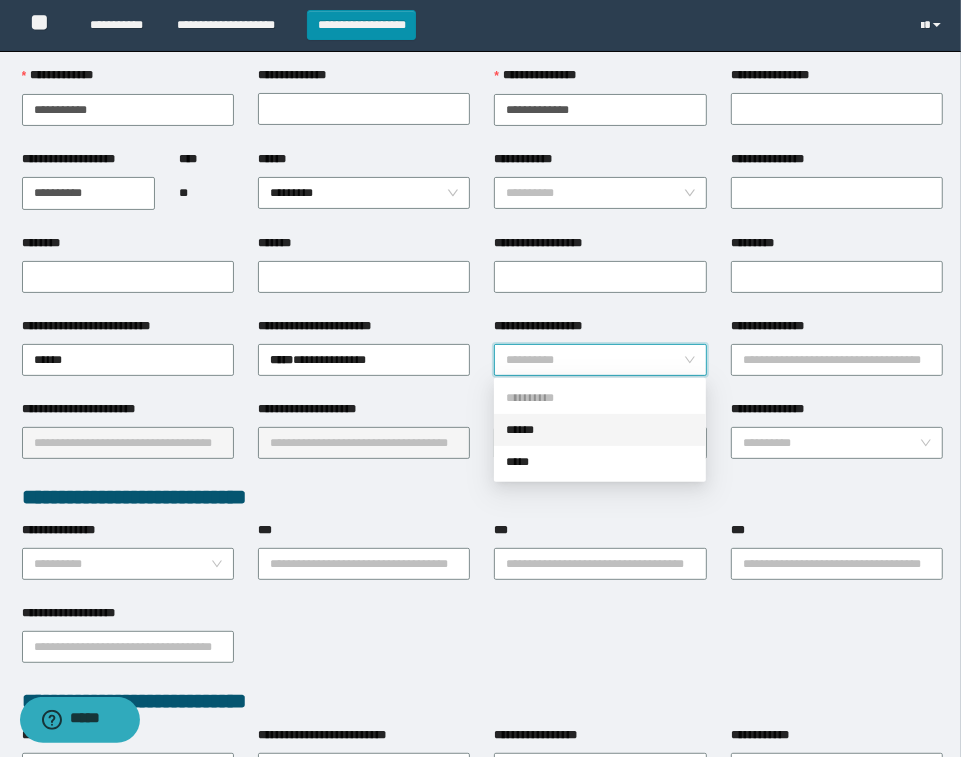 click on "******" at bounding box center [600, 430] 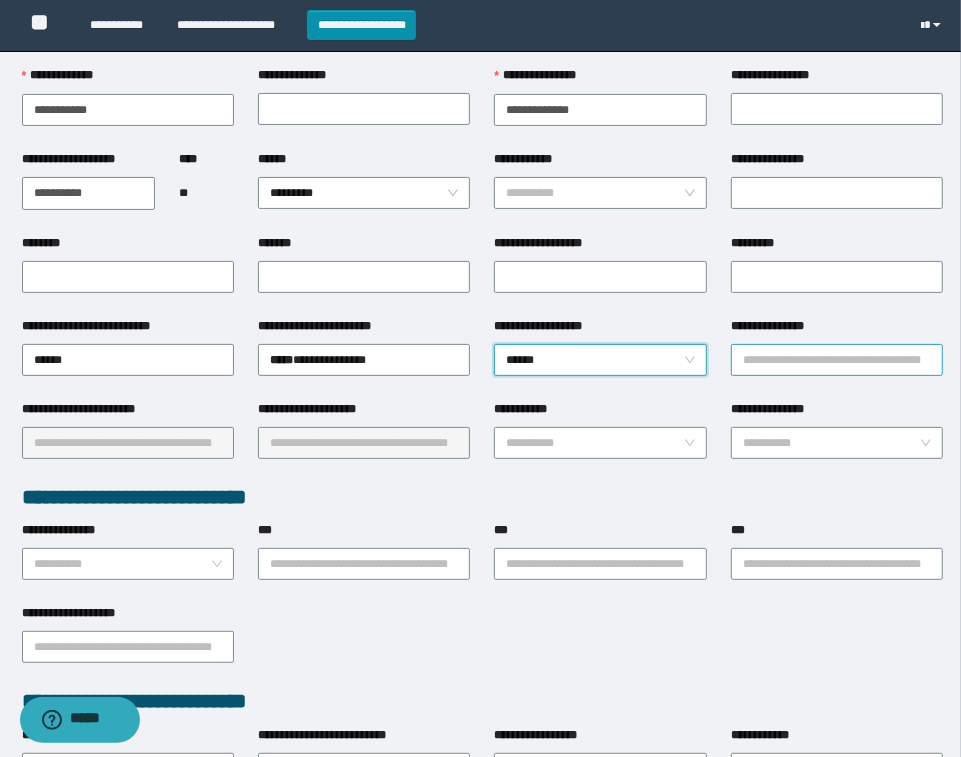 click on "**********" at bounding box center [837, 360] 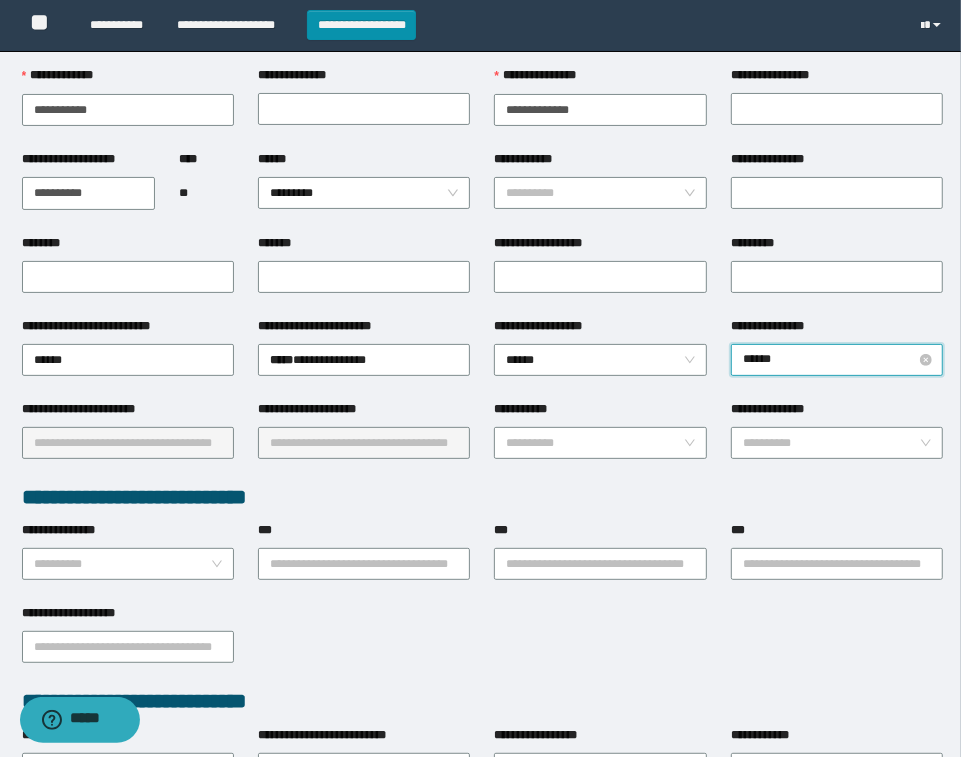 type on "*******" 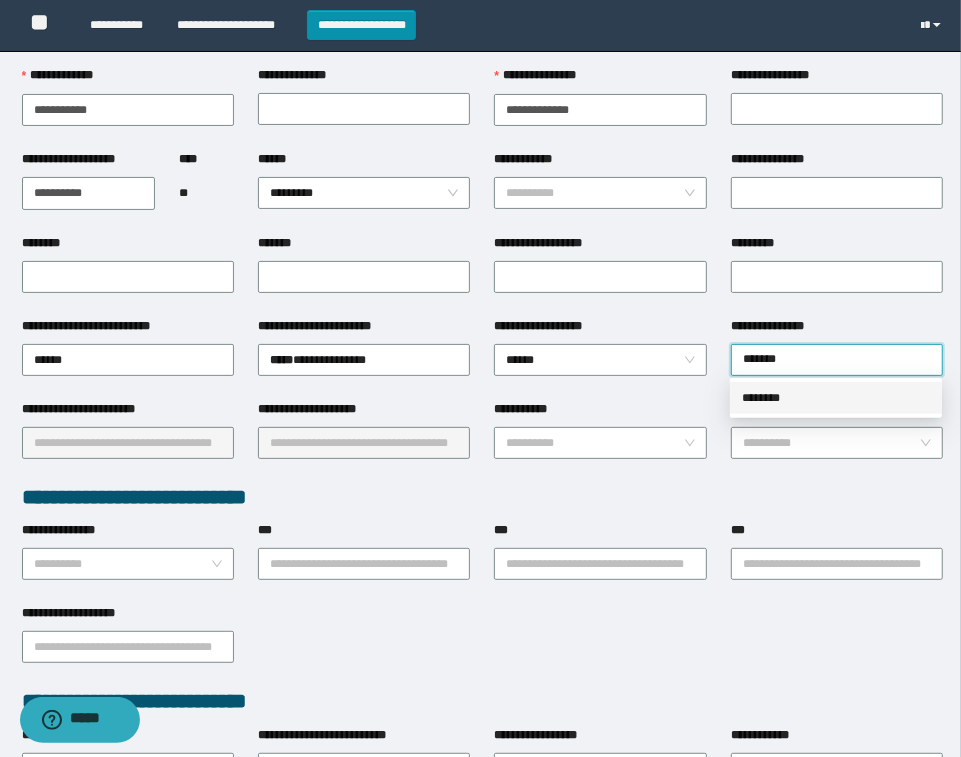 click on "********" at bounding box center (836, 398) 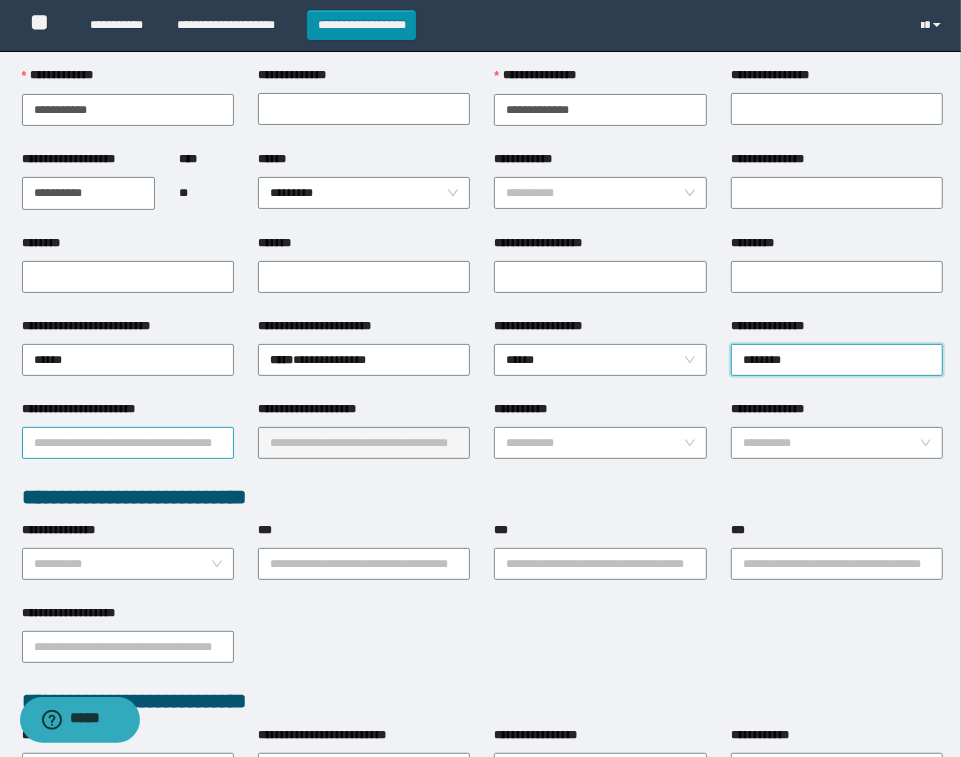 click on "**********" at bounding box center (128, 443) 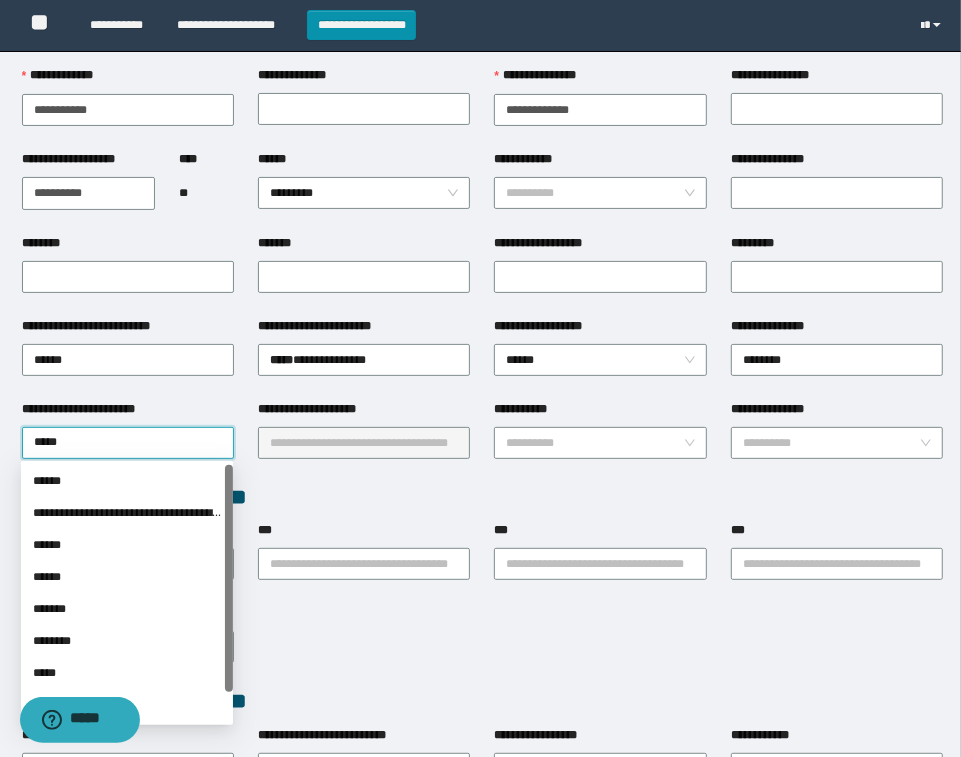 type on "******" 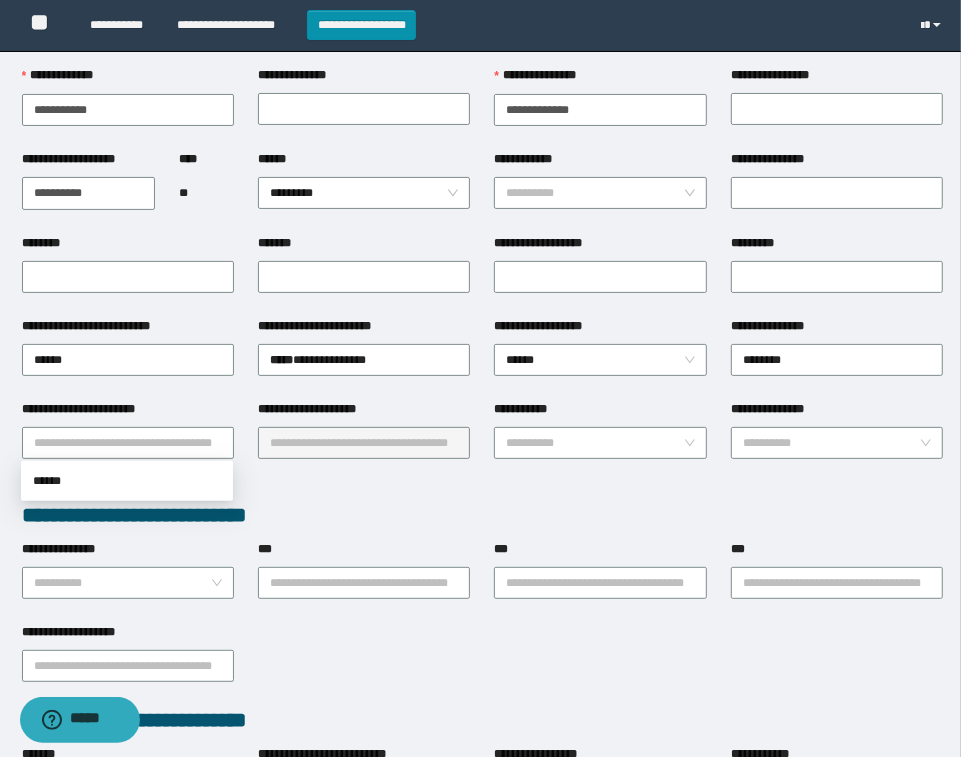 click on "**********" at bounding box center (480, 254) 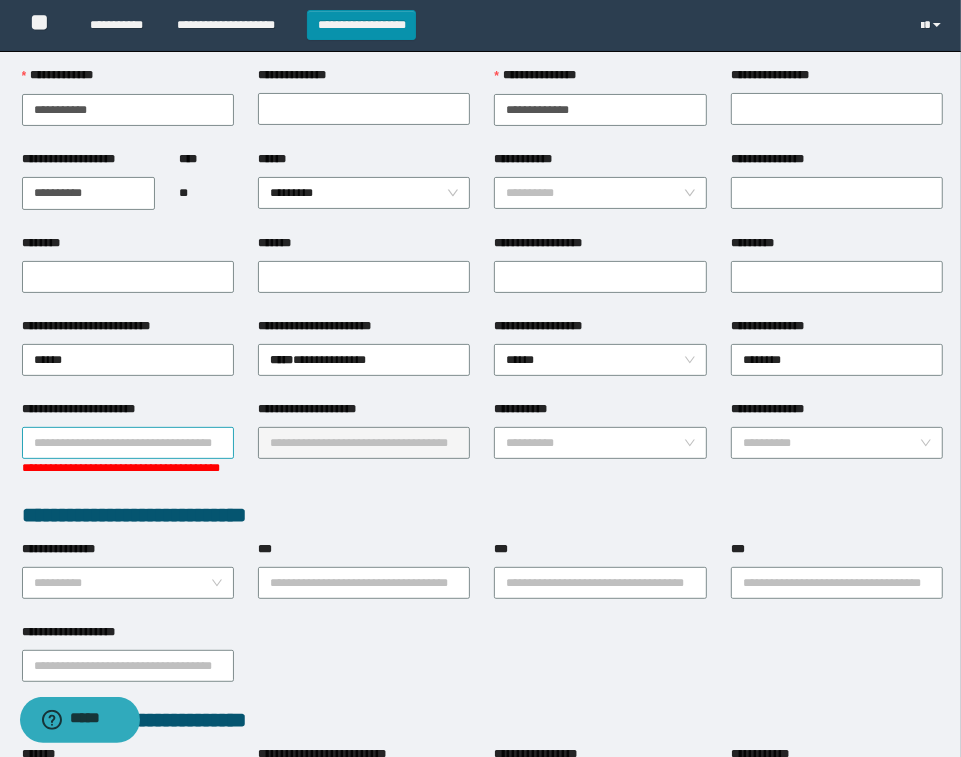 click on "**********" at bounding box center [128, 443] 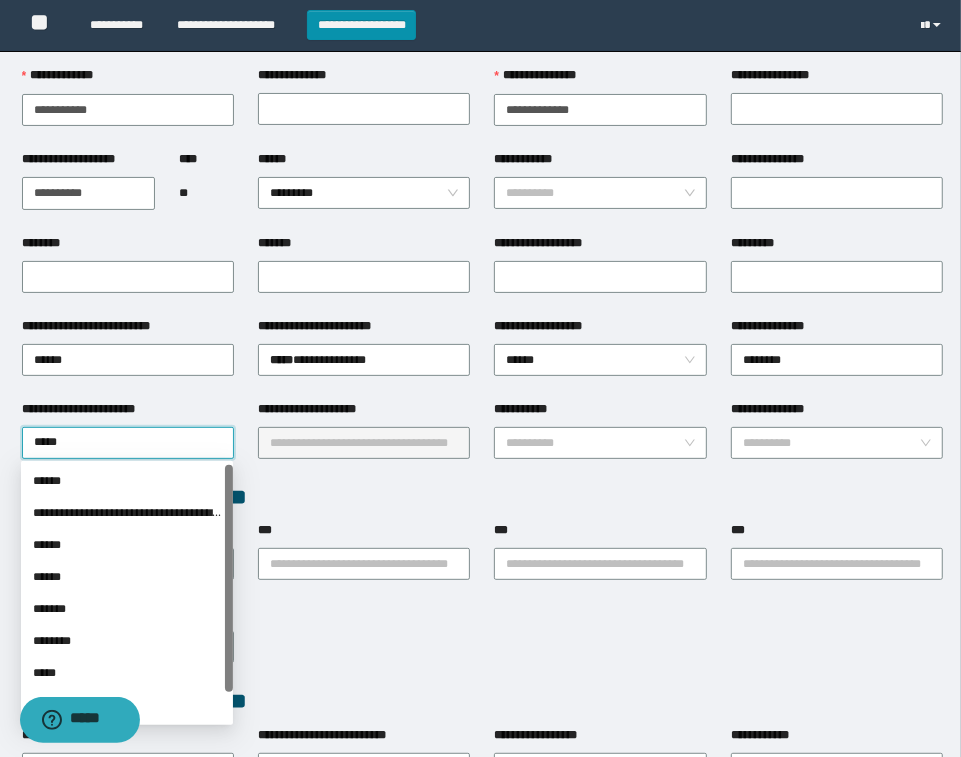 type on "******" 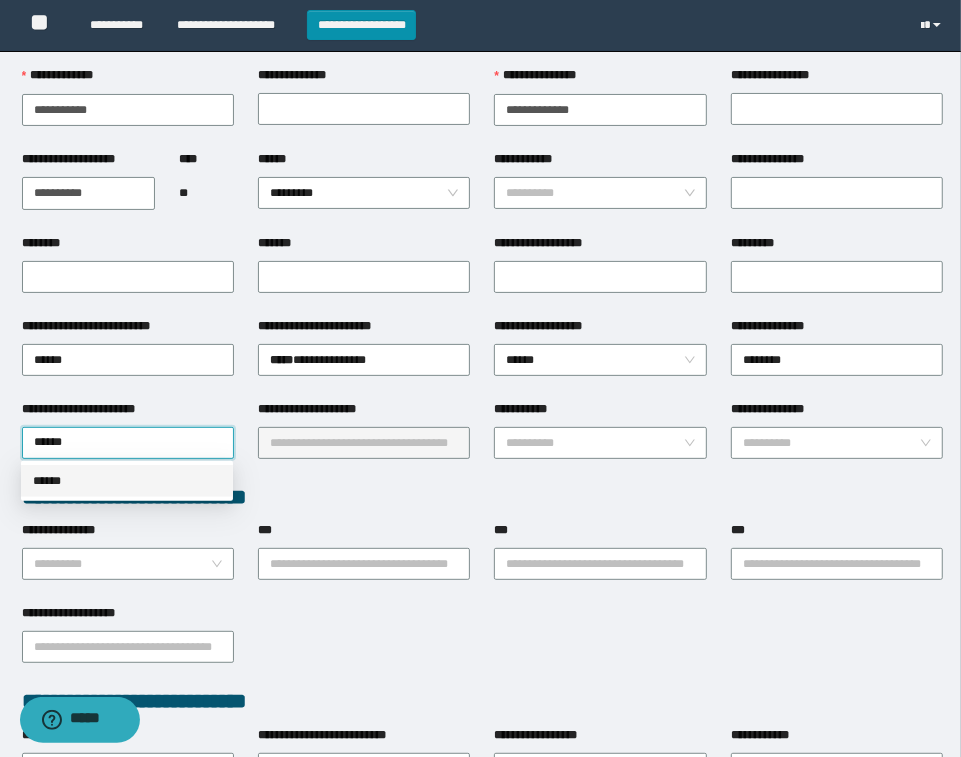 click on "******" at bounding box center [127, 481] 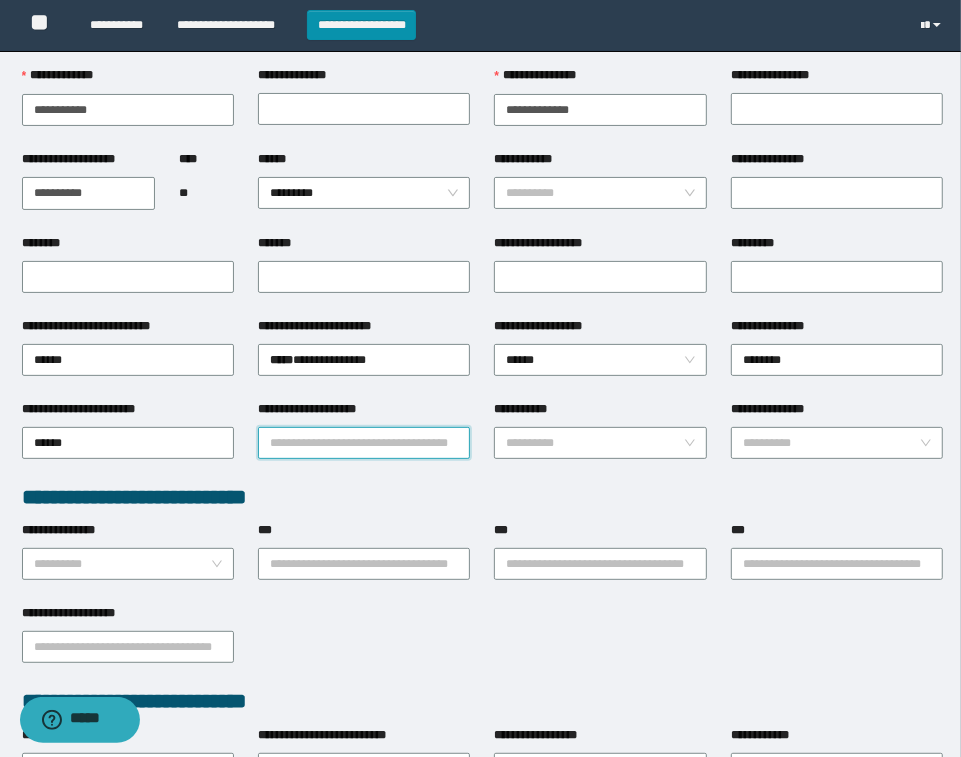 click on "**********" at bounding box center [364, 443] 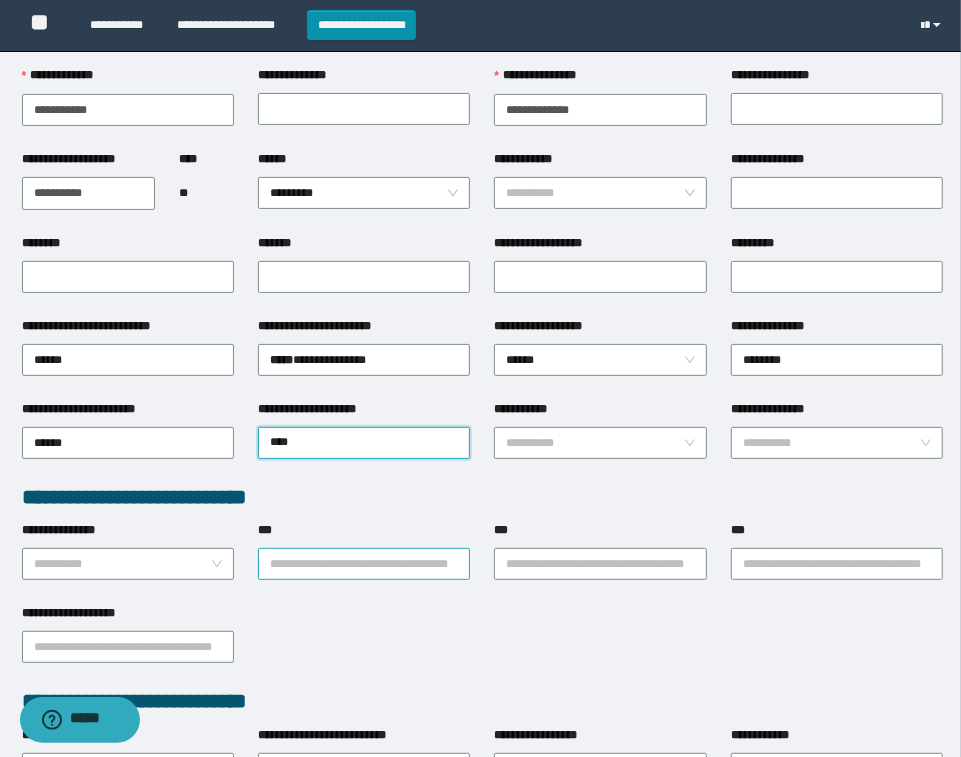type on "*****" 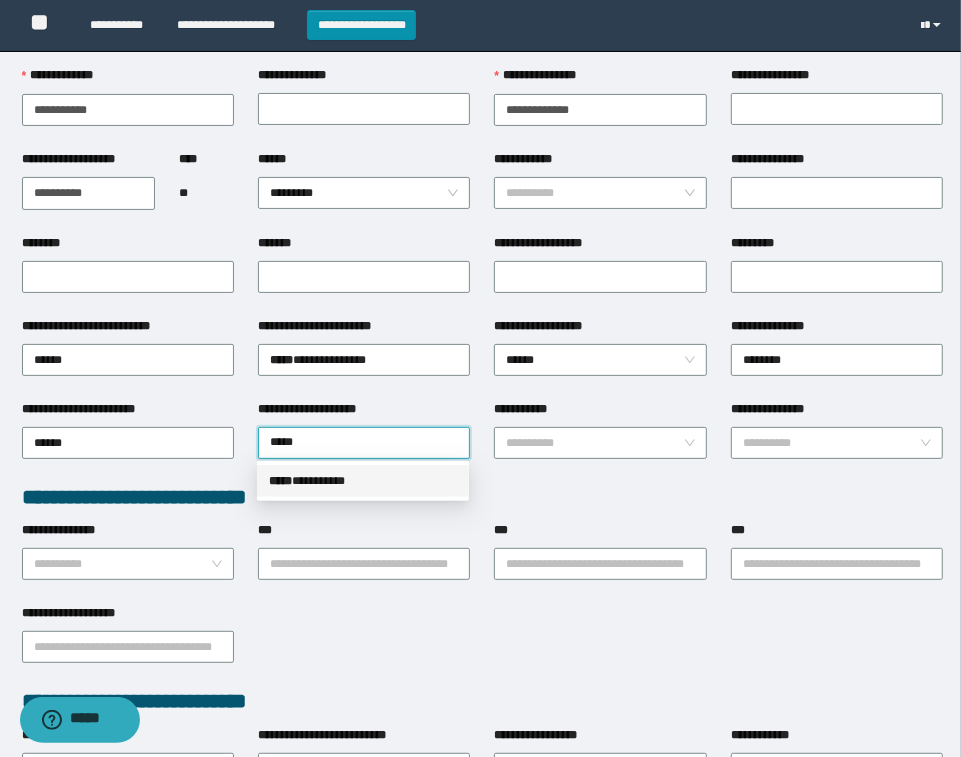 click on "***** * ********" at bounding box center (363, 481) 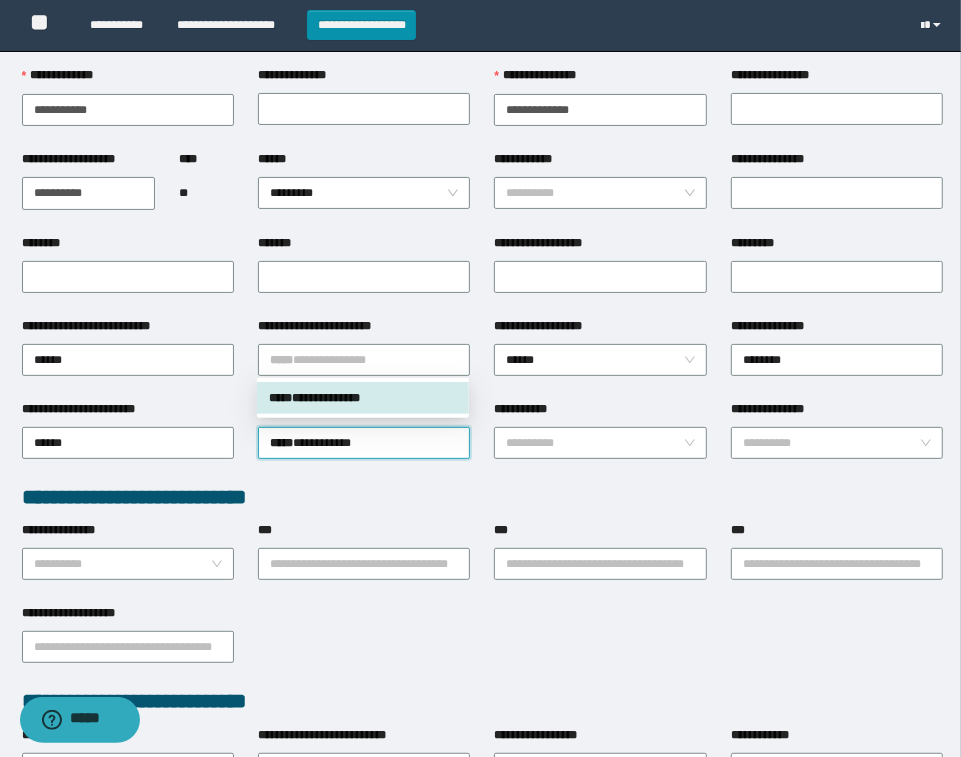 drag, startPoint x: 412, startPoint y: 362, endPoint x: 227, endPoint y: 342, distance: 186.07794 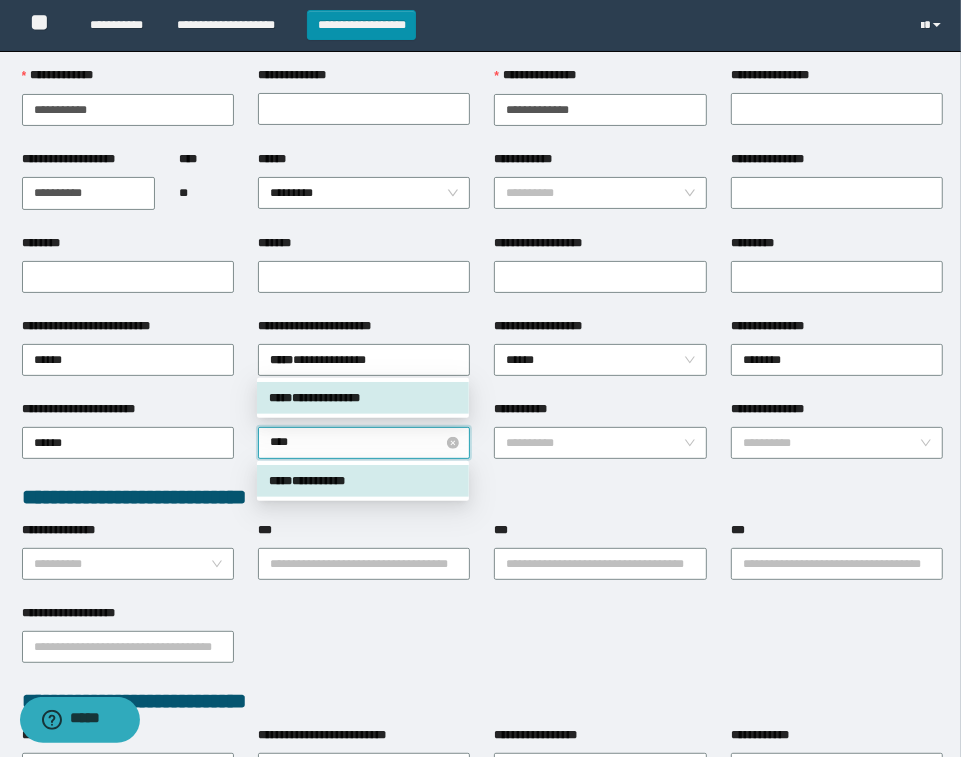 click on "****" at bounding box center (364, 443) 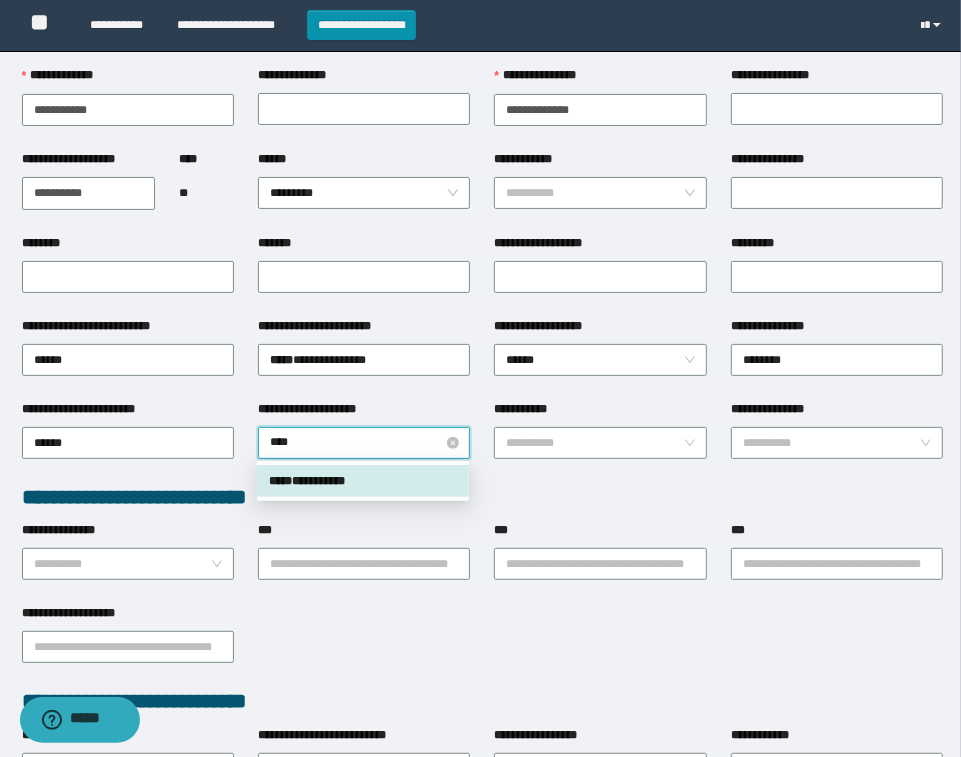 click on "****" at bounding box center (364, 443) 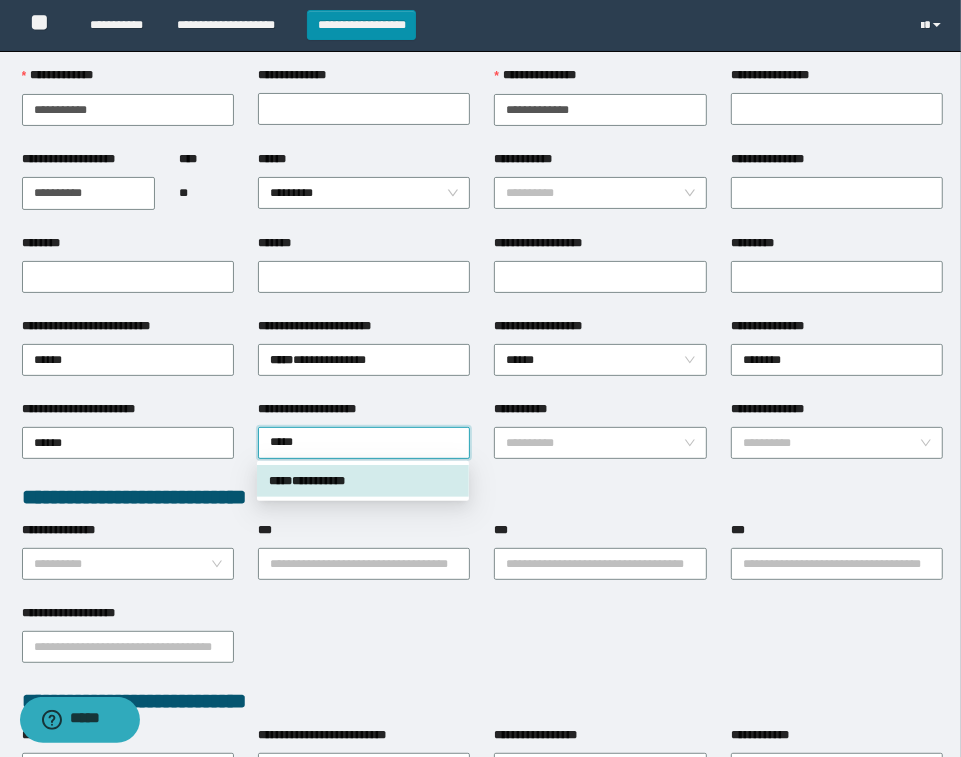 type on "******" 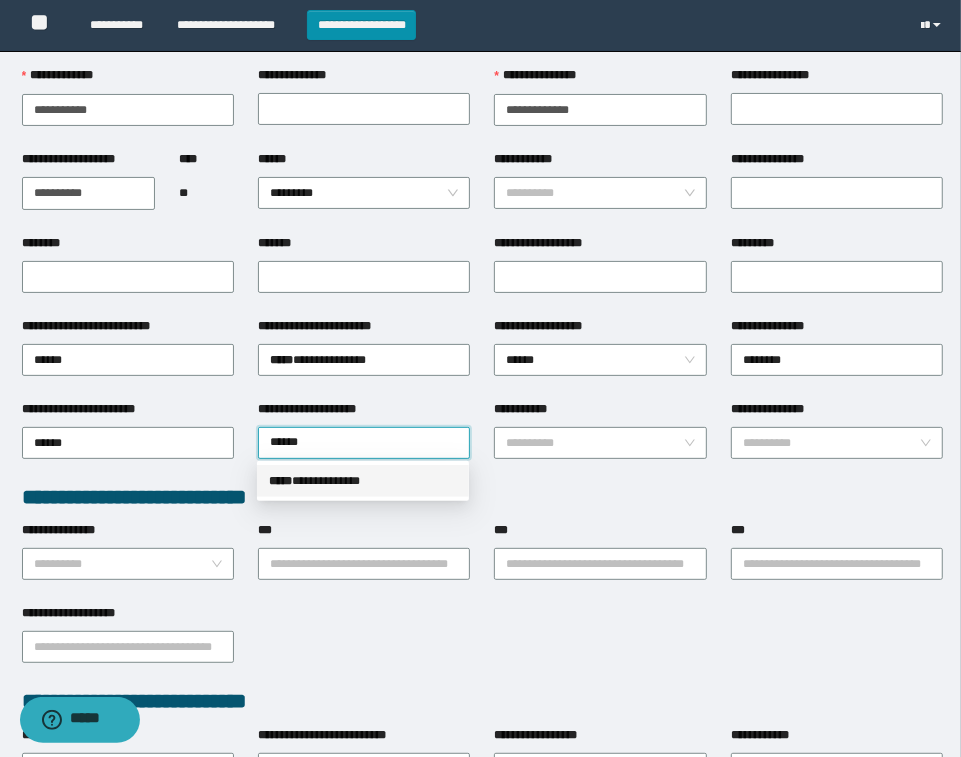 click on "**********" at bounding box center (363, 481) 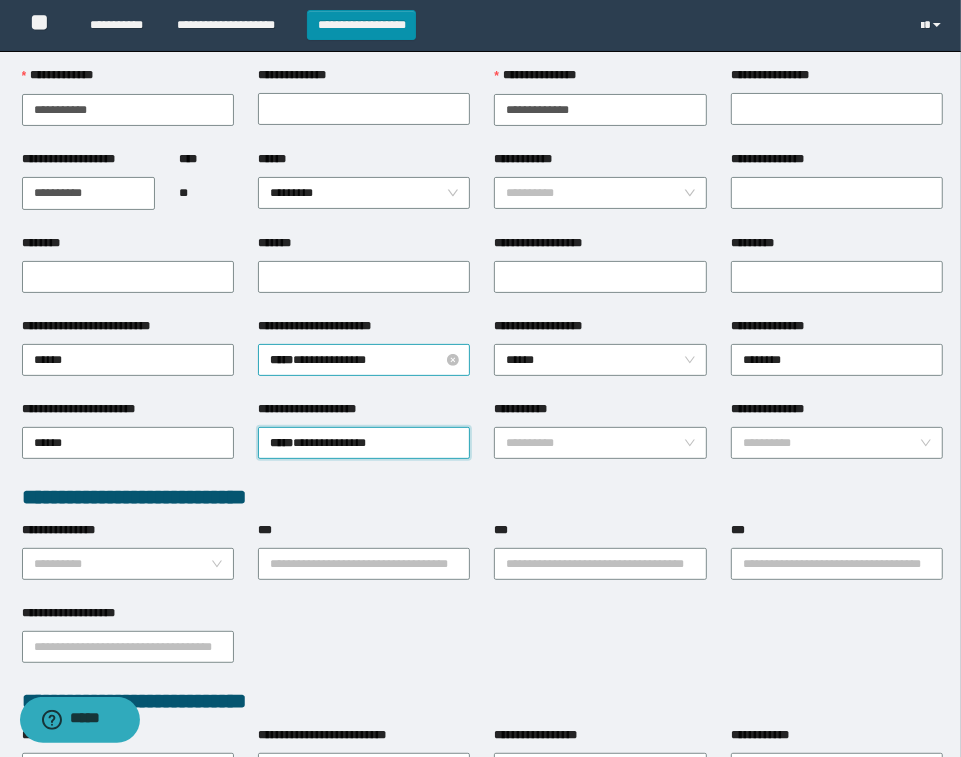 click on "**********" at bounding box center (364, 359) 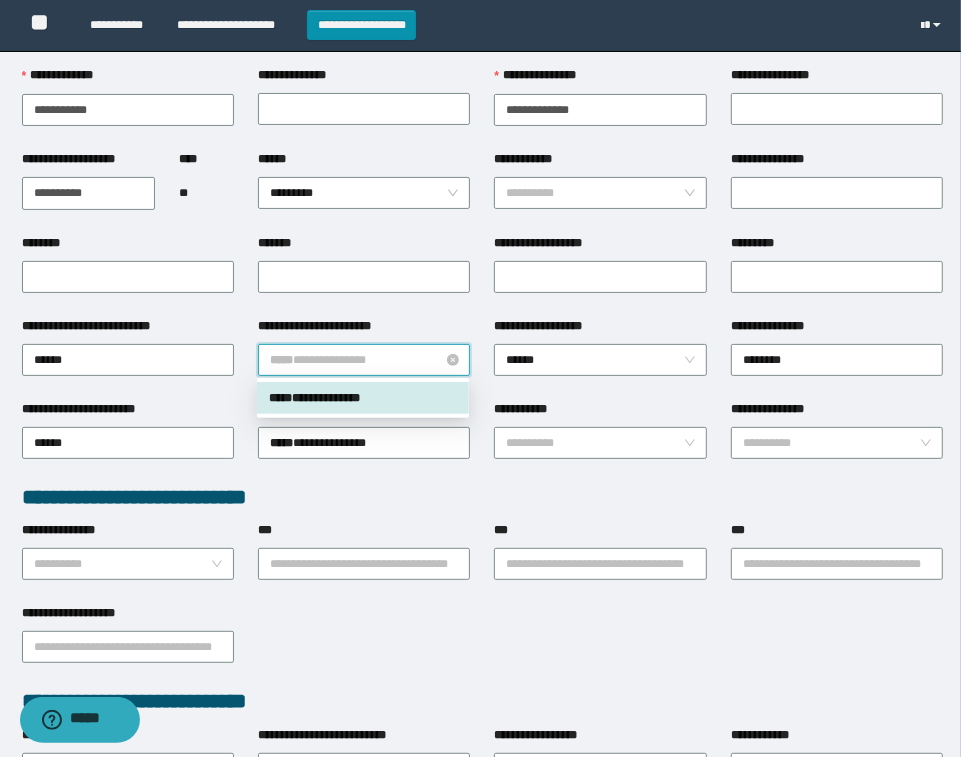 click on "**********" at bounding box center [364, 359] 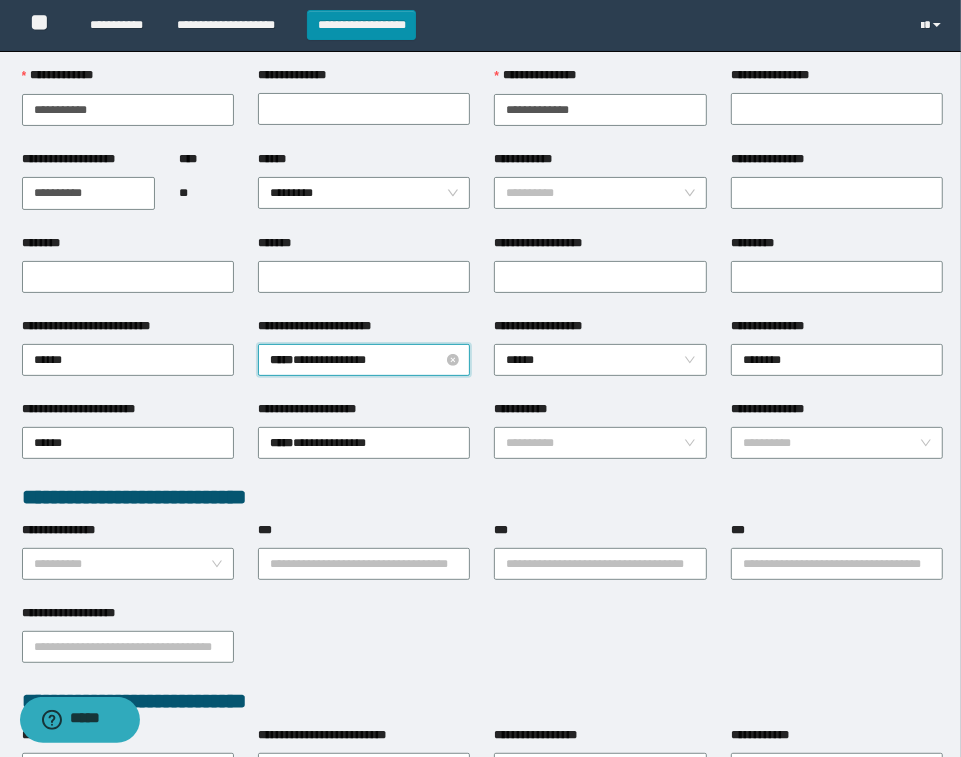 click on "**********" at bounding box center (364, 359) 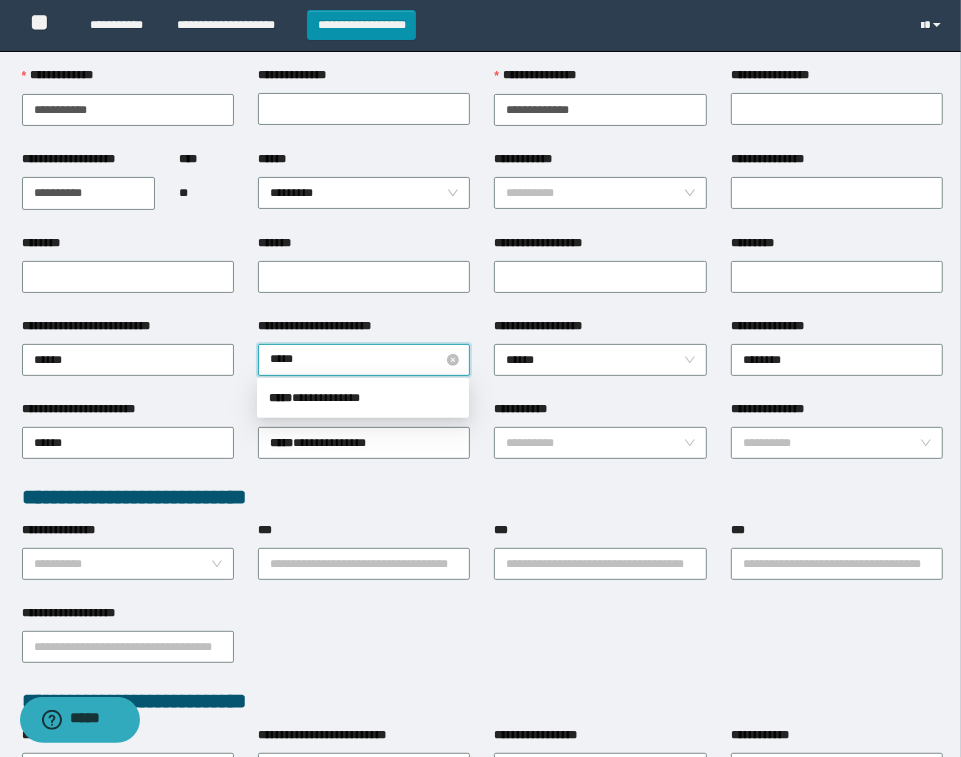 type on "******" 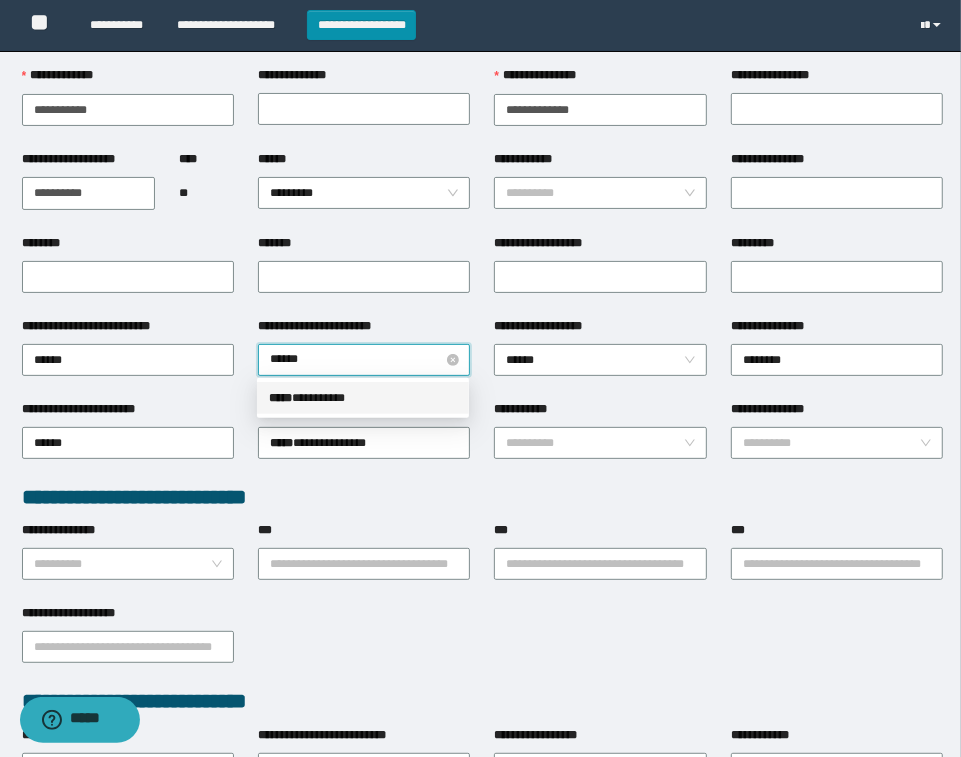 click on "******" at bounding box center [364, 360] 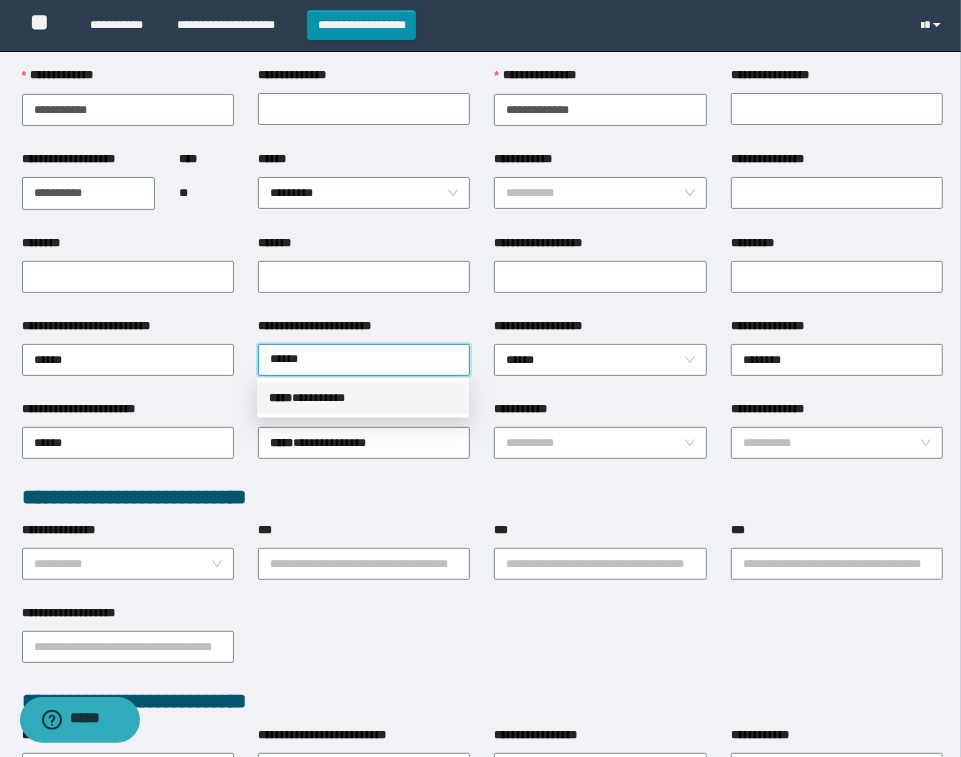 click on "***** * ********" at bounding box center [363, 398] 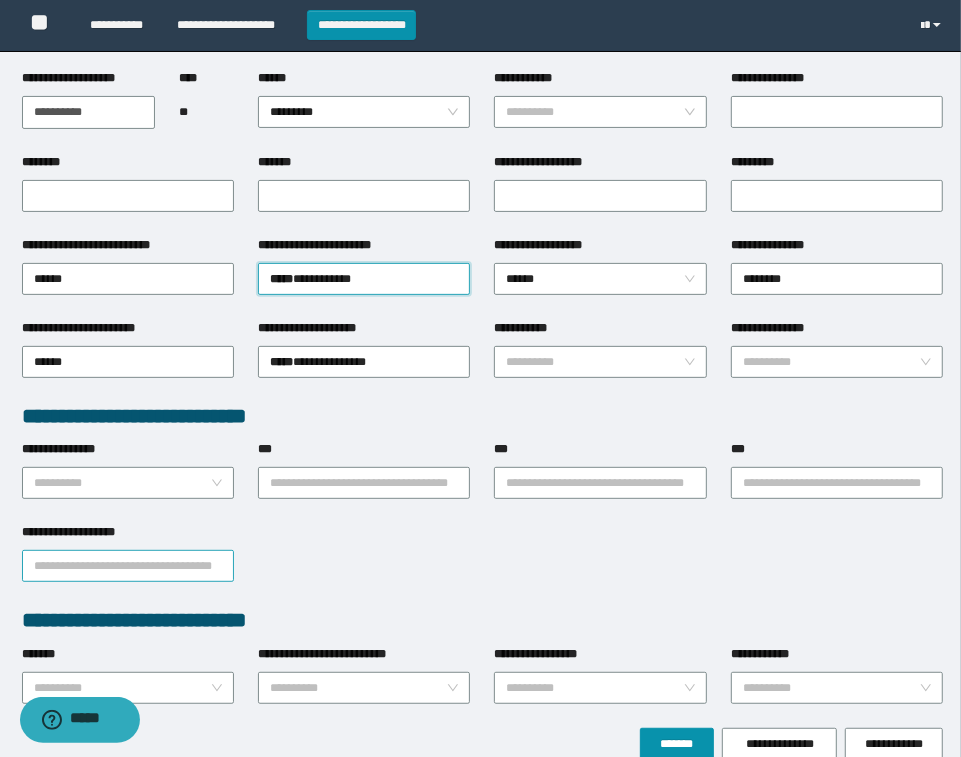 scroll, scrollTop: 250, scrollLeft: 0, axis: vertical 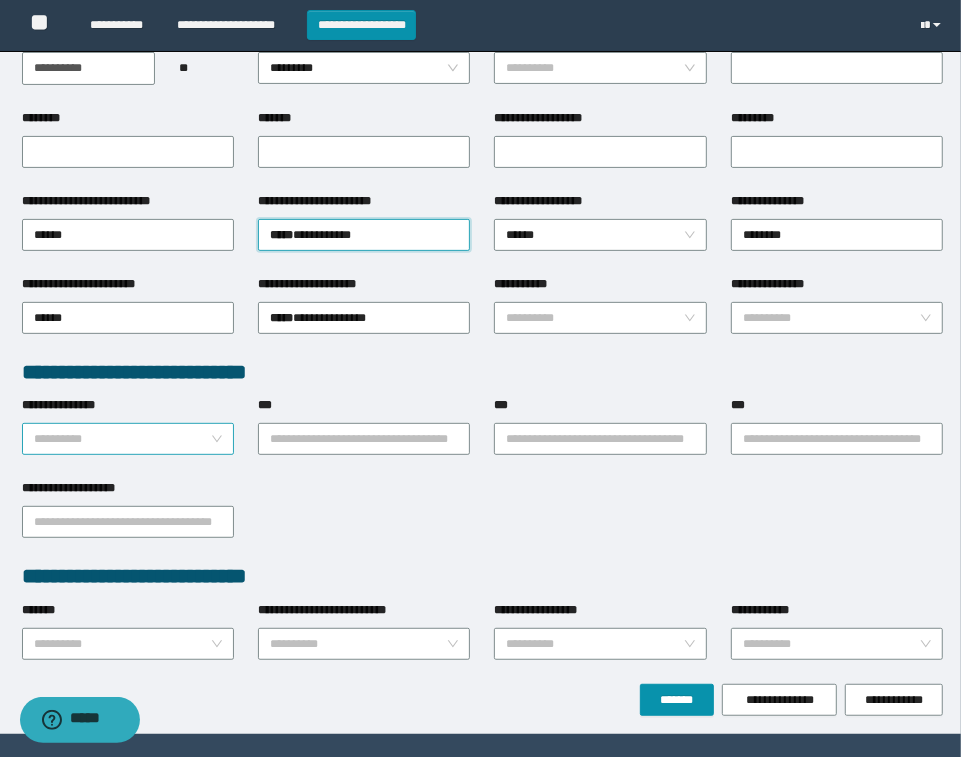 click on "**********" at bounding box center (122, 439) 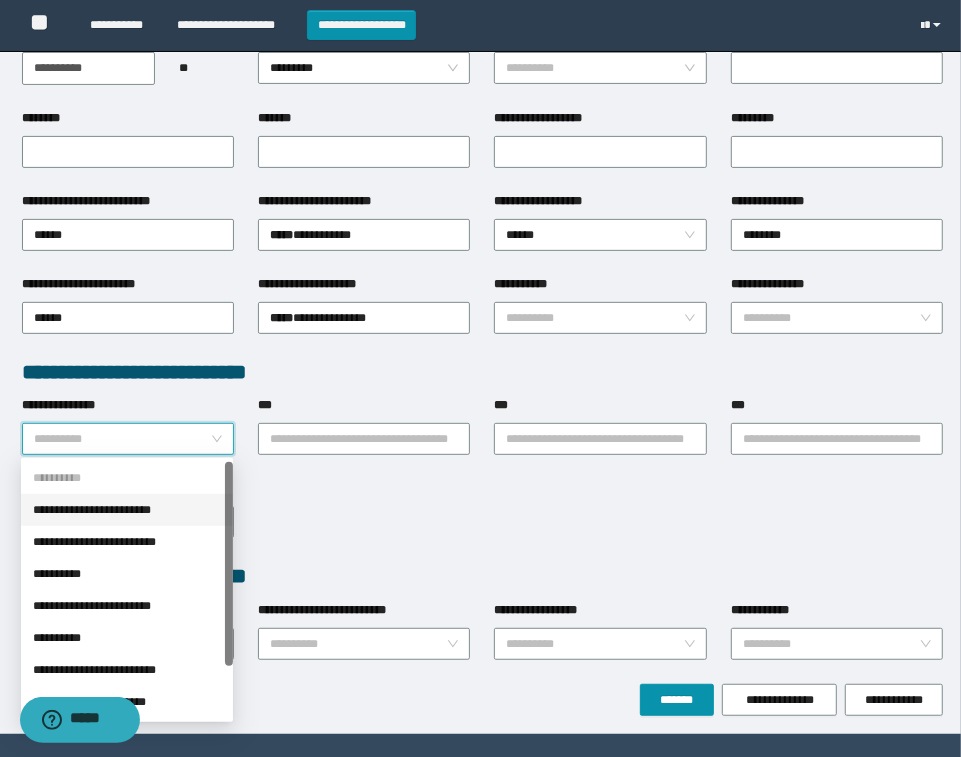 click on "**********" at bounding box center [127, 510] 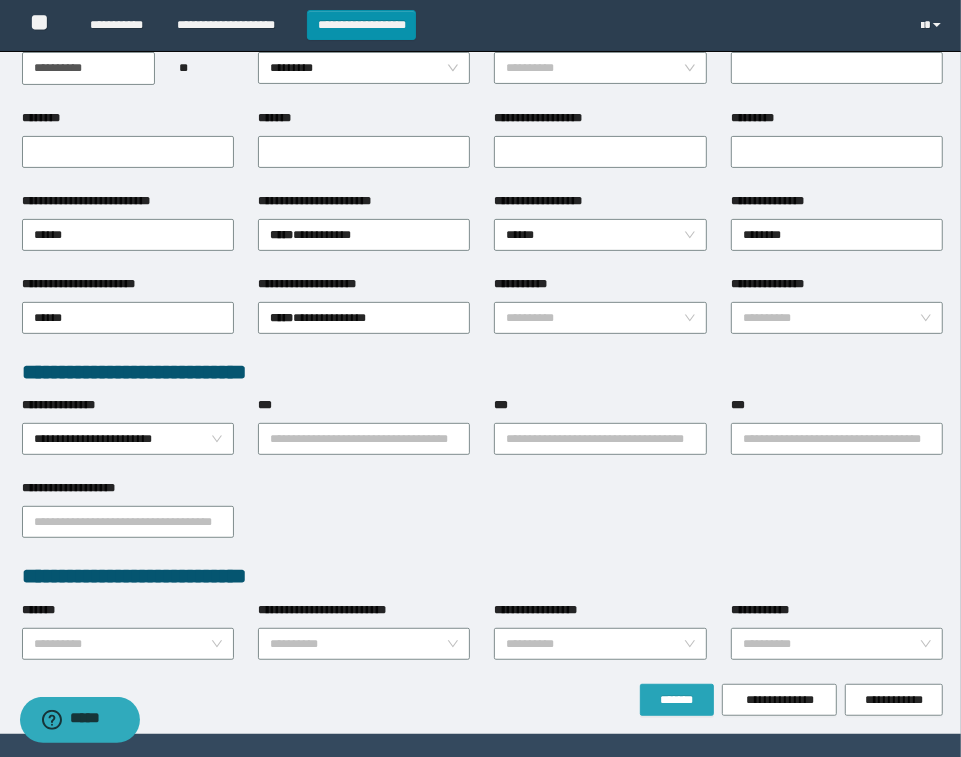click on "*******" at bounding box center (677, 700) 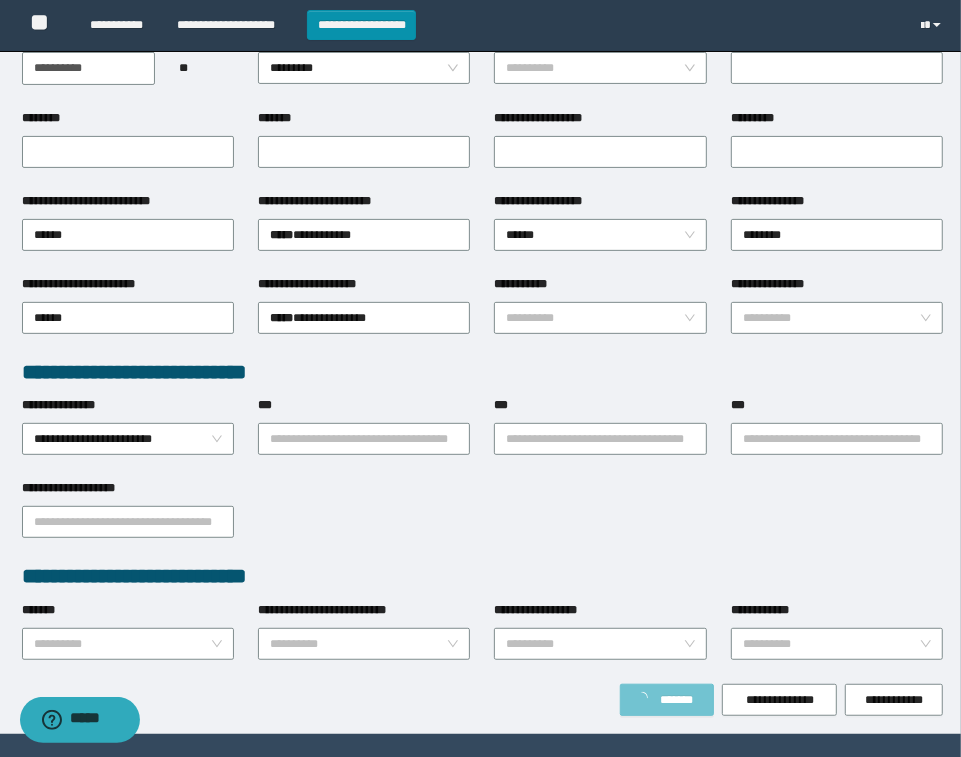 type on "**********" 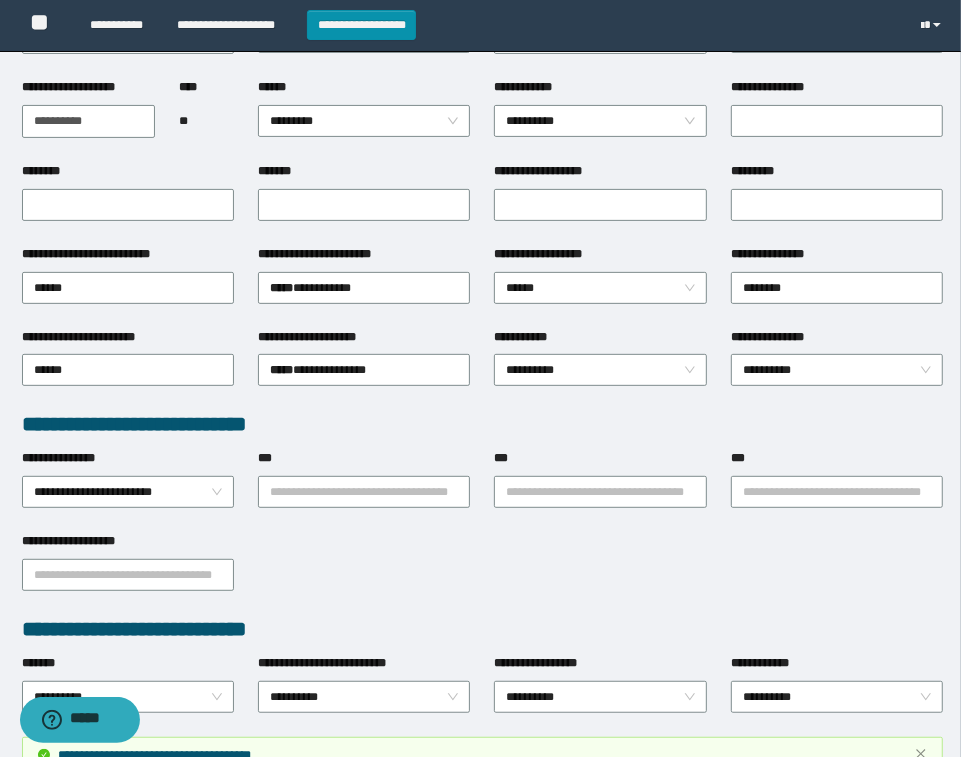 scroll, scrollTop: 303, scrollLeft: 0, axis: vertical 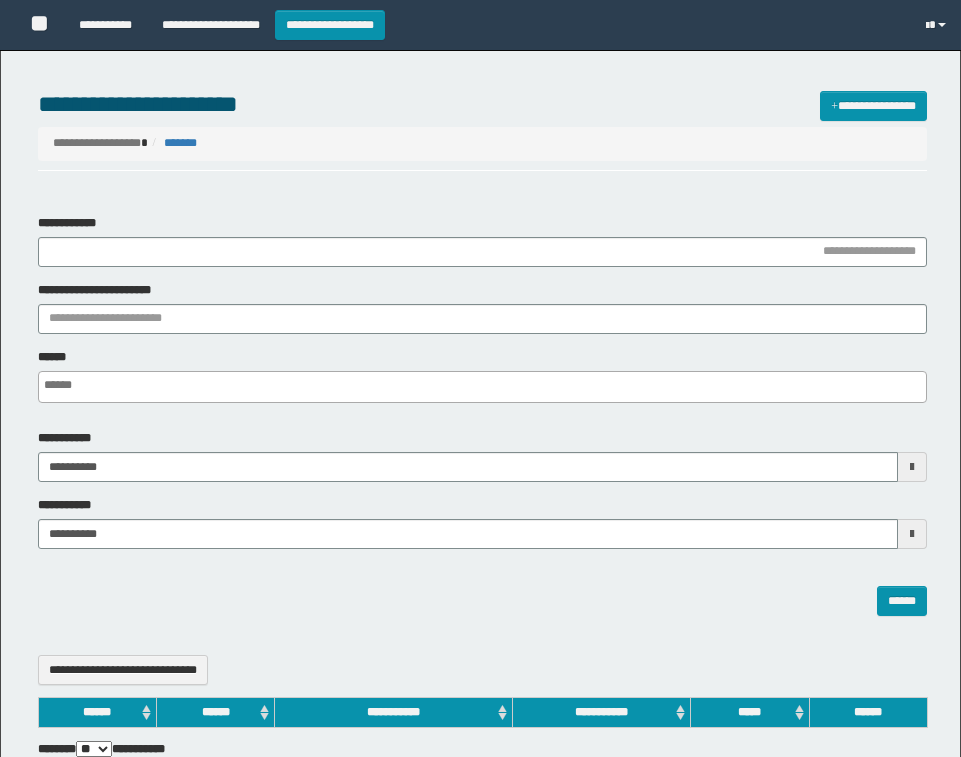 select 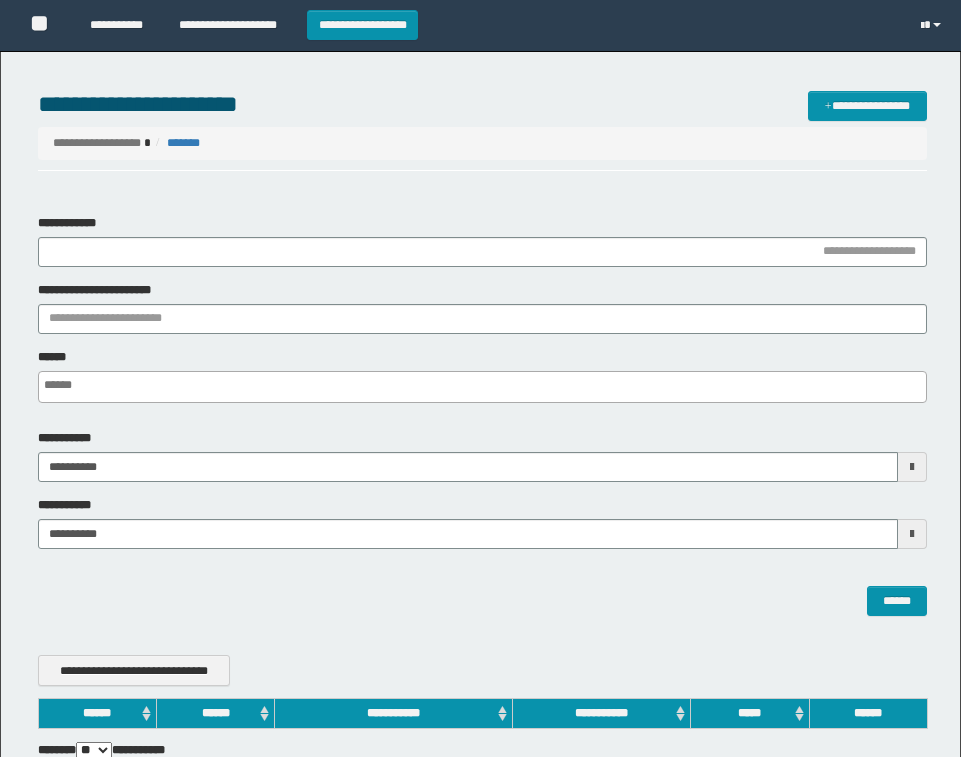 scroll, scrollTop: 0, scrollLeft: 0, axis: both 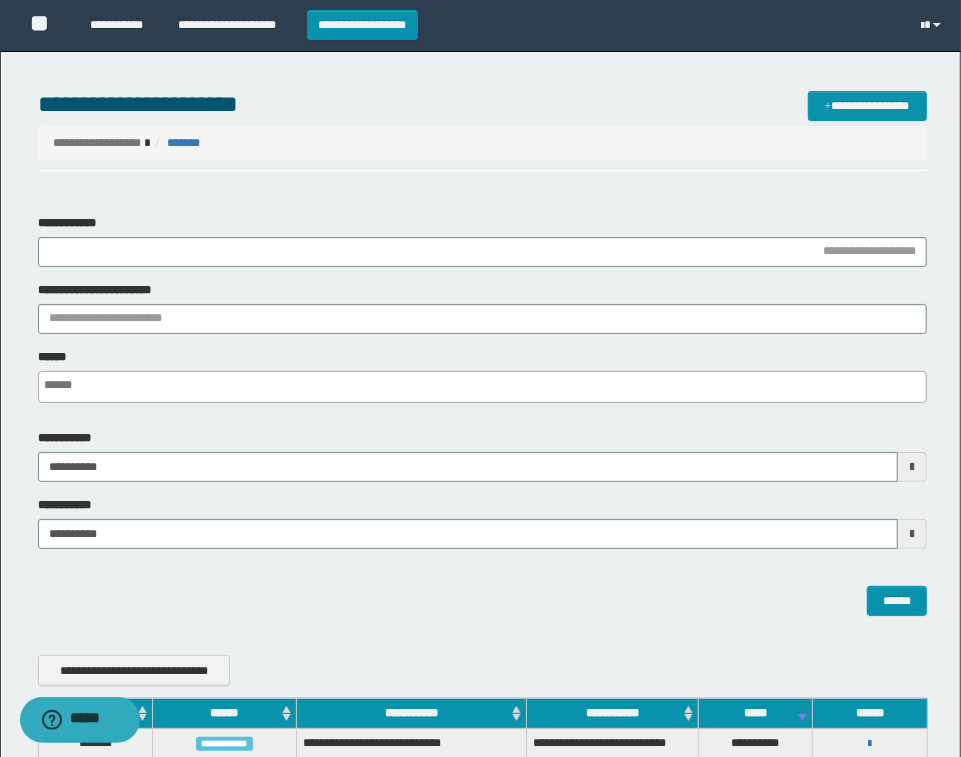 click on "**********" at bounding box center [482, 104] 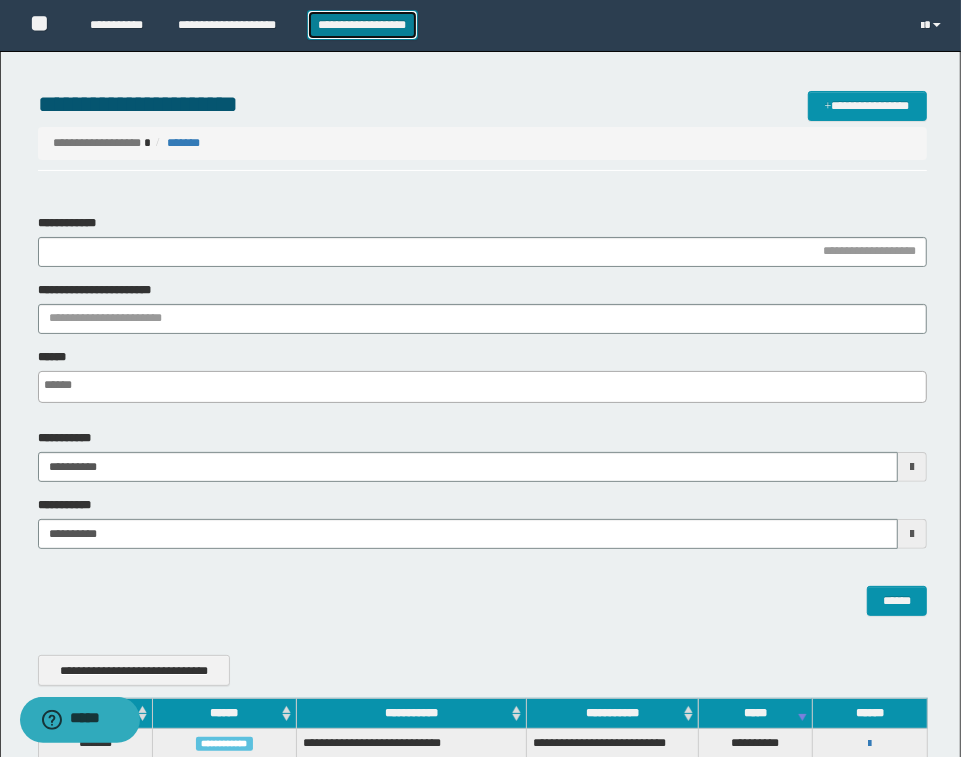 click on "**********" at bounding box center [362, 25] 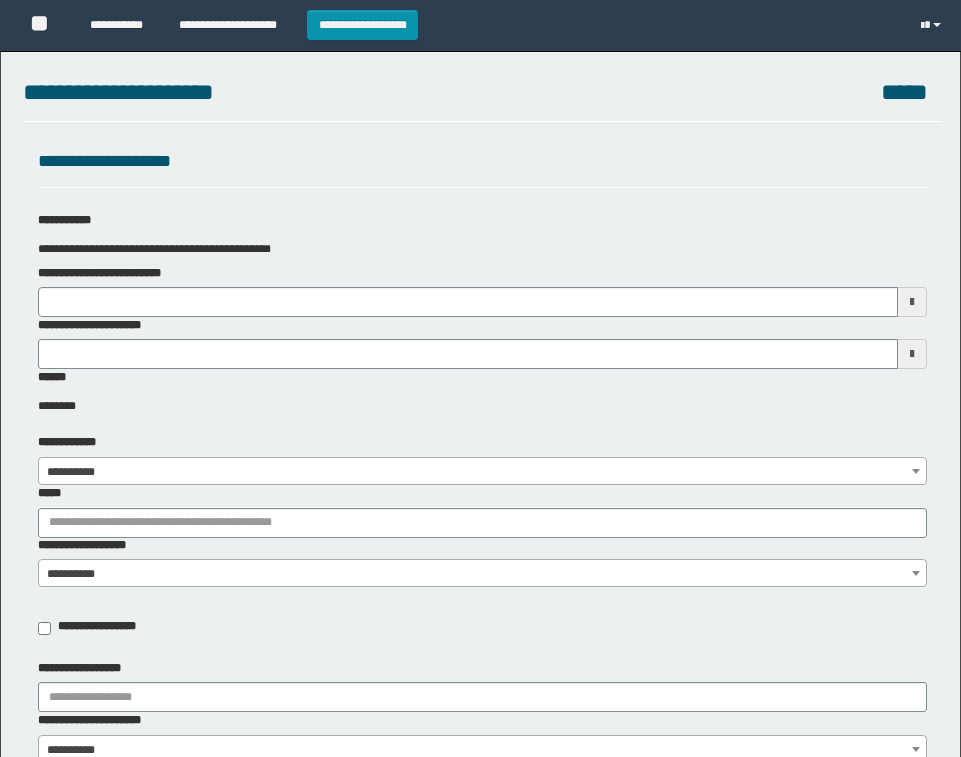 scroll, scrollTop: 0, scrollLeft: 0, axis: both 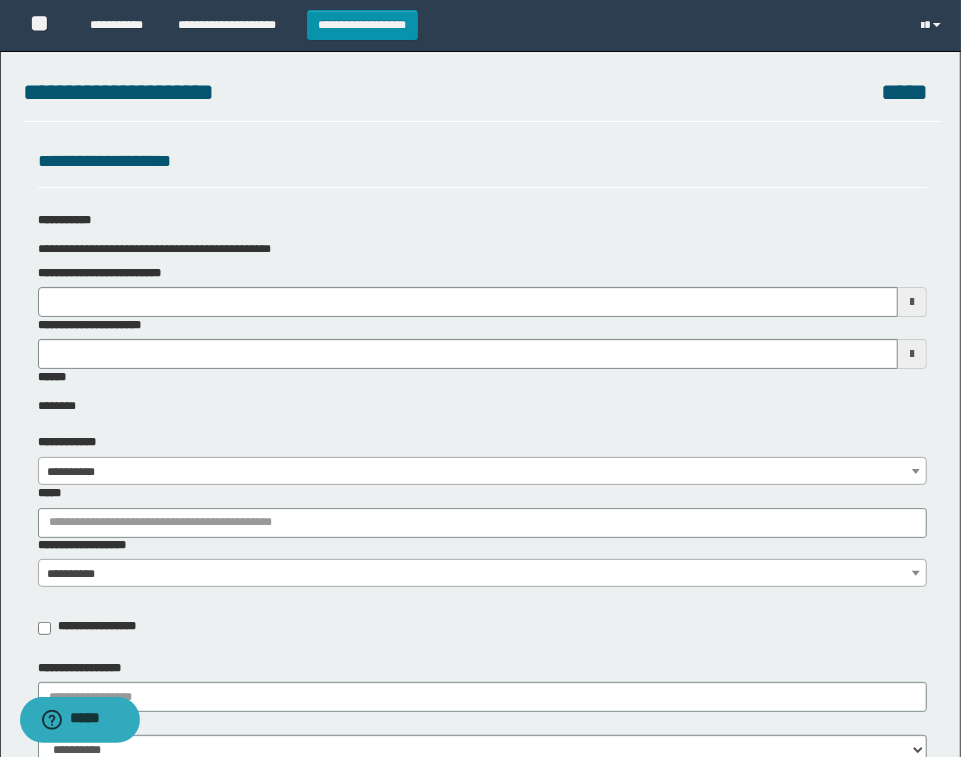 click on "**********" at bounding box center (482, 343) 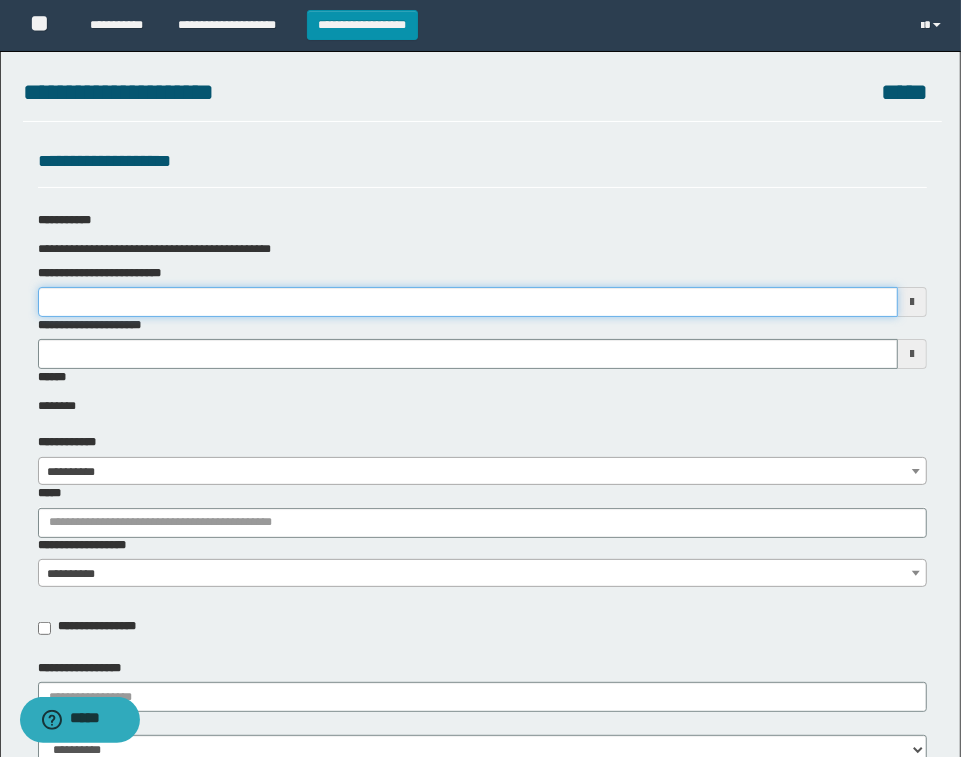 click on "**********" at bounding box center (468, 302) 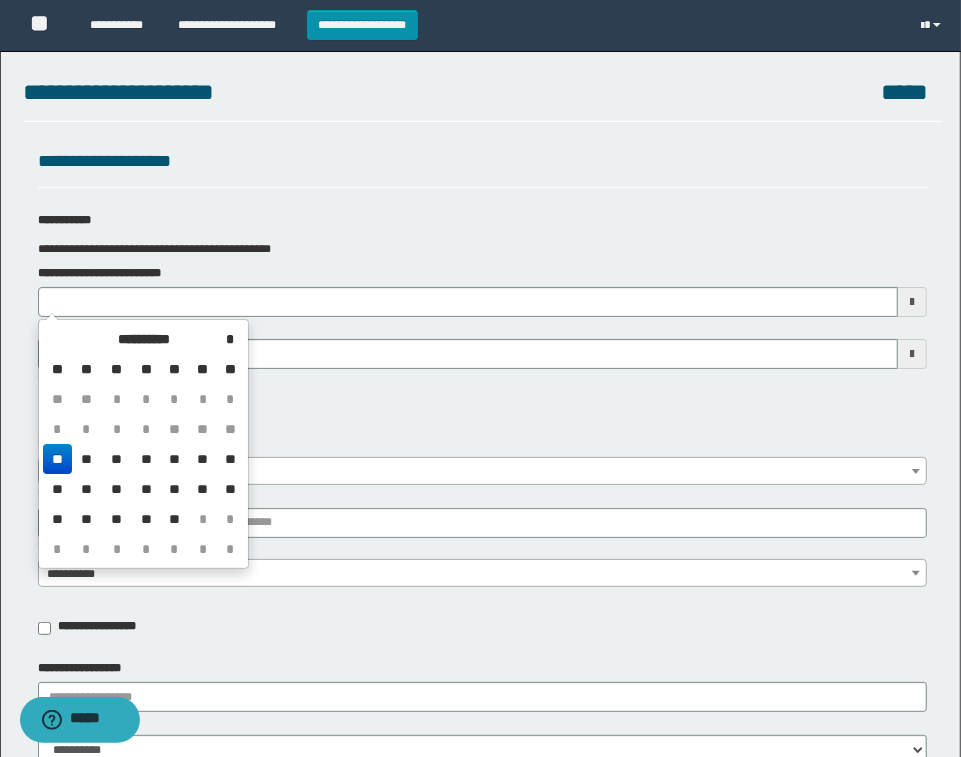click on "**" at bounding box center (57, 459) 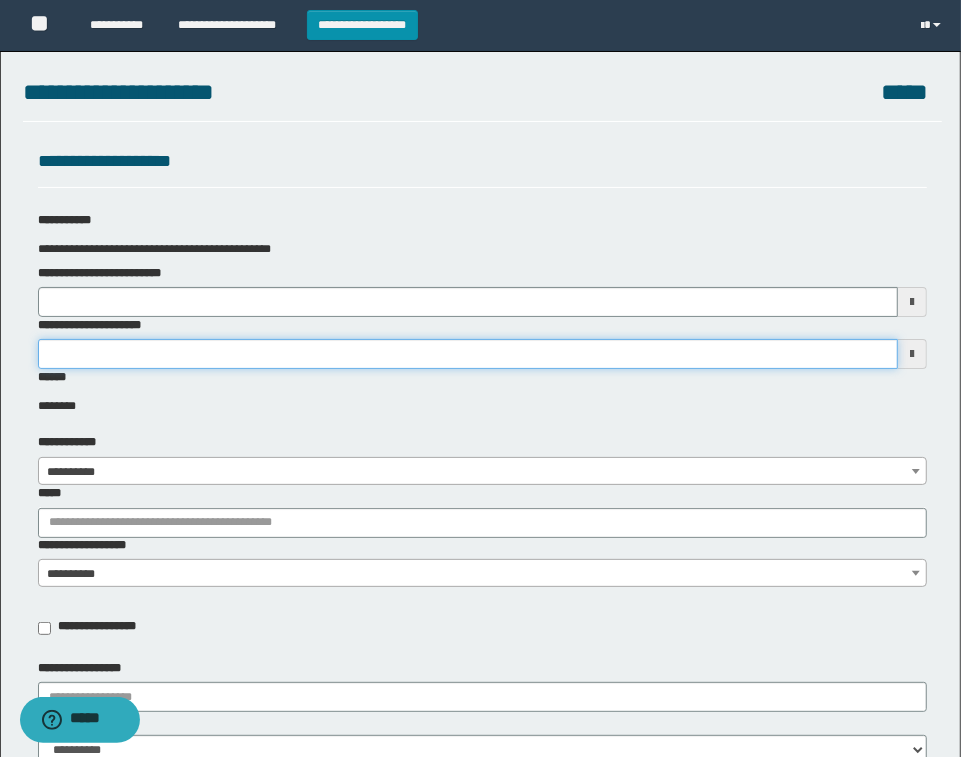 click on "**********" at bounding box center [468, 354] 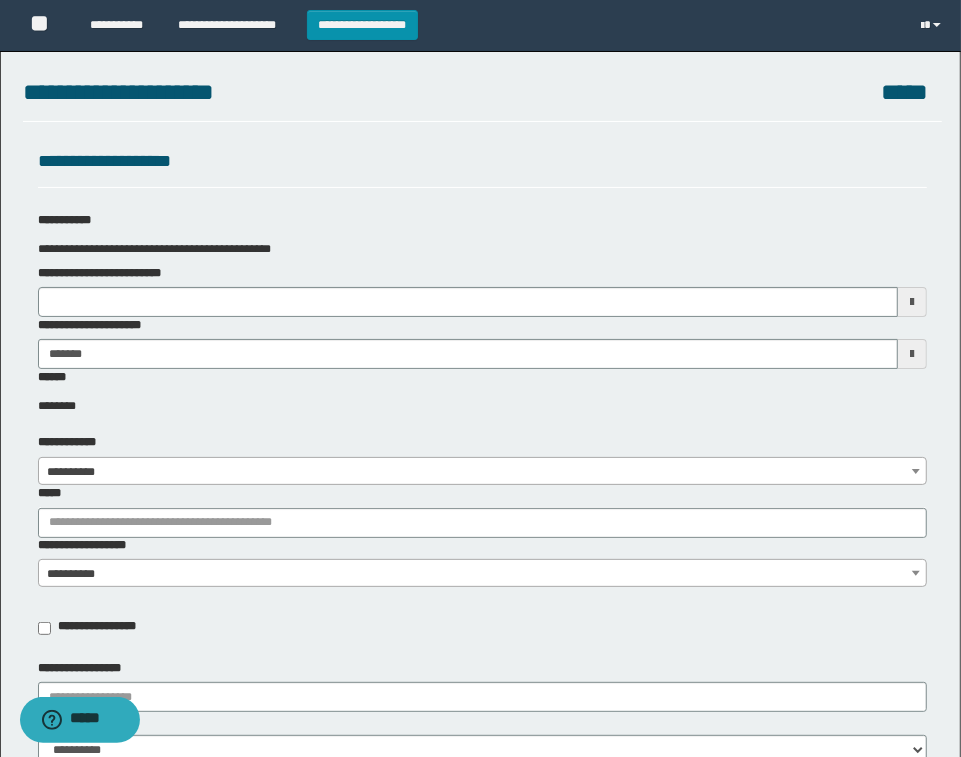 click on "**********" at bounding box center (482, 459) 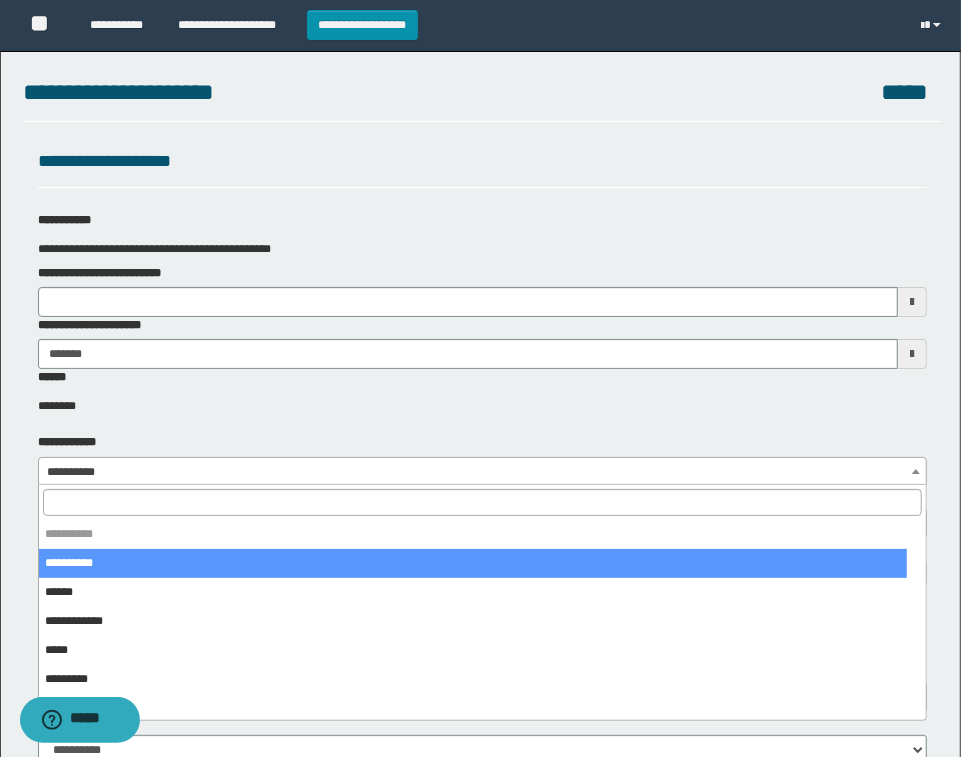 click on "**********" at bounding box center [482, 472] 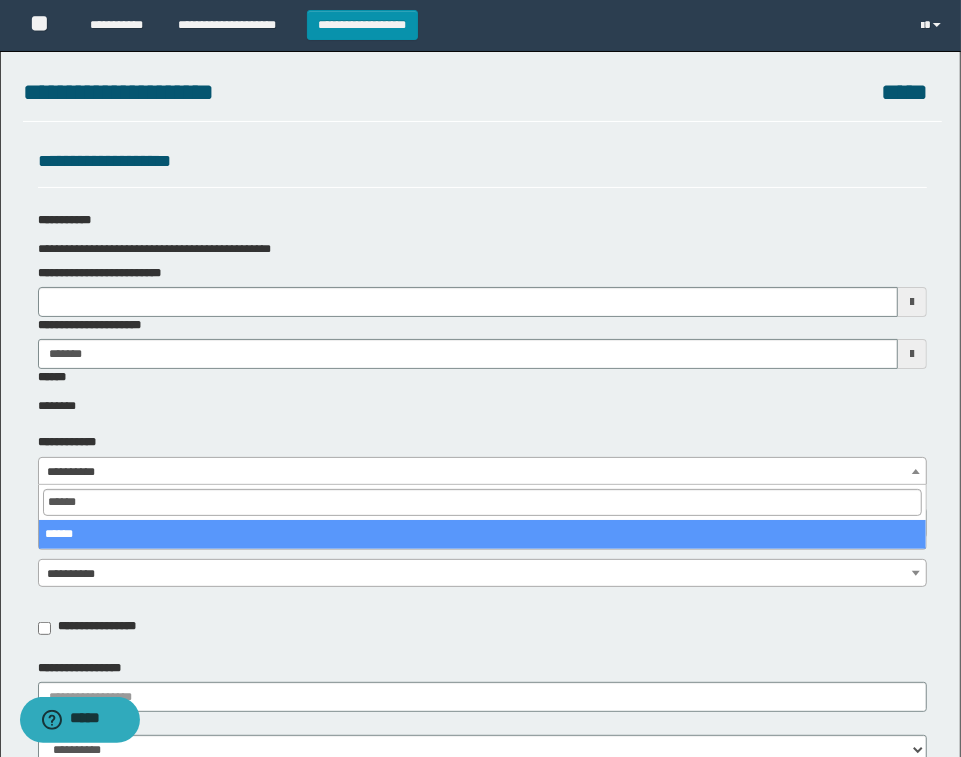 type on "******" 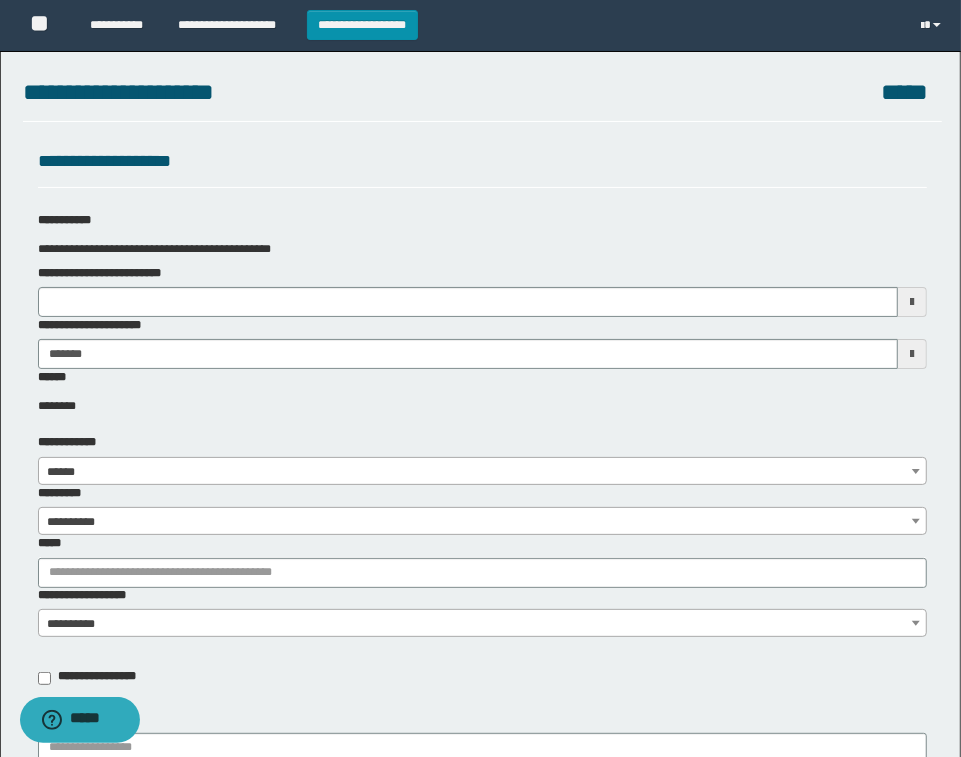drag, startPoint x: 113, startPoint y: 525, endPoint x: 108, endPoint y: 506, distance: 19.646883 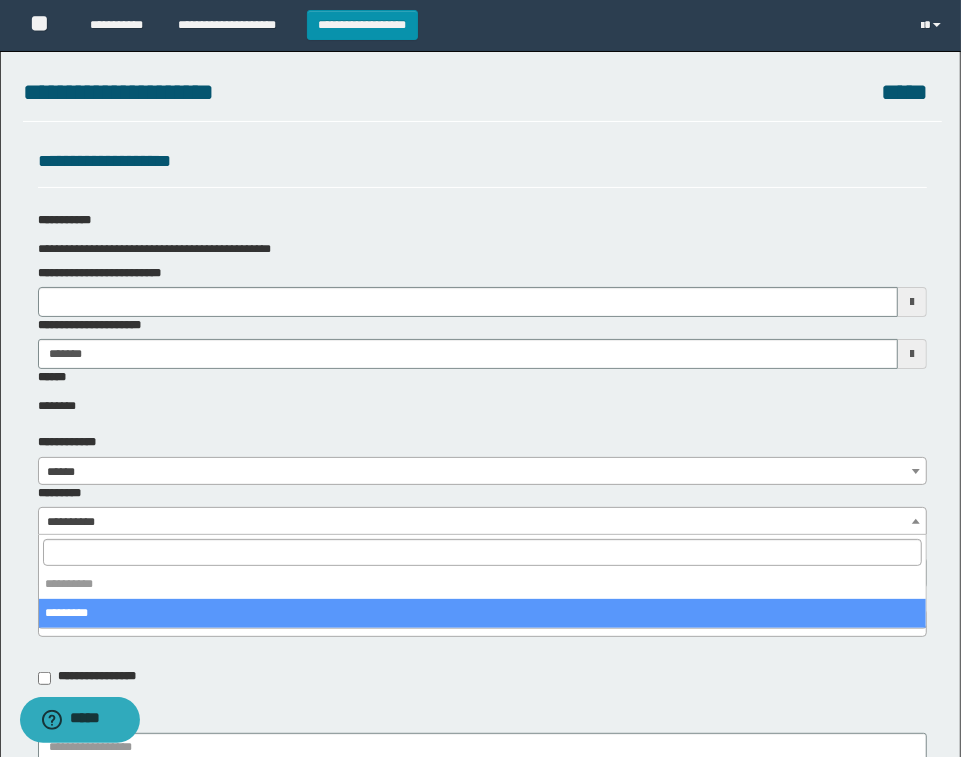 select on "****" 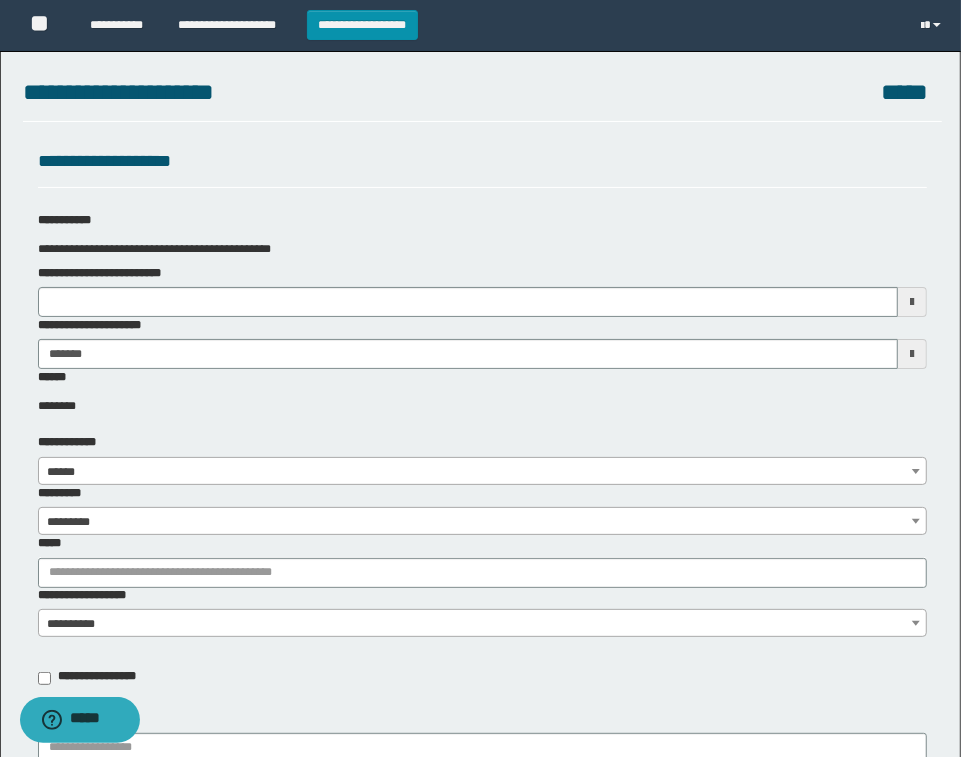 click on "*****" at bounding box center (482, 561) 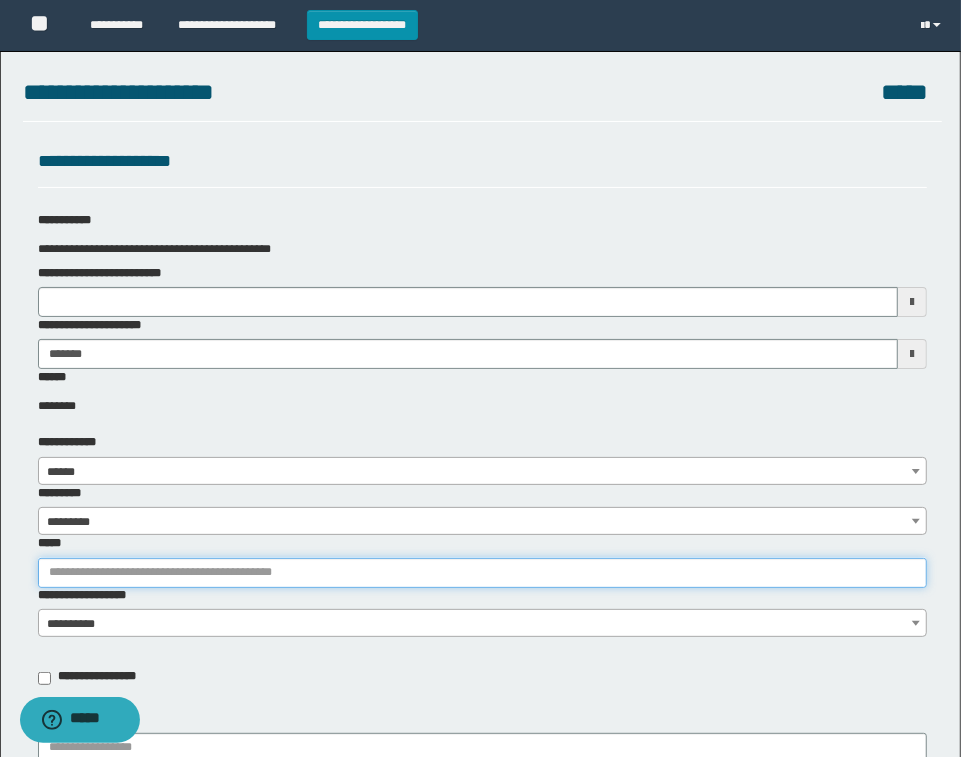click on "*****" at bounding box center [482, 573] 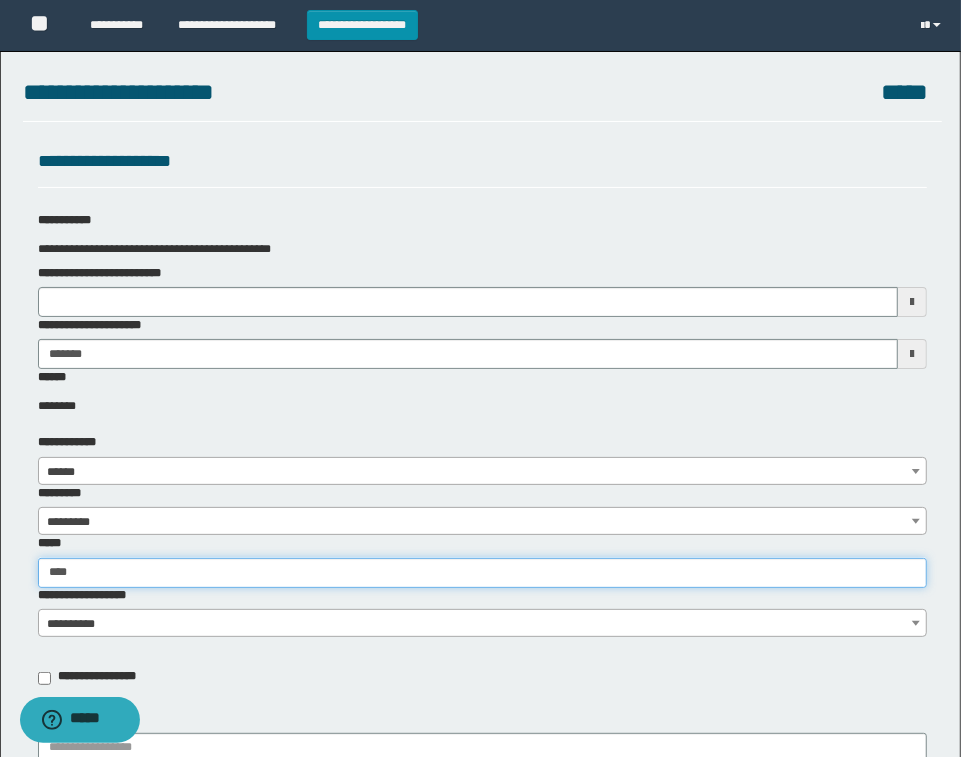 type on "*****" 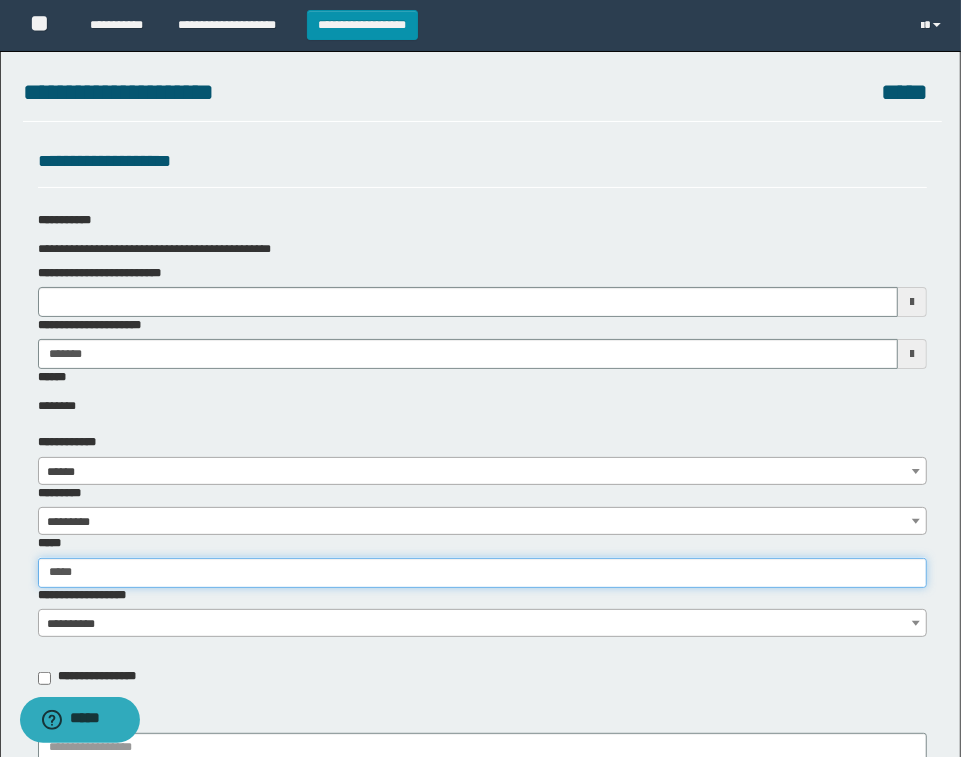 type on "*****" 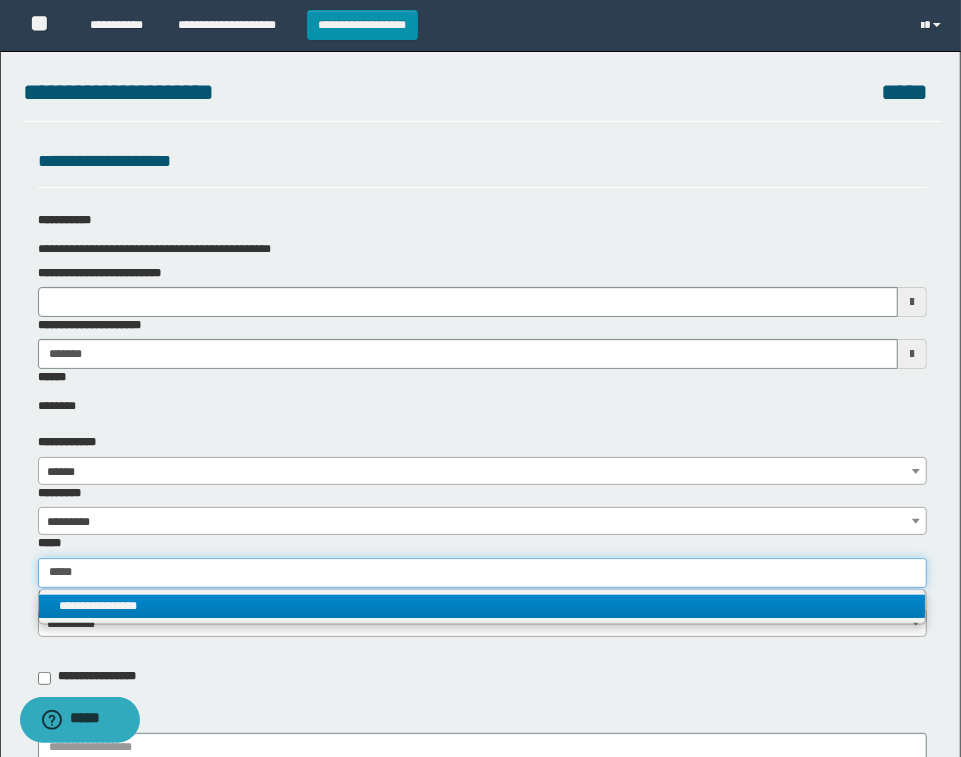 type on "*****" 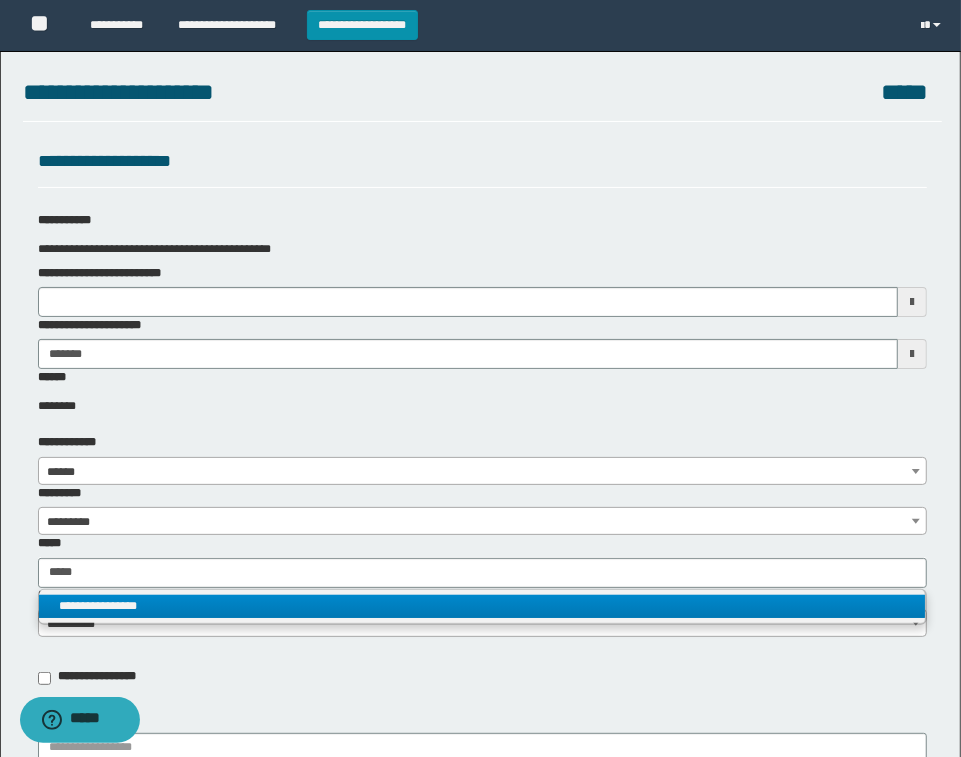 type 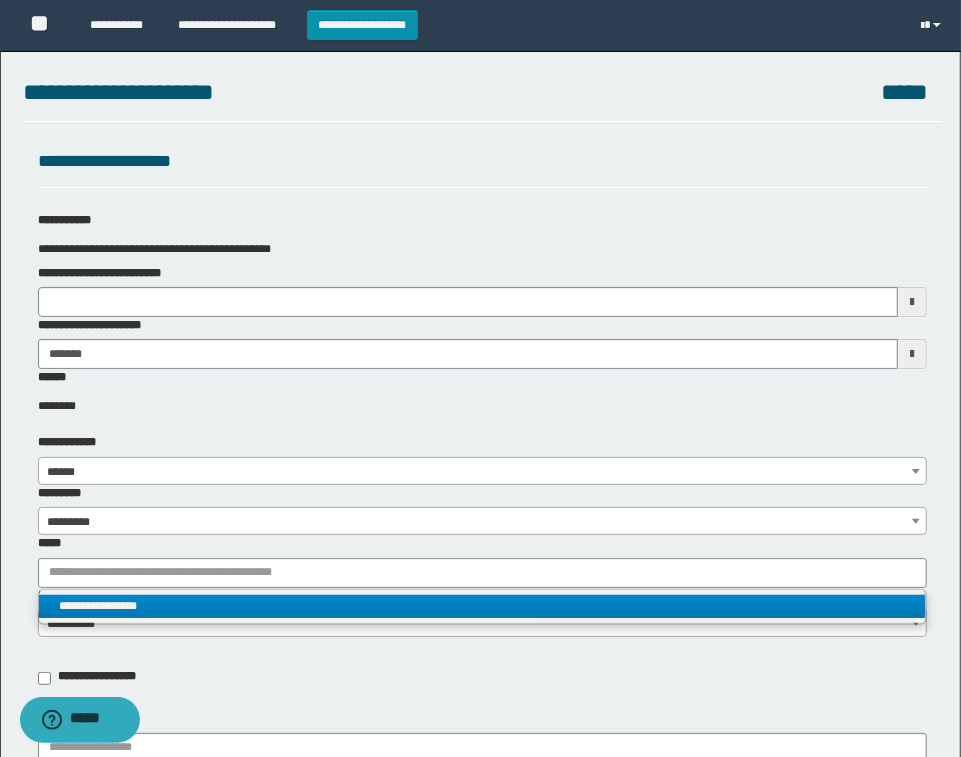 click on "**********" at bounding box center (482, 606) 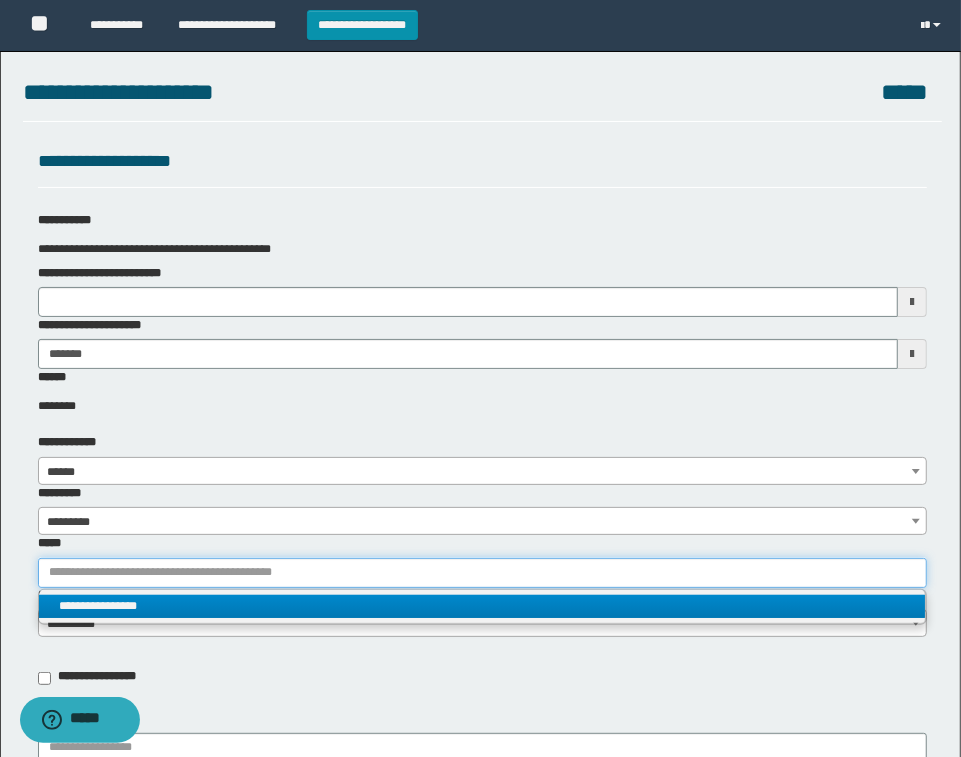 type 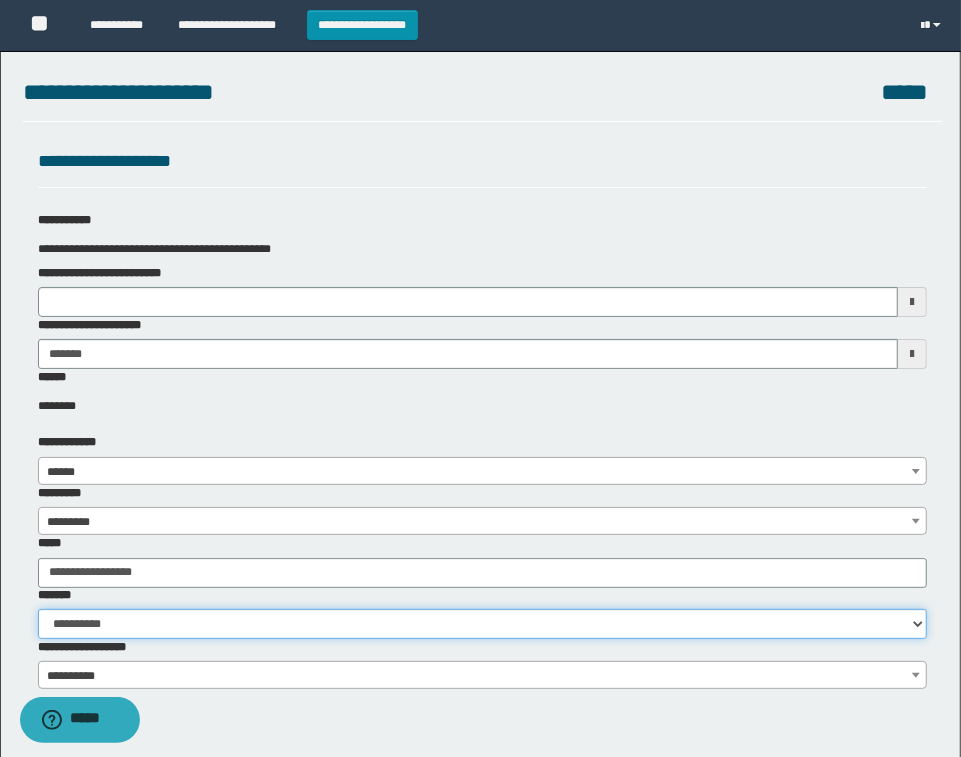 click on "**********" at bounding box center (482, 624) 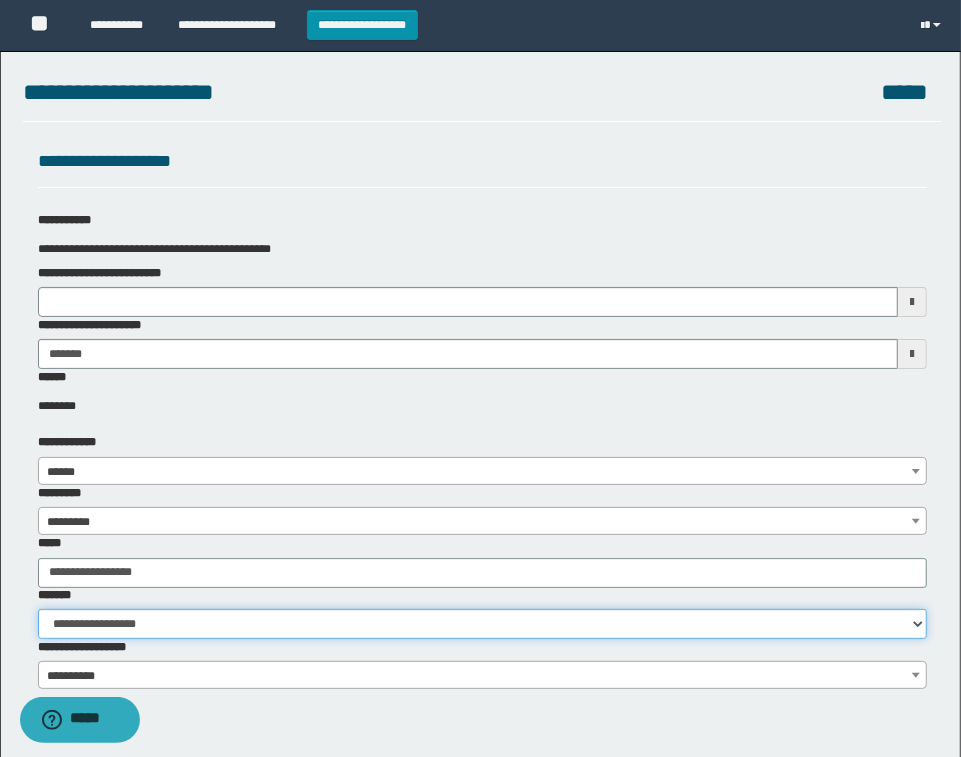 click on "**********" at bounding box center [482, 624] 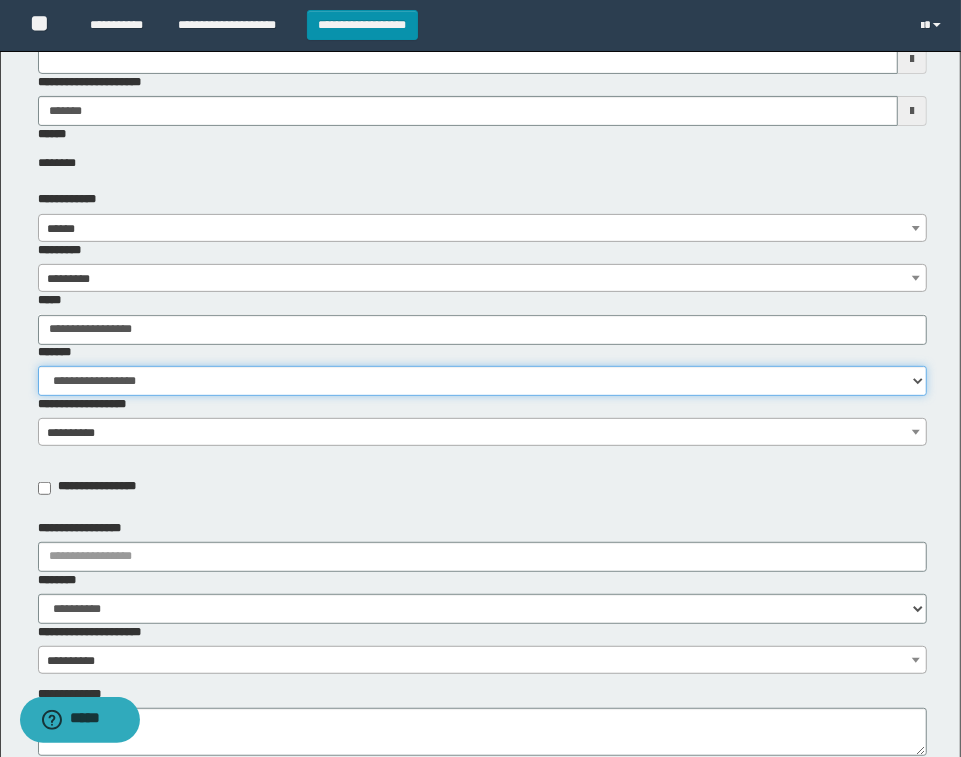 scroll, scrollTop: 250, scrollLeft: 0, axis: vertical 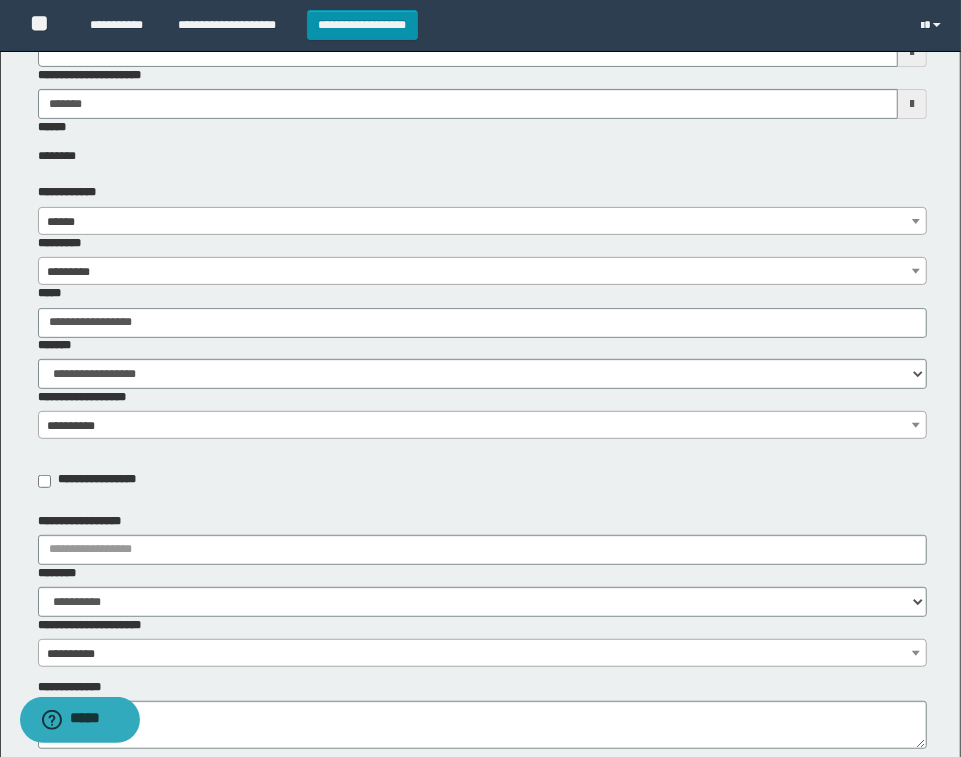 drag, startPoint x: 168, startPoint y: 456, endPoint x: 173, endPoint y: 427, distance: 29.427877 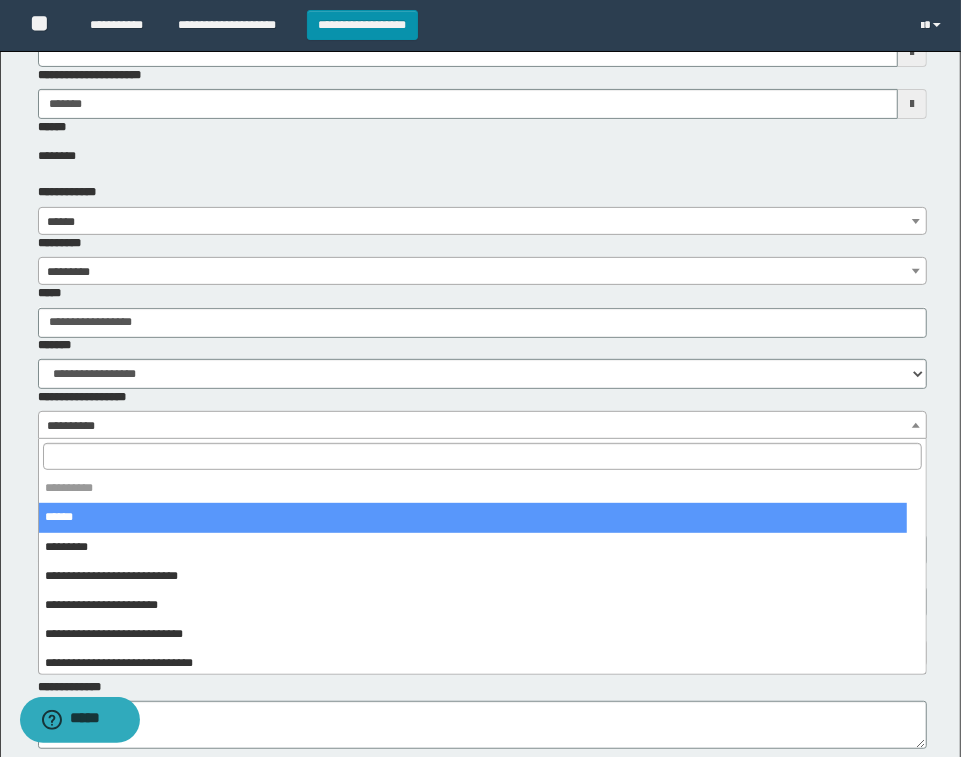 click on "**********" at bounding box center (482, 426) 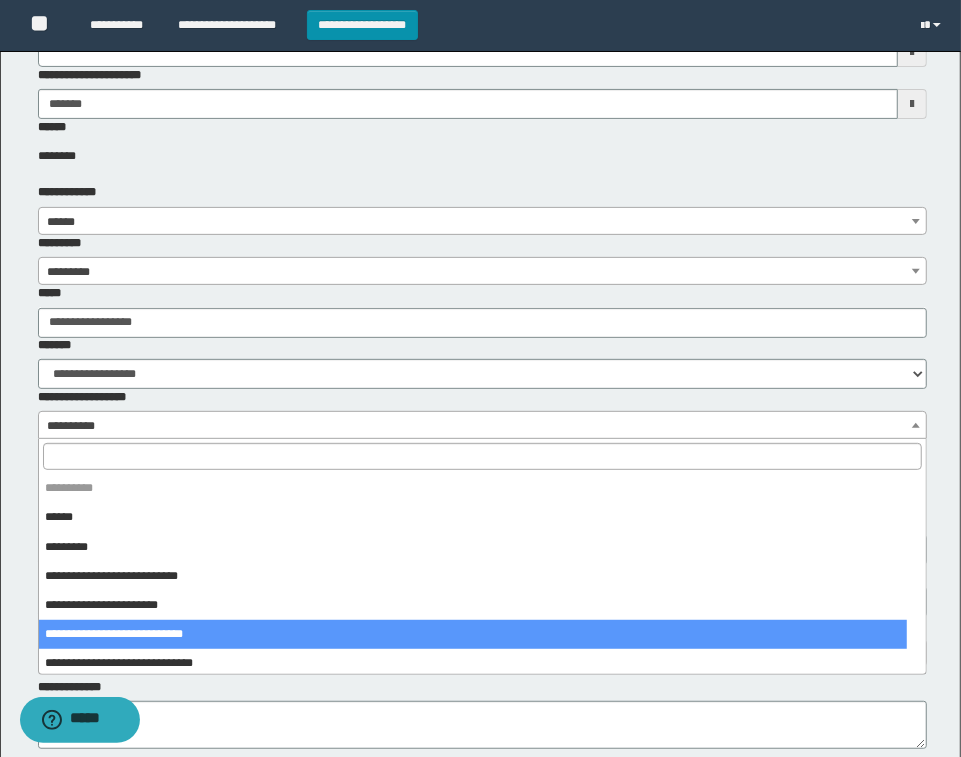 select on "***" 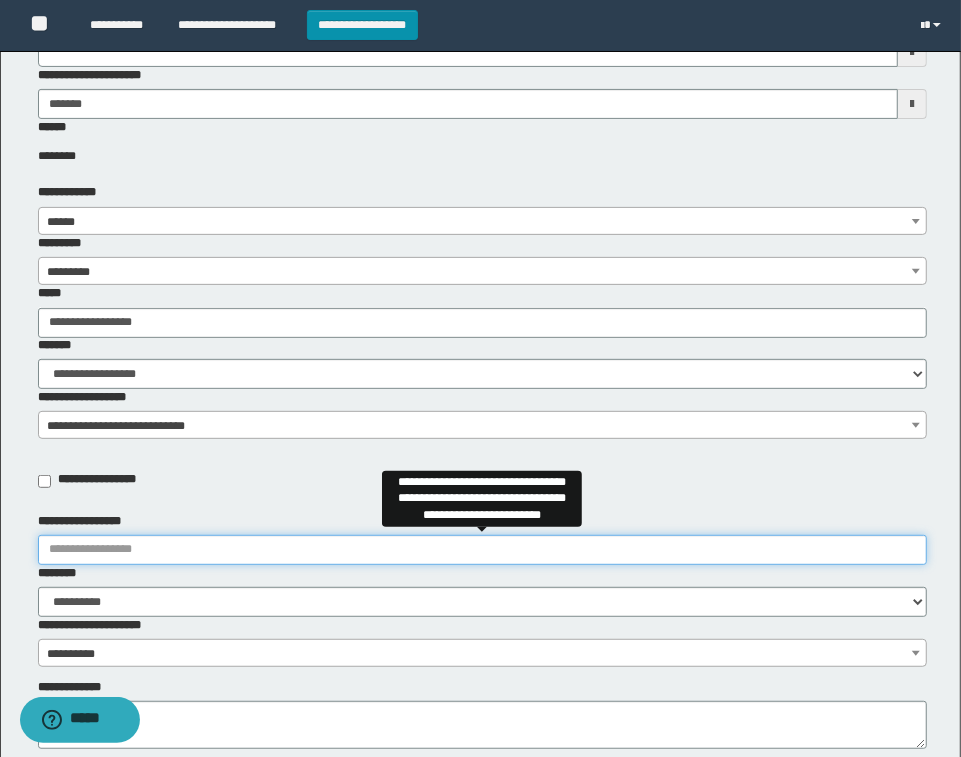 drag, startPoint x: 173, startPoint y: 533, endPoint x: 176, endPoint y: 548, distance: 15.297058 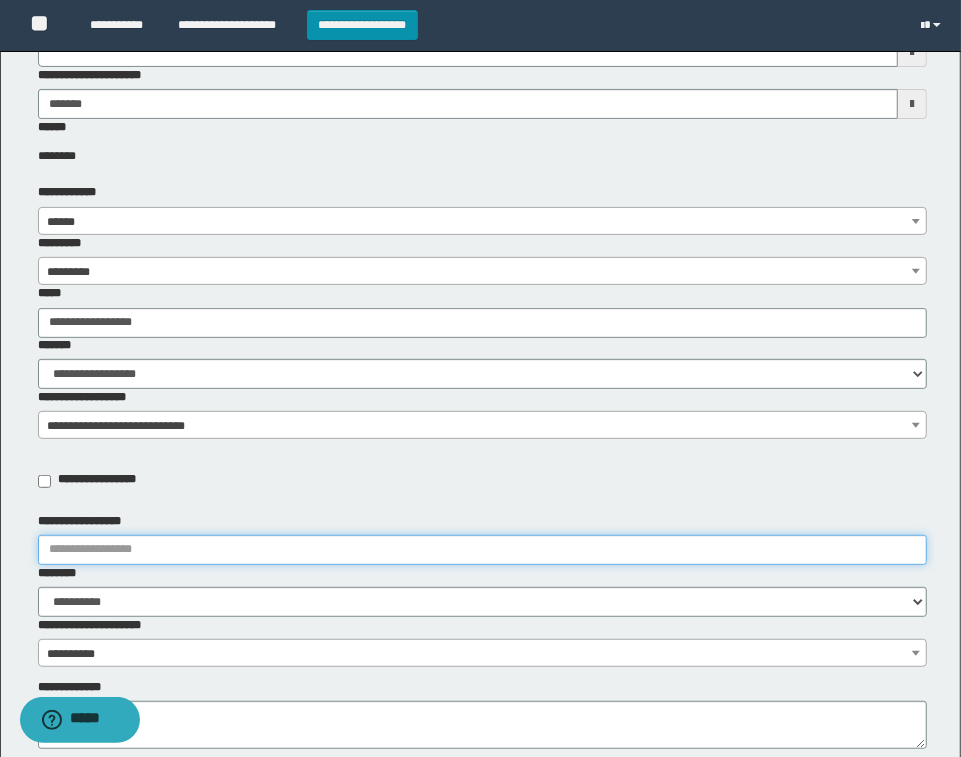 type on "**********" 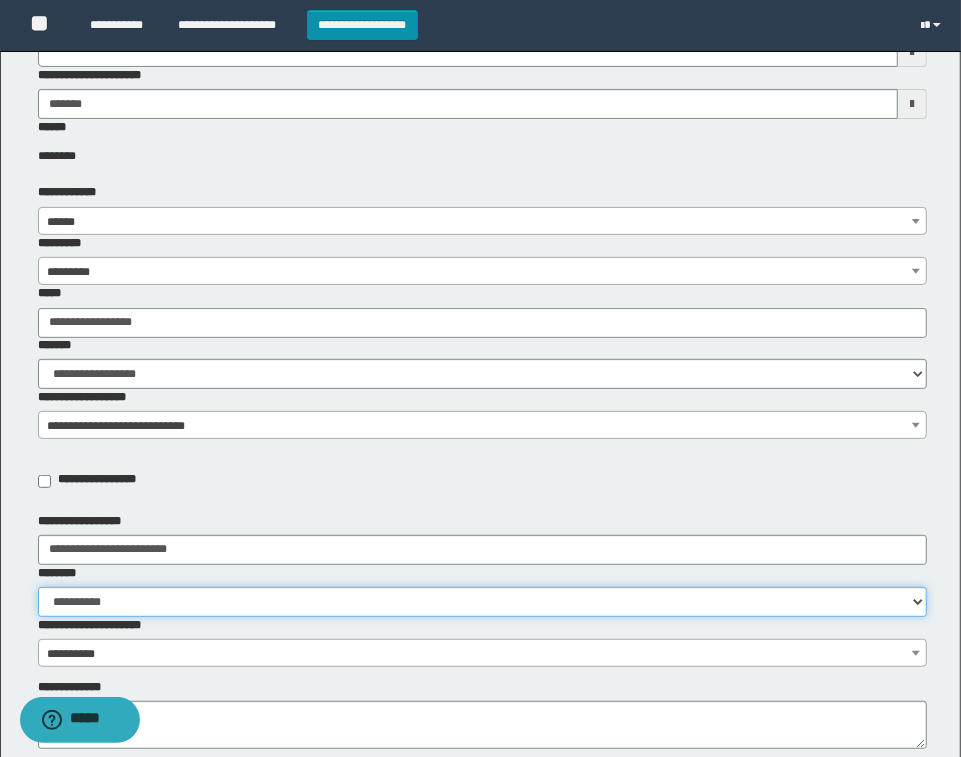 click on "**********" at bounding box center (482, 602) 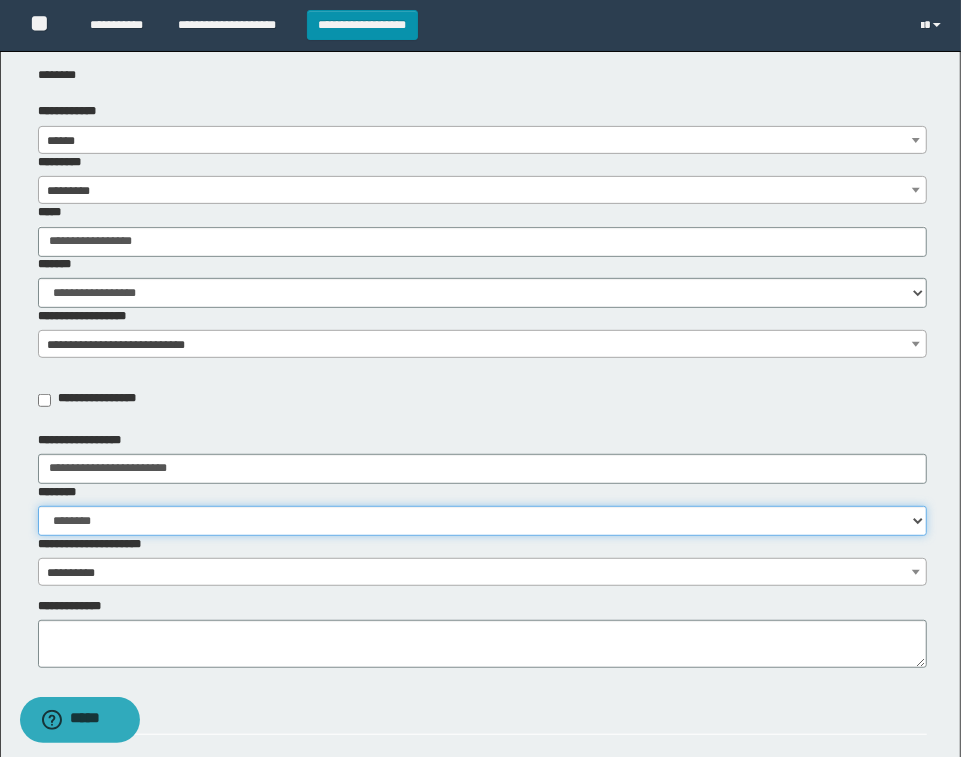scroll, scrollTop: 375, scrollLeft: 0, axis: vertical 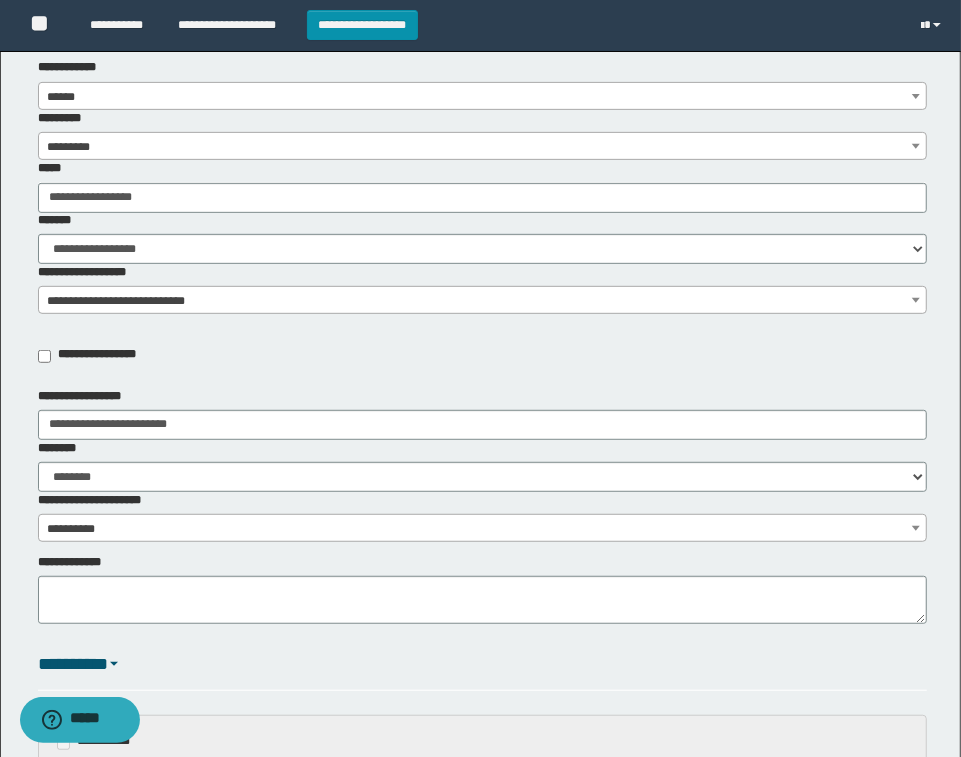 click on "**********" at bounding box center (480, 515) 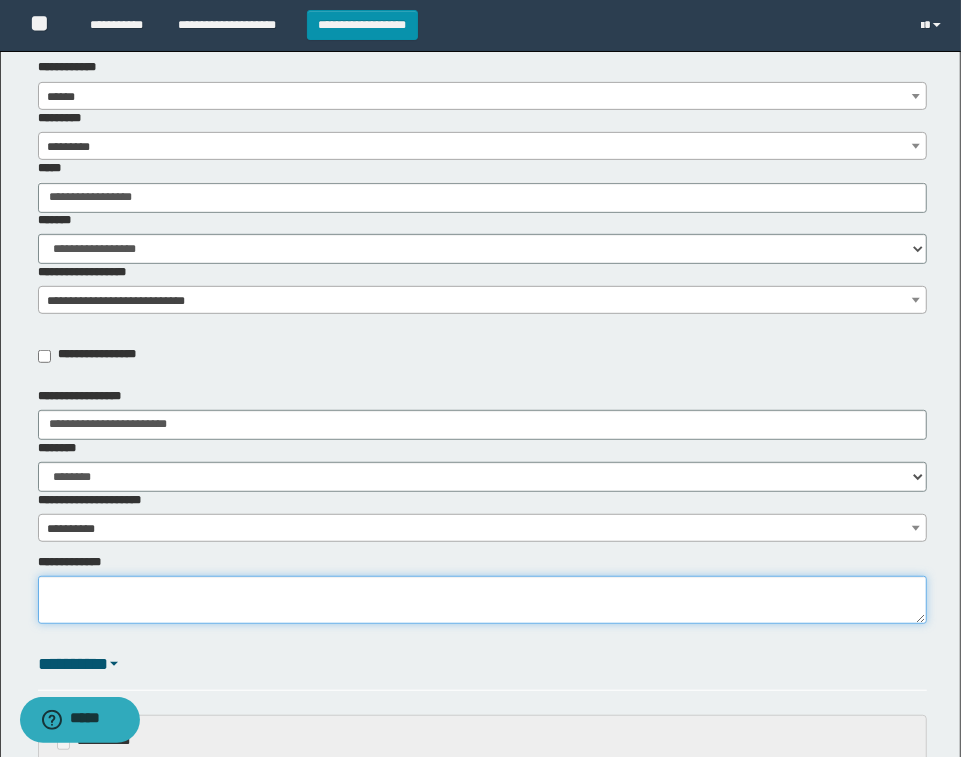 click on "**********" at bounding box center [482, 600] 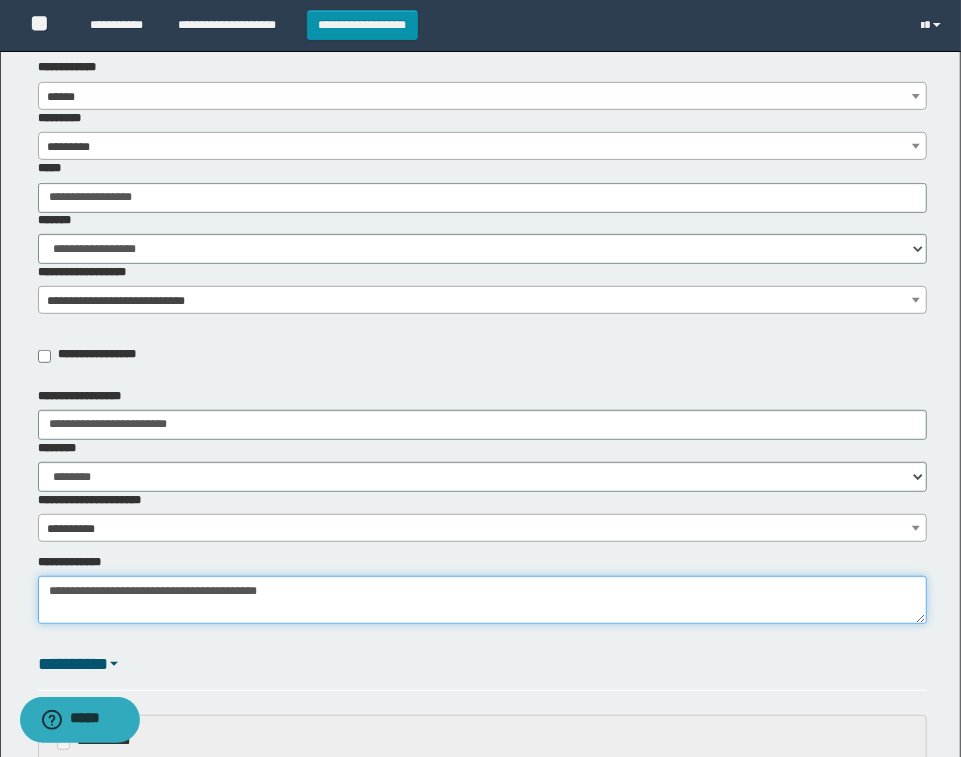 type on "**********" 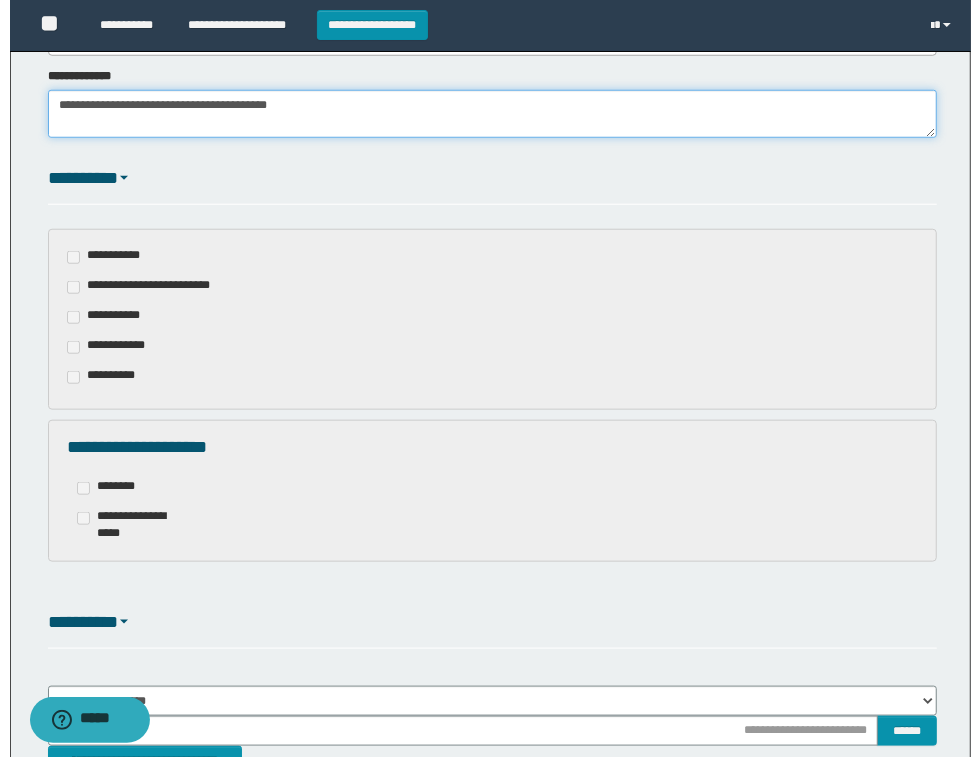 scroll, scrollTop: 1057, scrollLeft: 0, axis: vertical 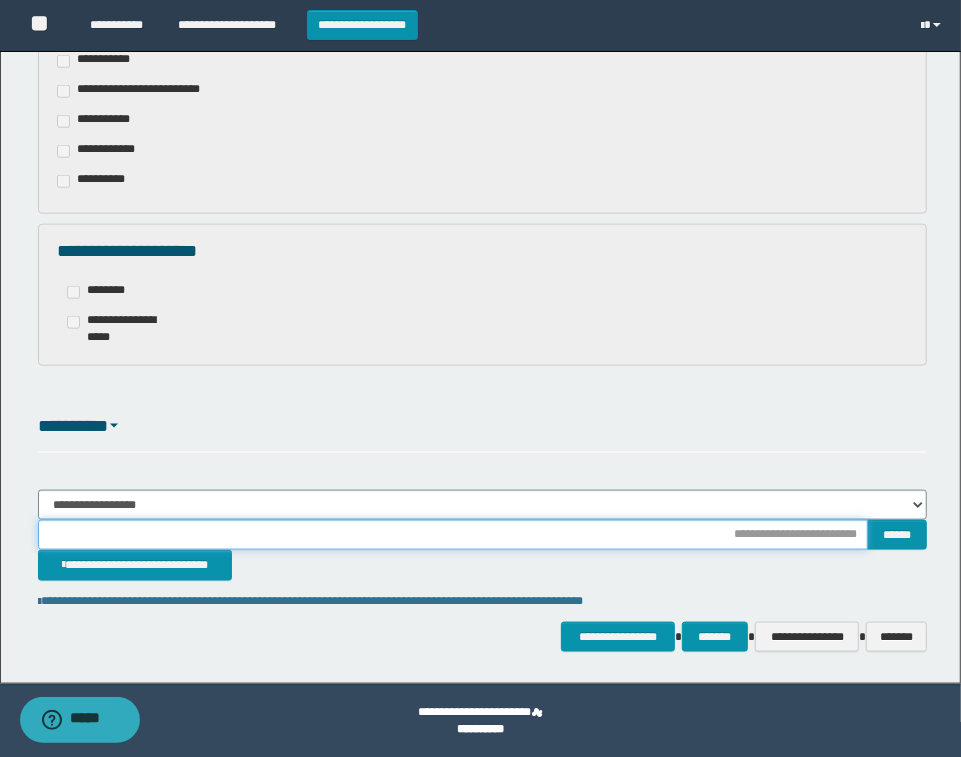 click at bounding box center (453, 535) 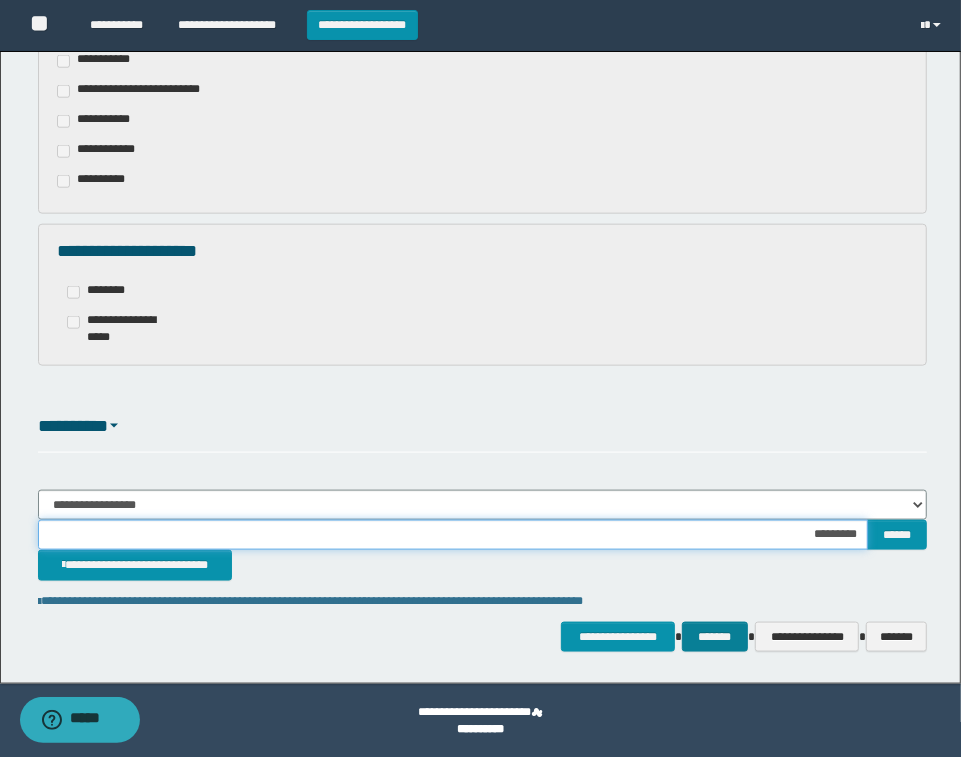 type on "**********" 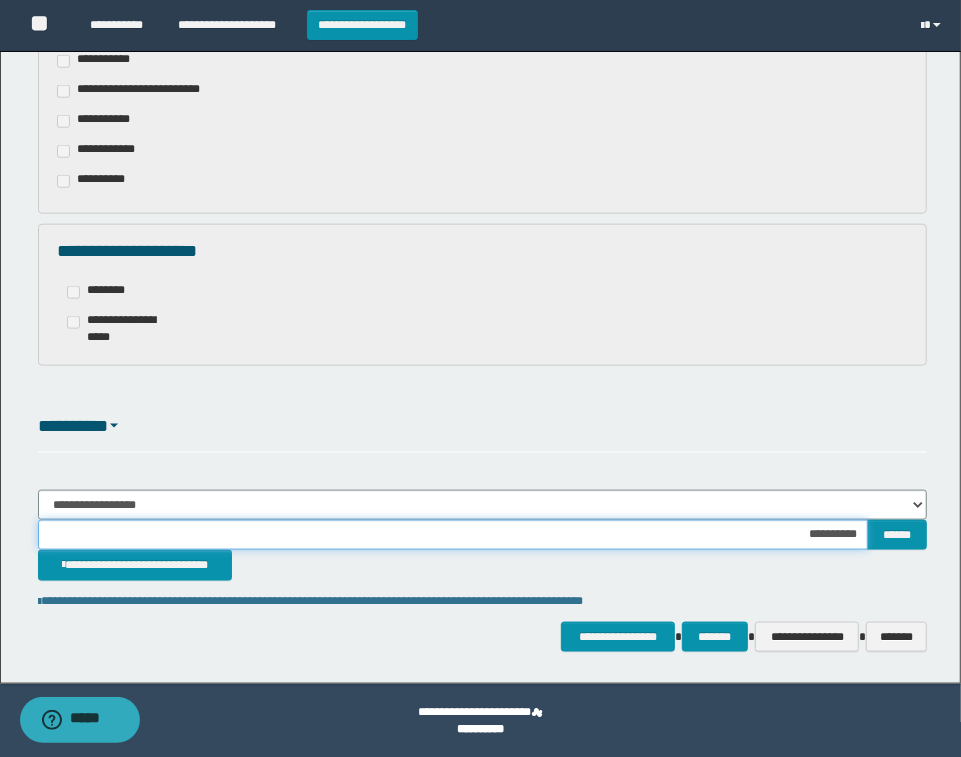 drag, startPoint x: 783, startPoint y: 537, endPoint x: 981, endPoint y: 532, distance: 198.06313 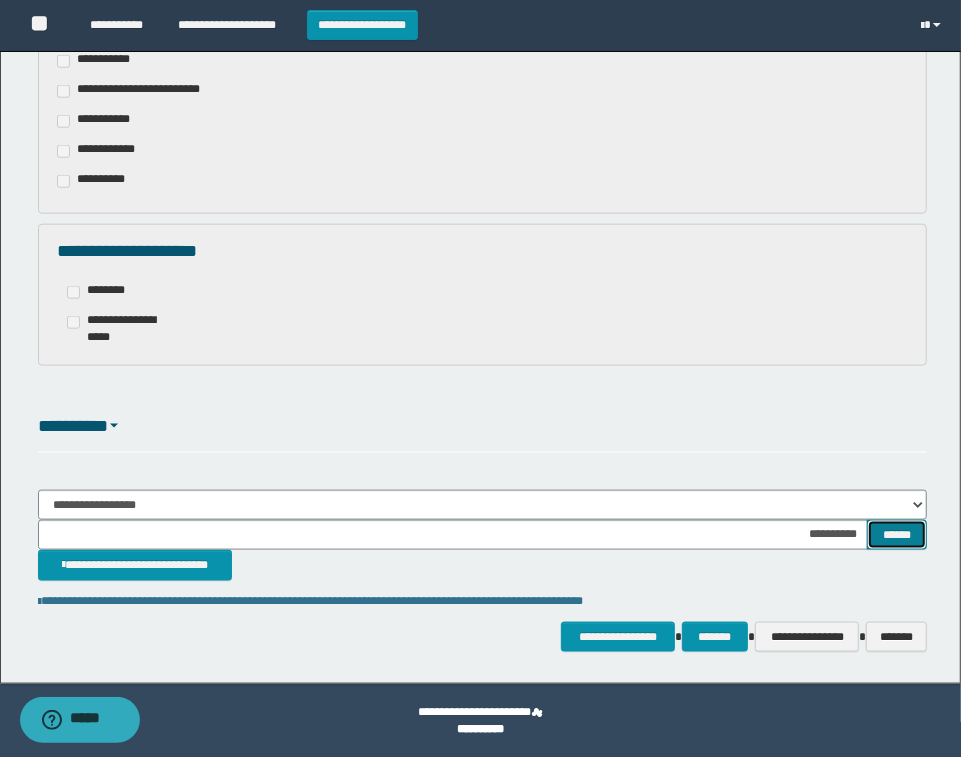 click on "******" at bounding box center (897, 535) 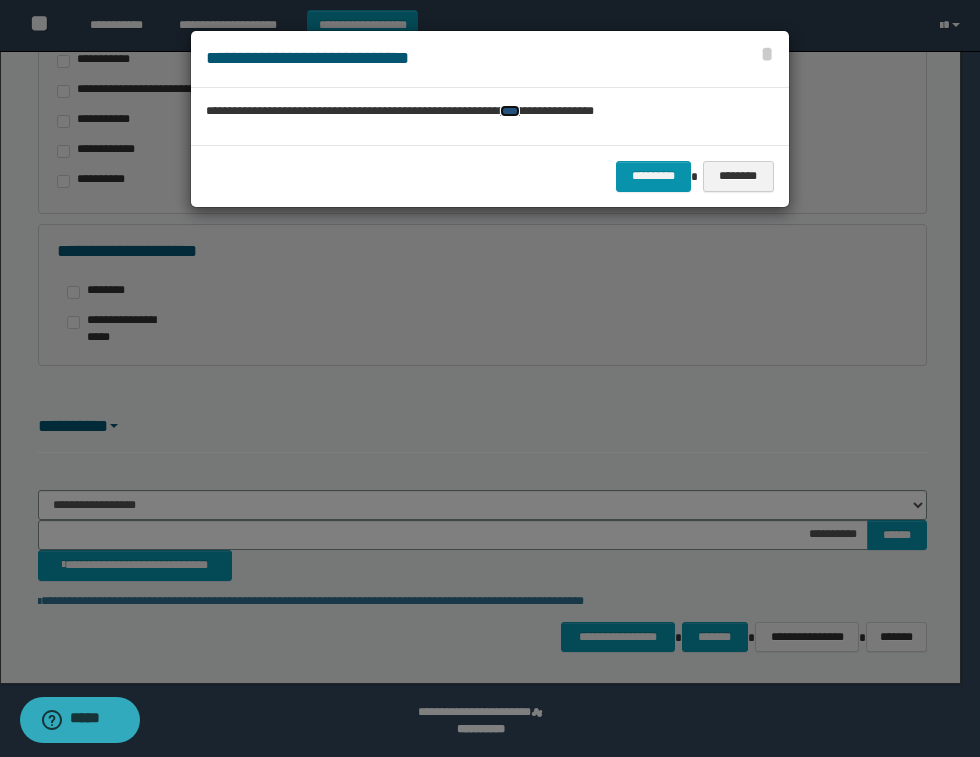click on "****" at bounding box center (510, 111) 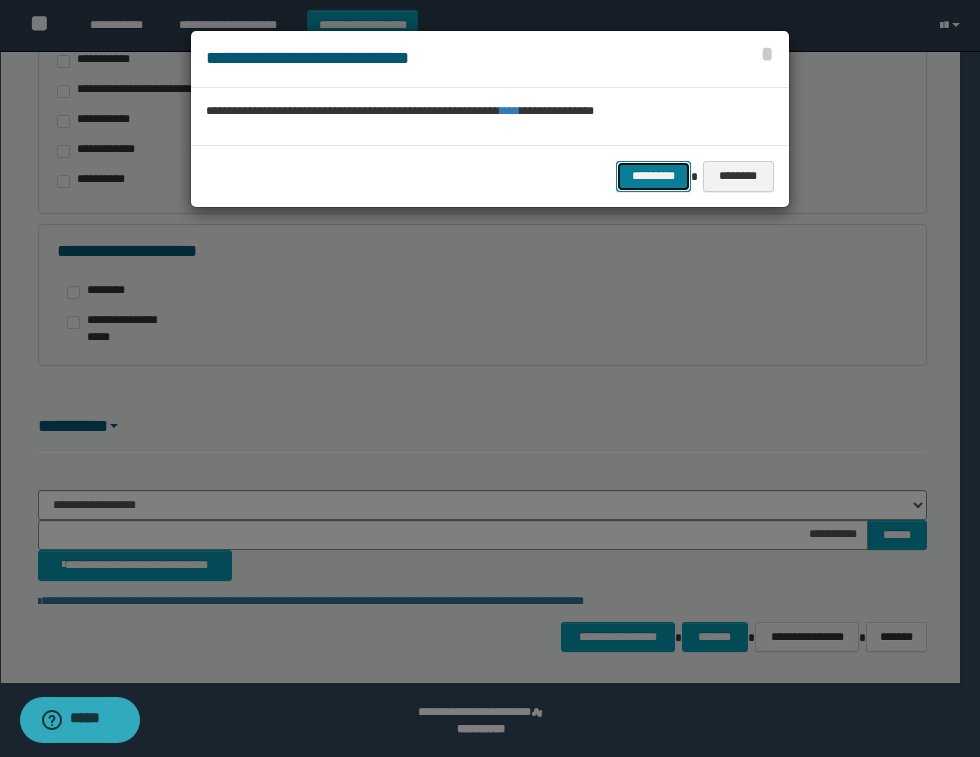 click on "*********" at bounding box center (653, 176) 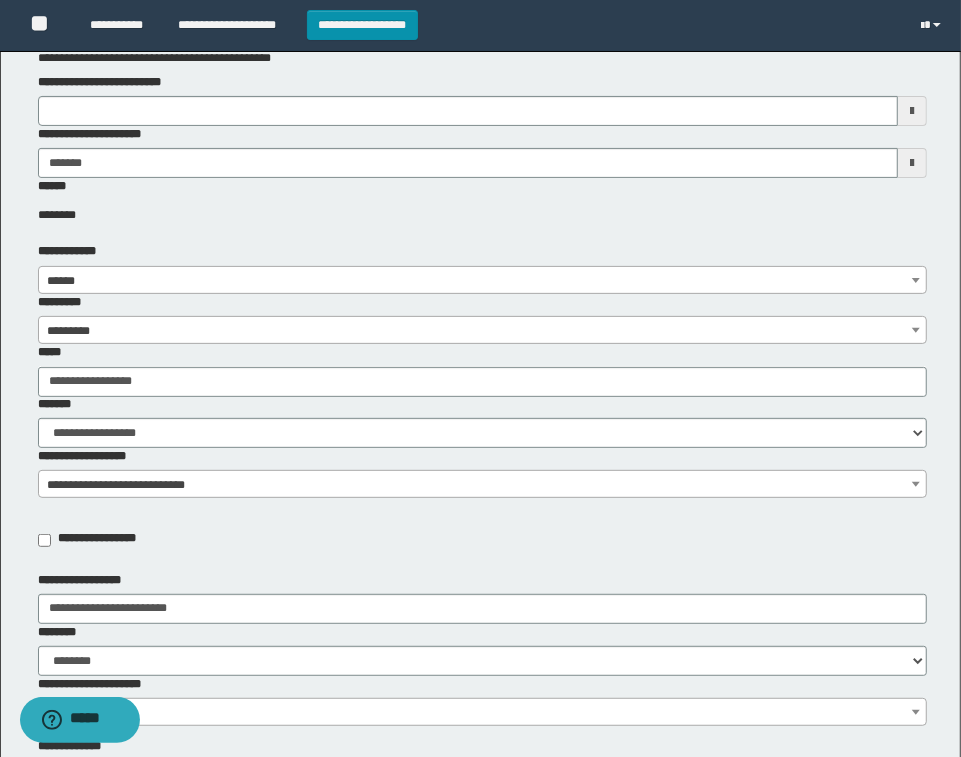 scroll, scrollTop: 1000, scrollLeft: 0, axis: vertical 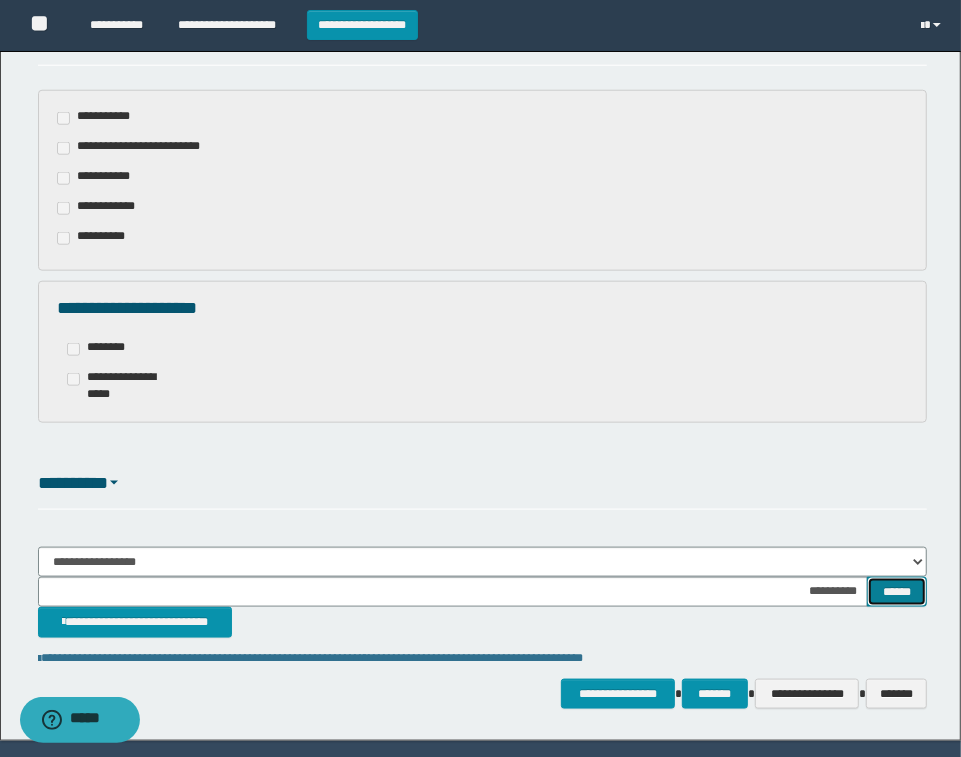click on "******" at bounding box center [897, 592] 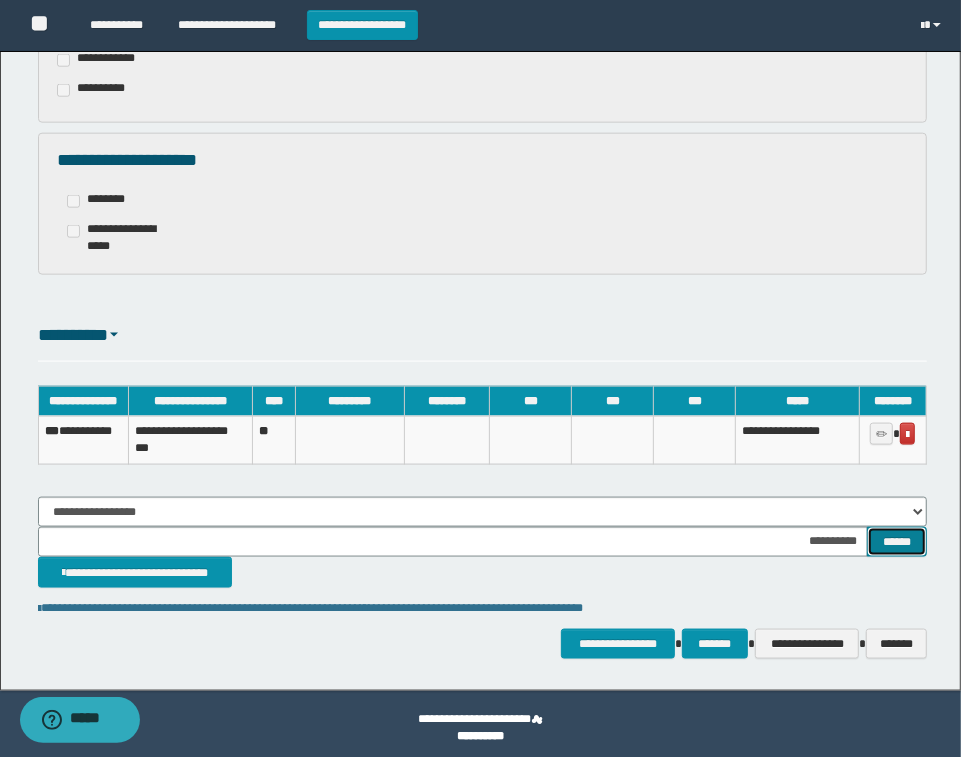 scroll, scrollTop: 1156, scrollLeft: 0, axis: vertical 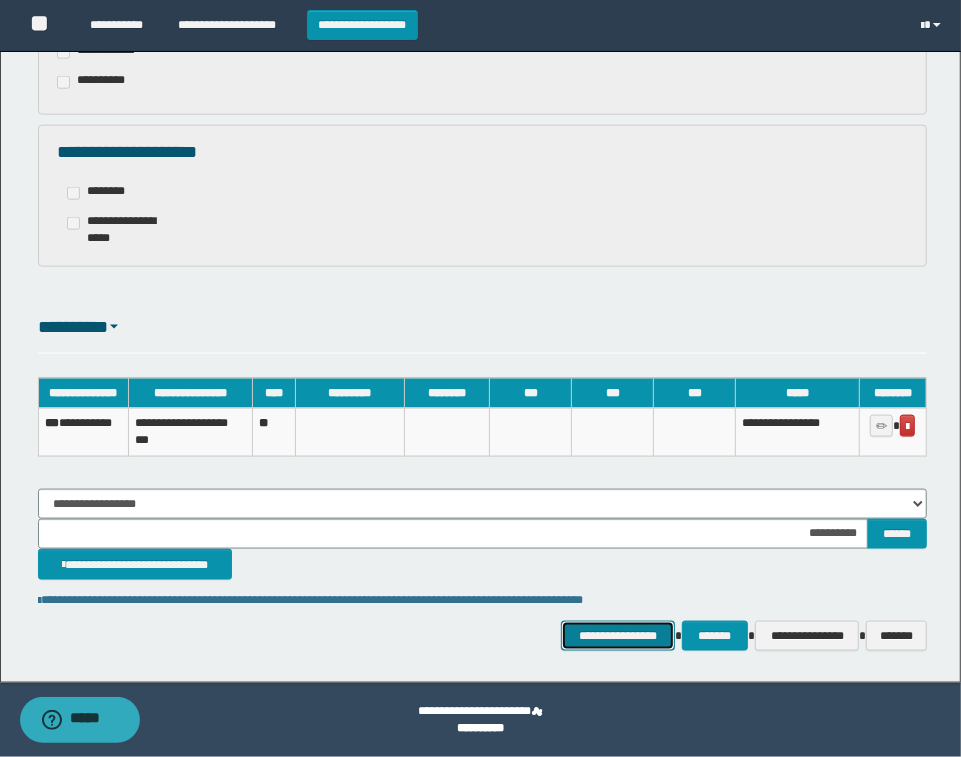 click on "**********" at bounding box center [618, 636] 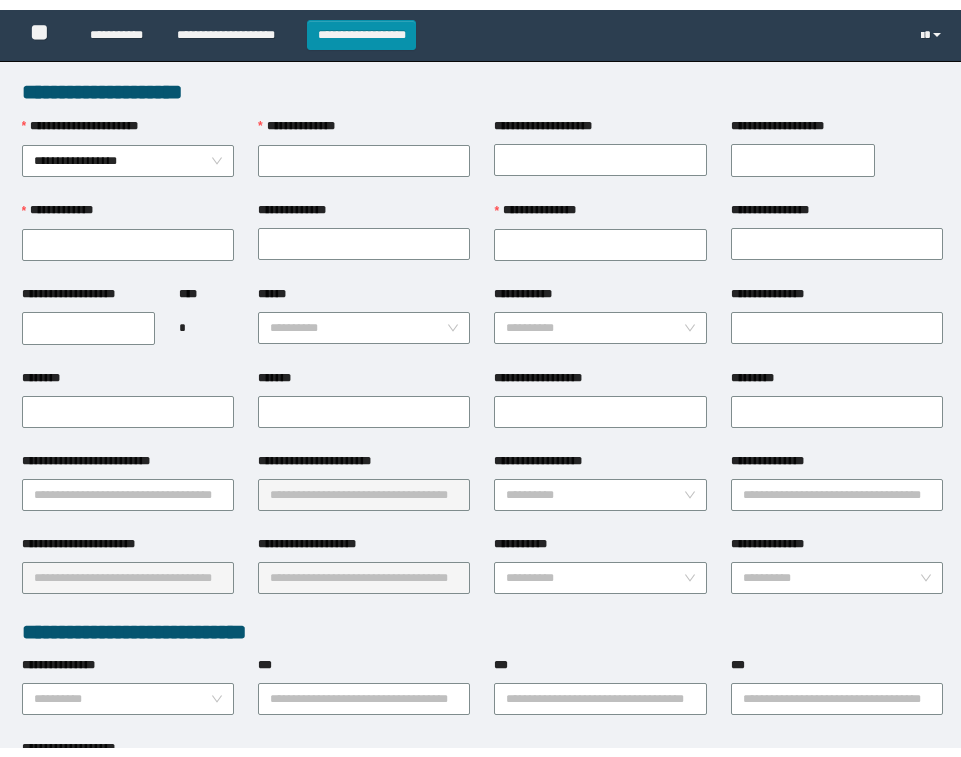 scroll, scrollTop: 0, scrollLeft: 0, axis: both 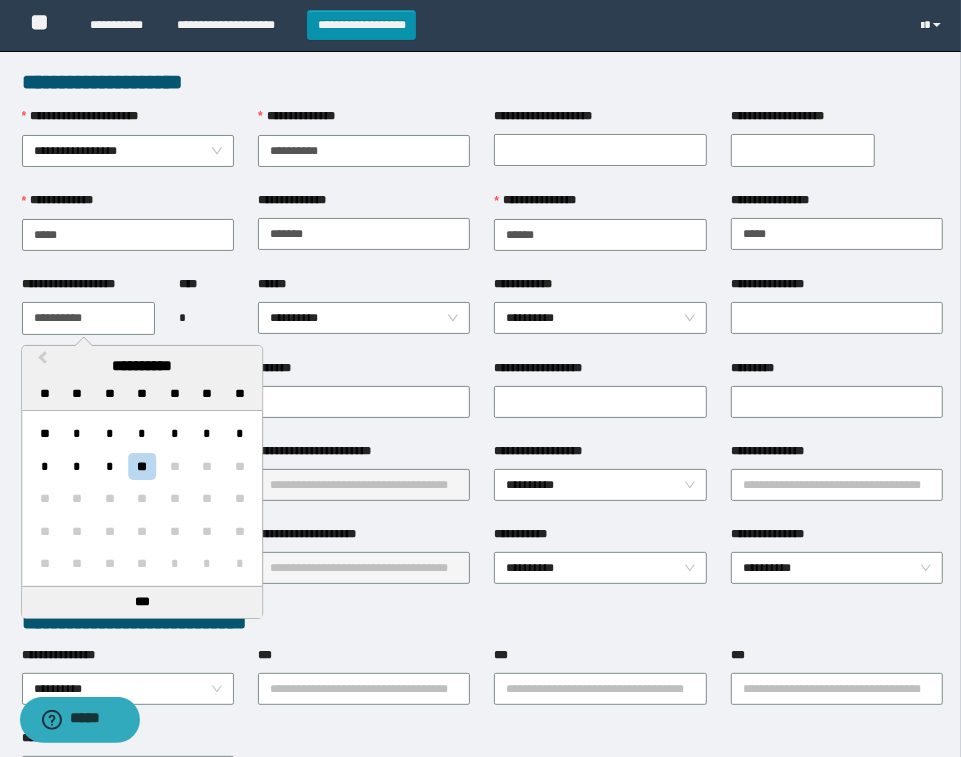 click on "**********" at bounding box center (89, 318) 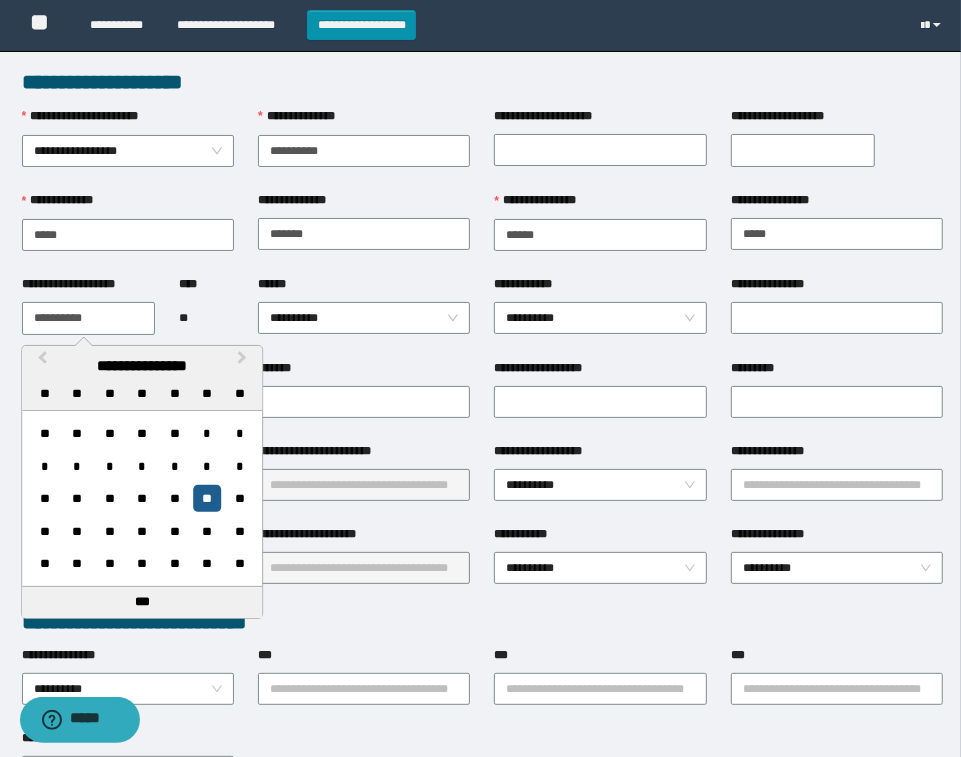 type on "**********" 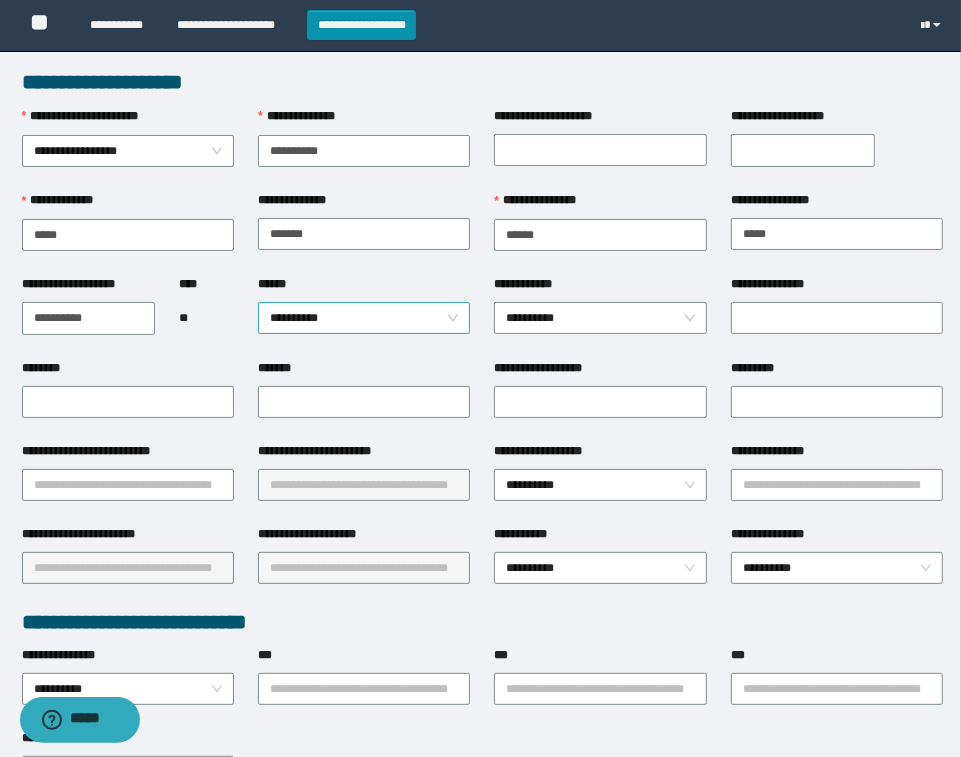 click on "******" at bounding box center [358, 318] 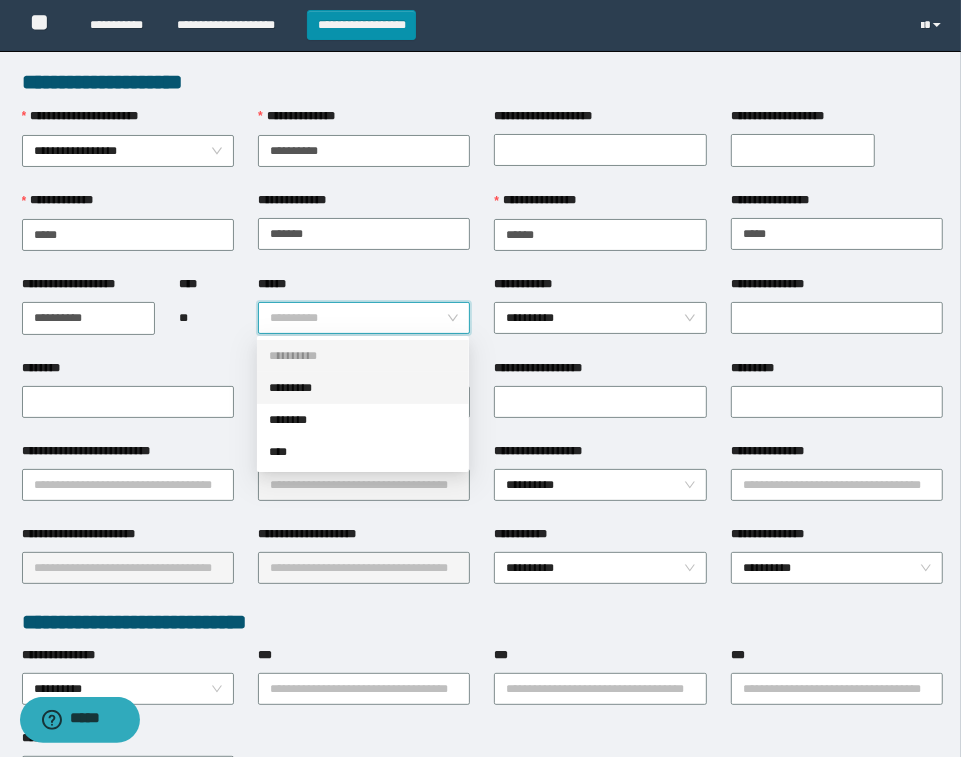 click on "*********" at bounding box center (363, 388) 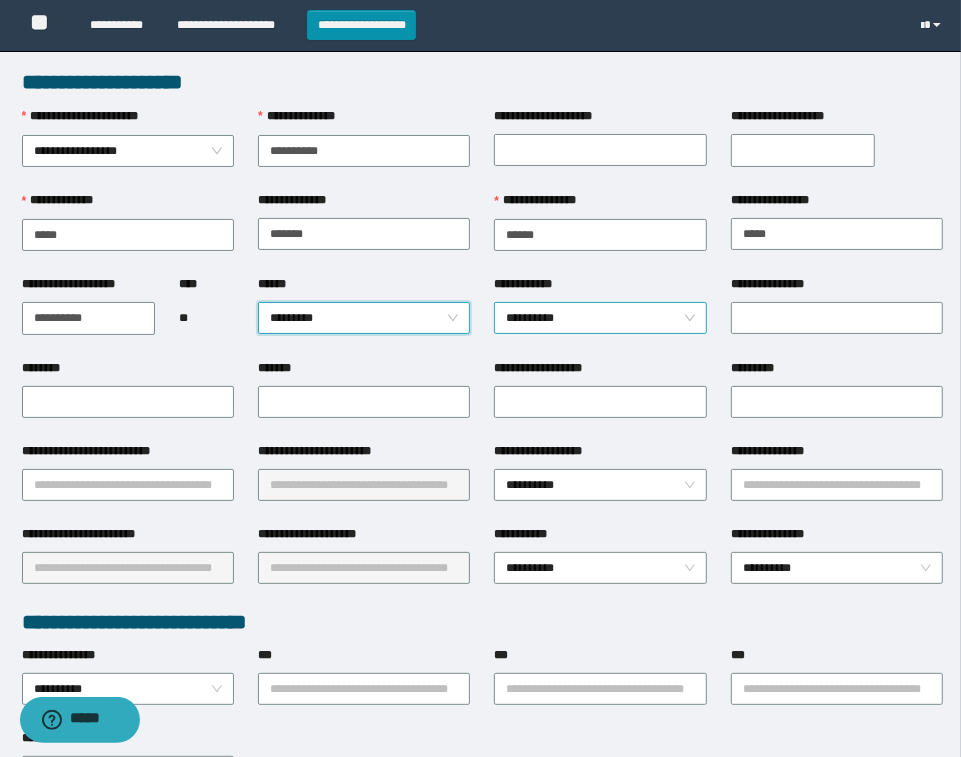 click on "**********" at bounding box center [600, 317] 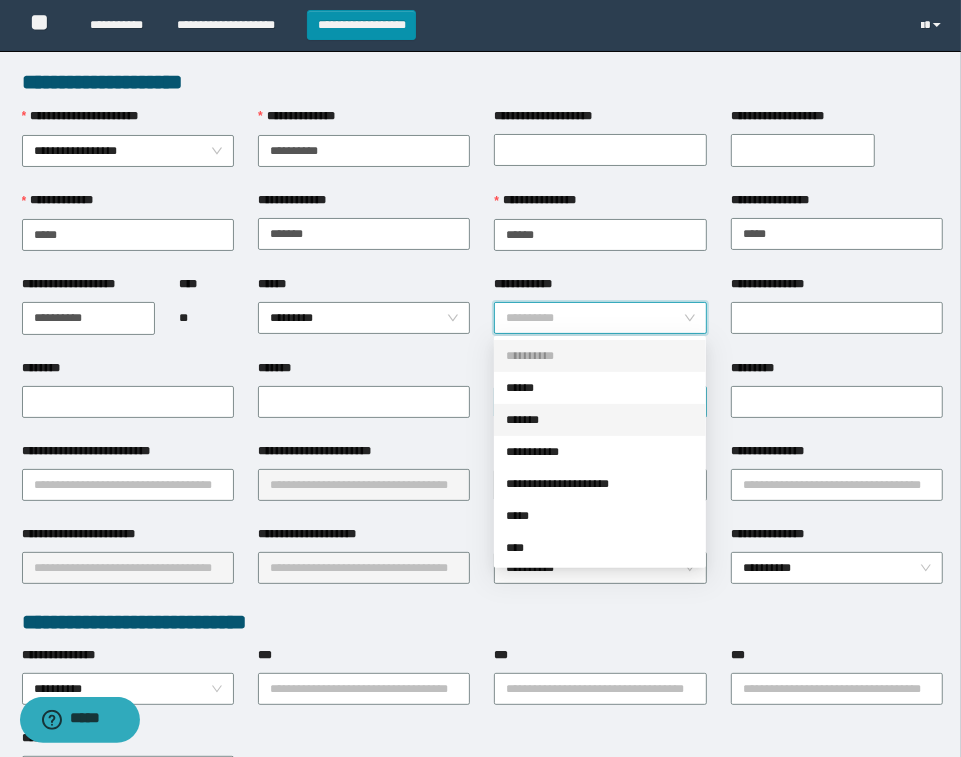 click on "*******" at bounding box center (600, 420) 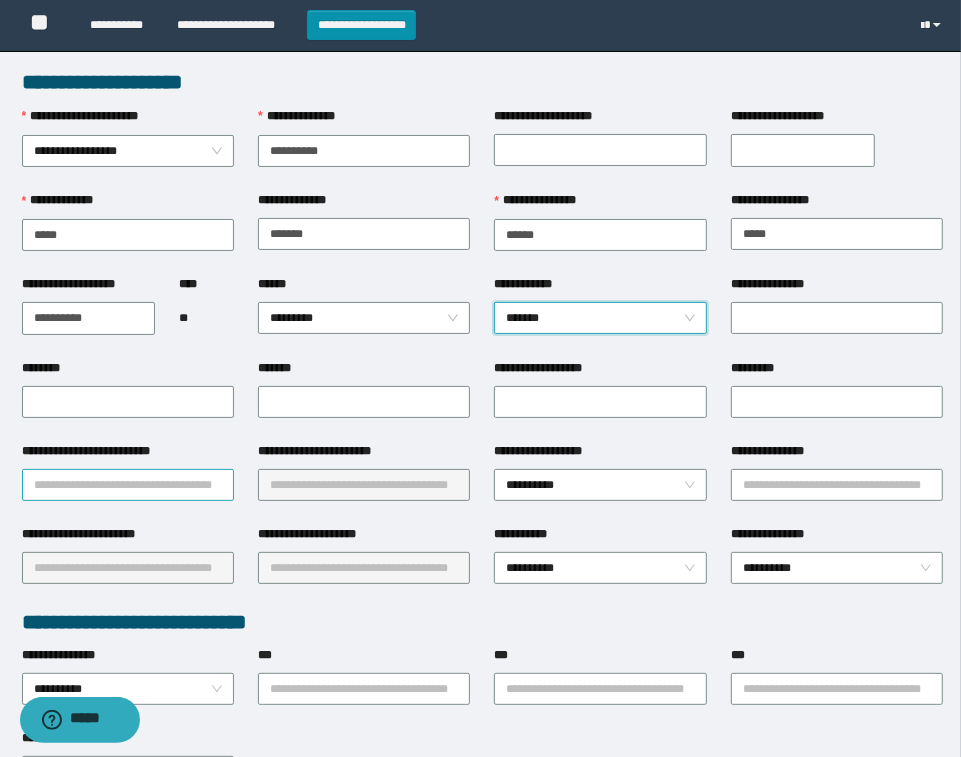 click on "**********" at bounding box center (128, 485) 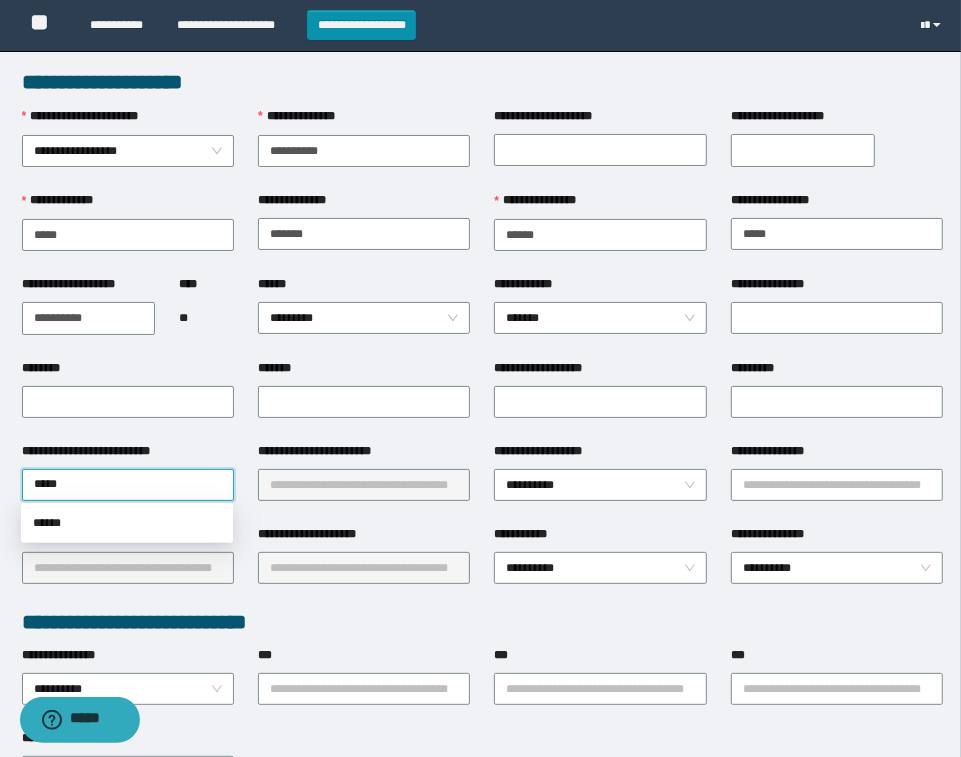 type on "******" 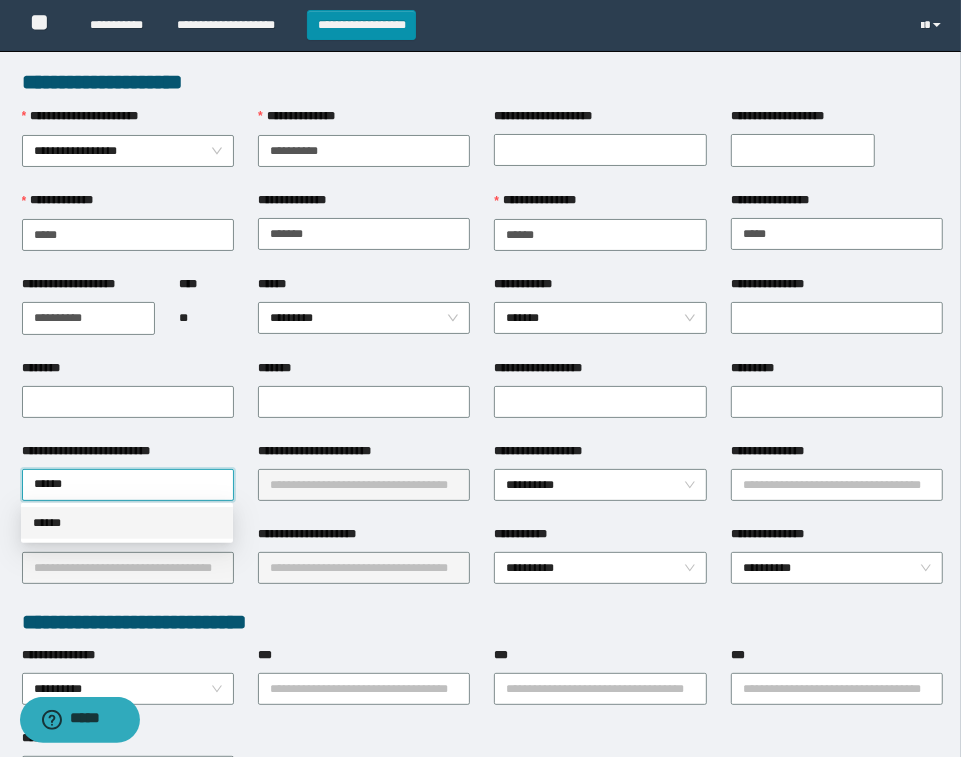 click on "******" at bounding box center (127, 523) 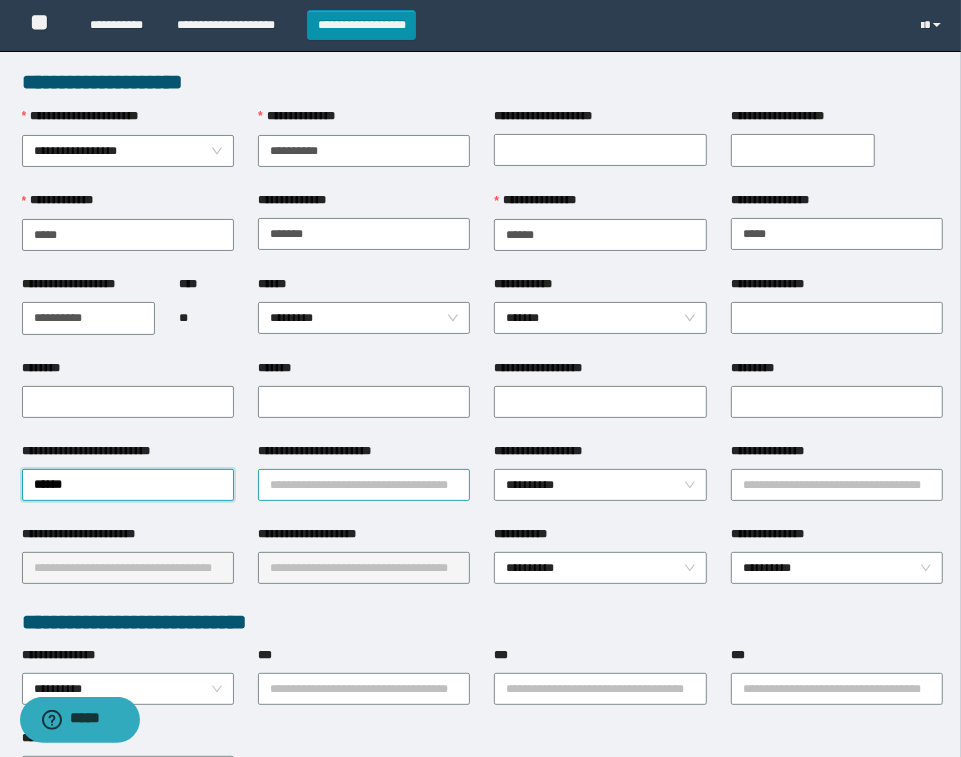 click on "**********" at bounding box center (364, 485) 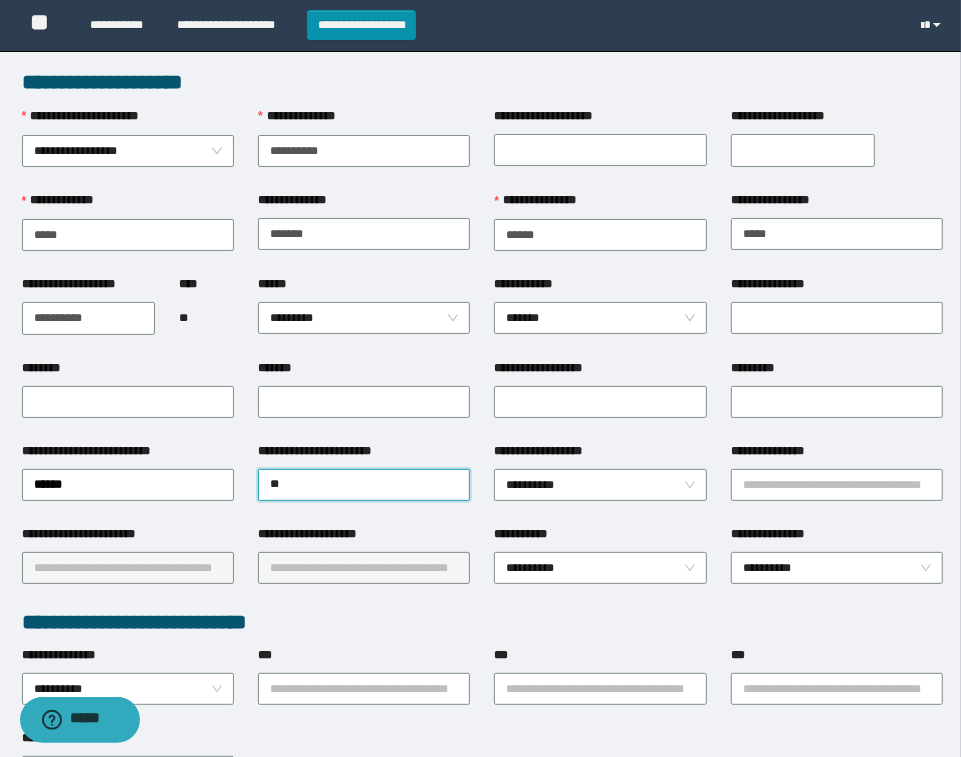 type on "*" 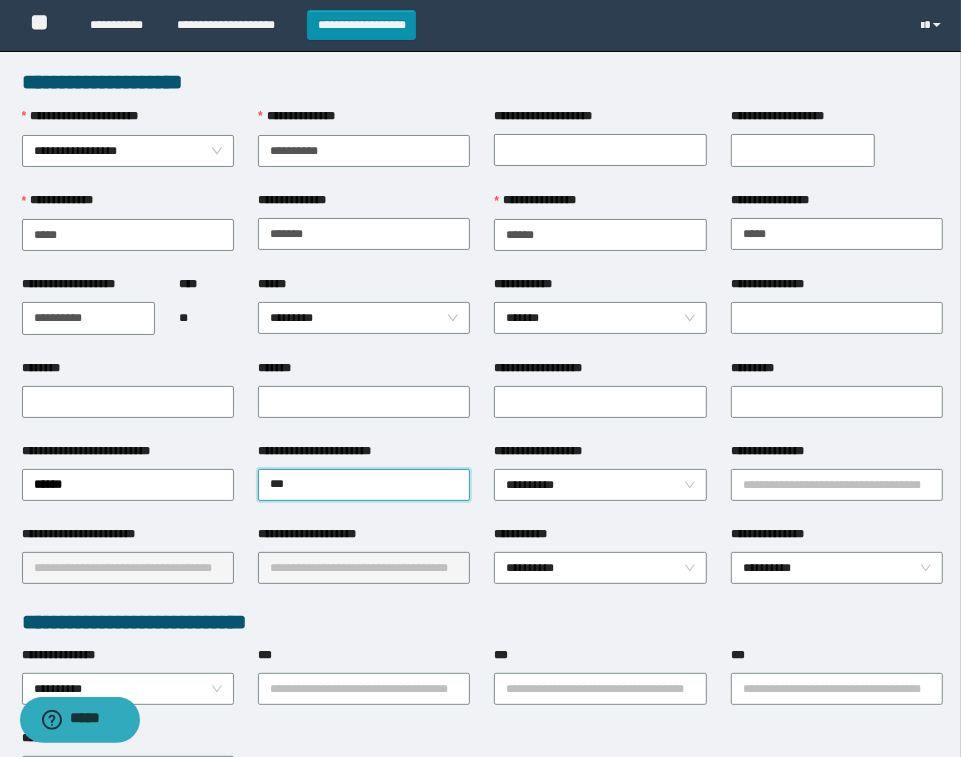 type on "****" 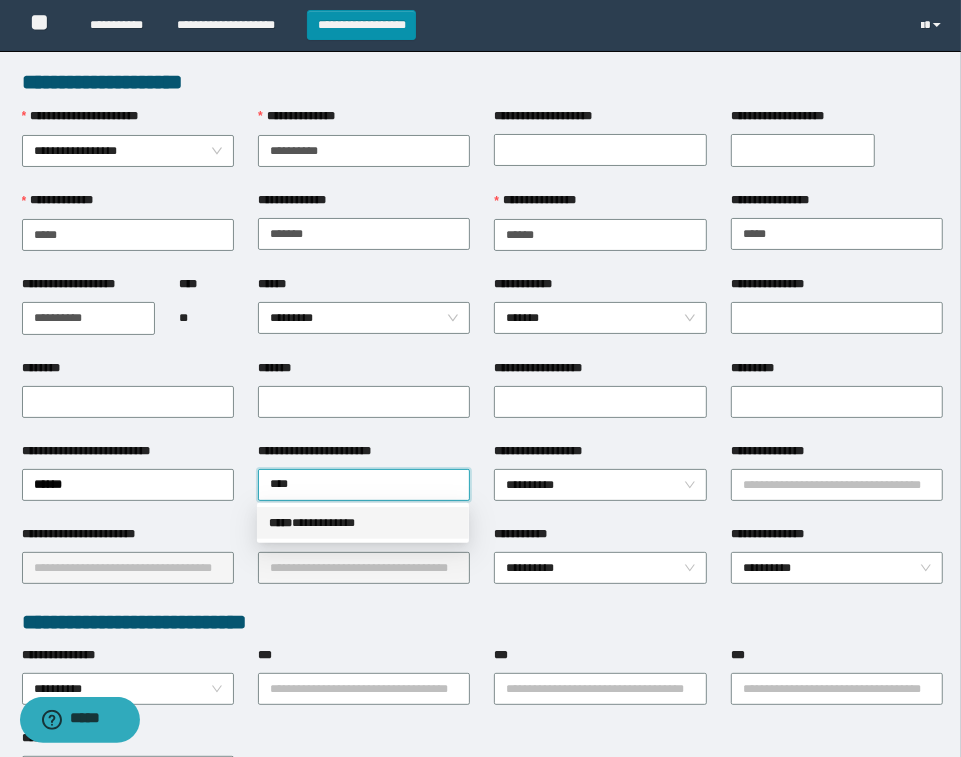 click on "**********" at bounding box center (363, 523) 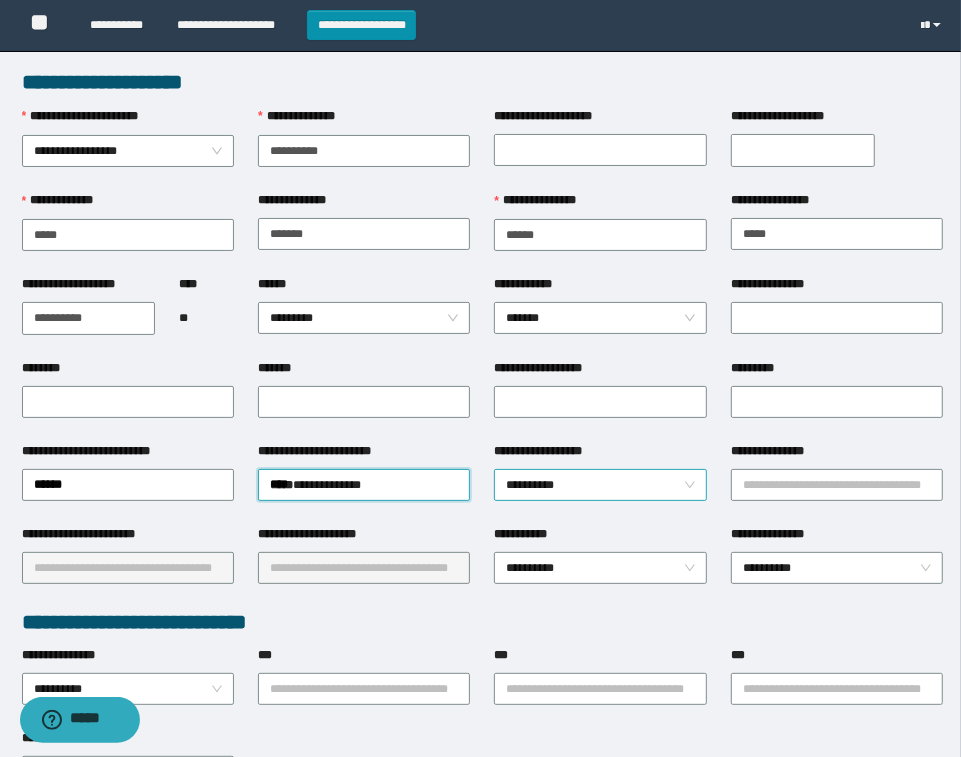 click on "**********" at bounding box center (600, 483) 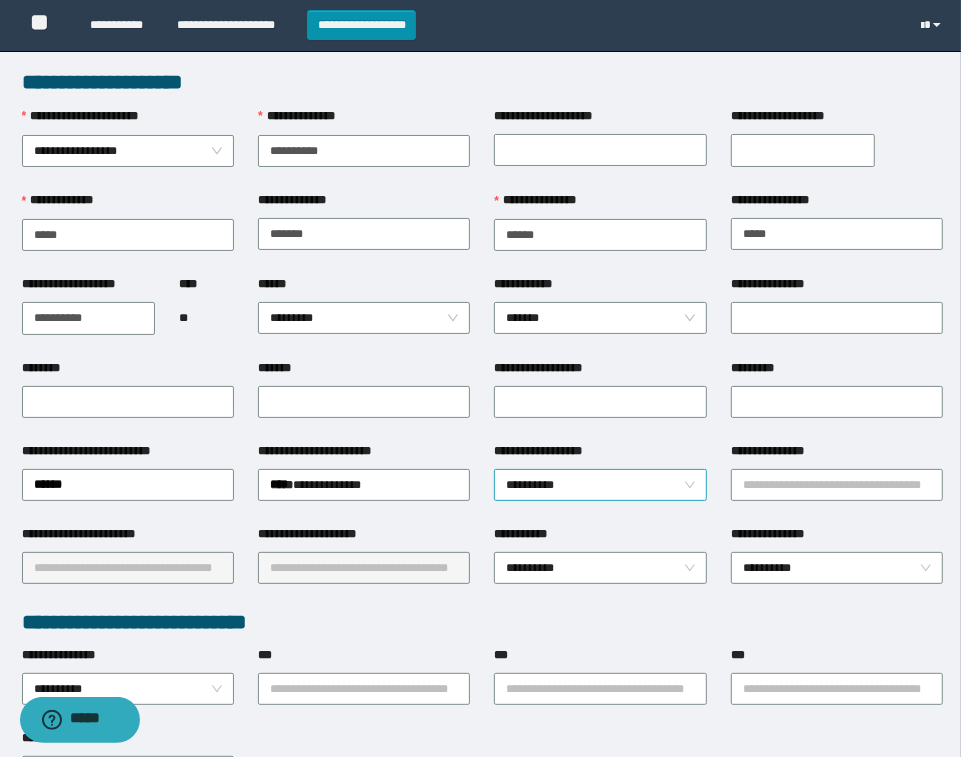 click on "**********" at bounding box center [600, 484] 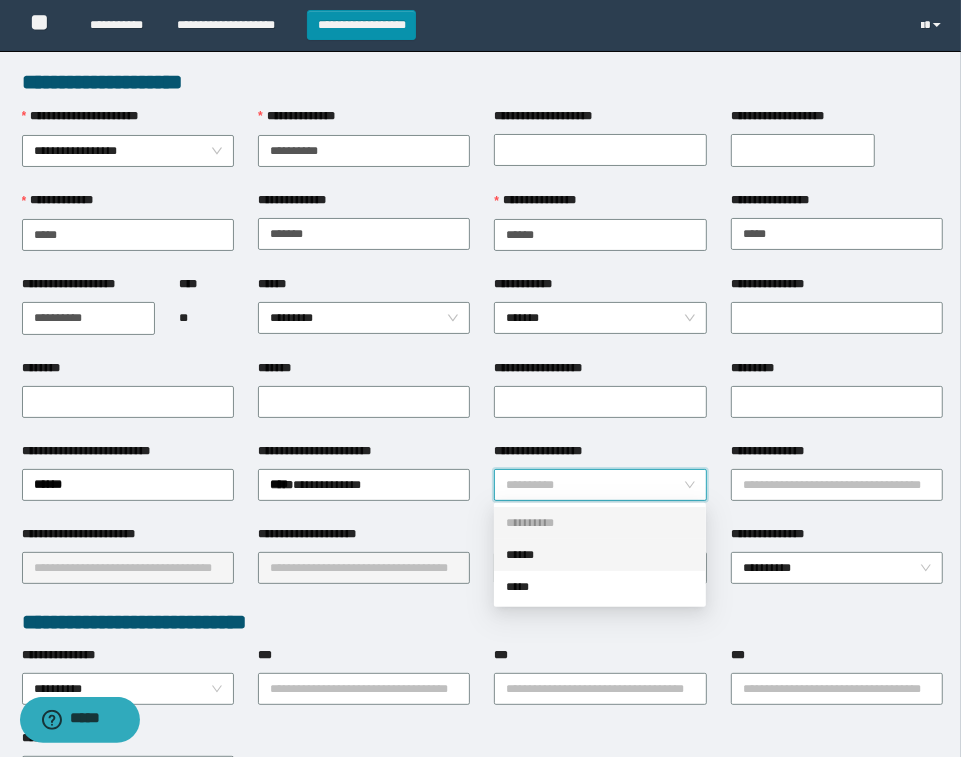 click on "******" at bounding box center [600, 555] 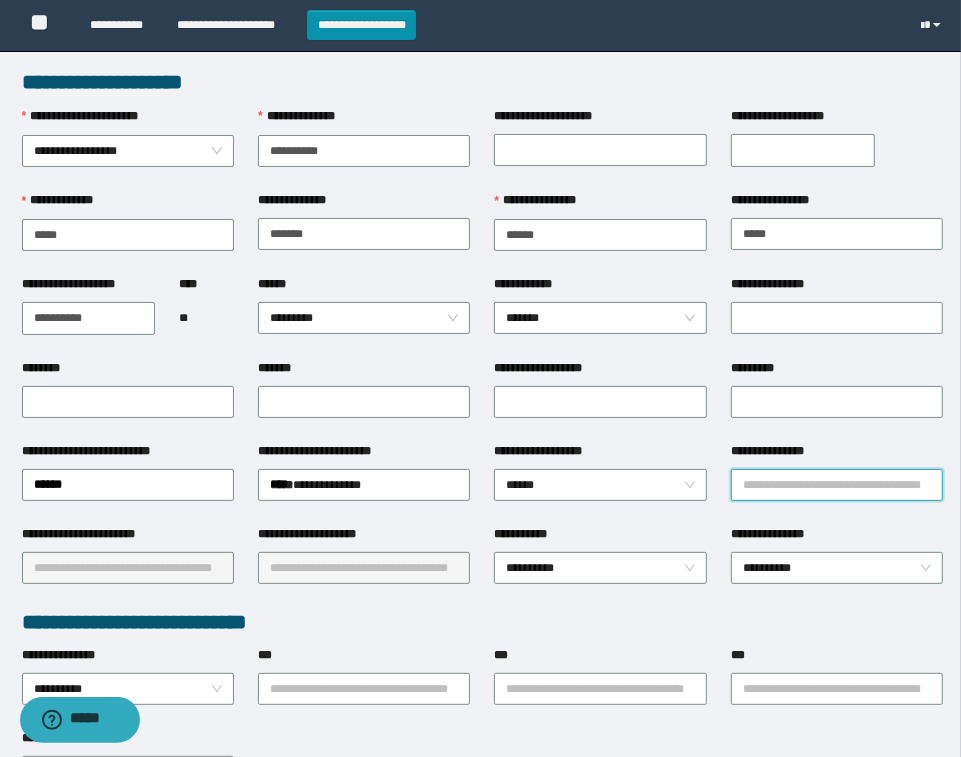 click on "**********" at bounding box center (837, 485) 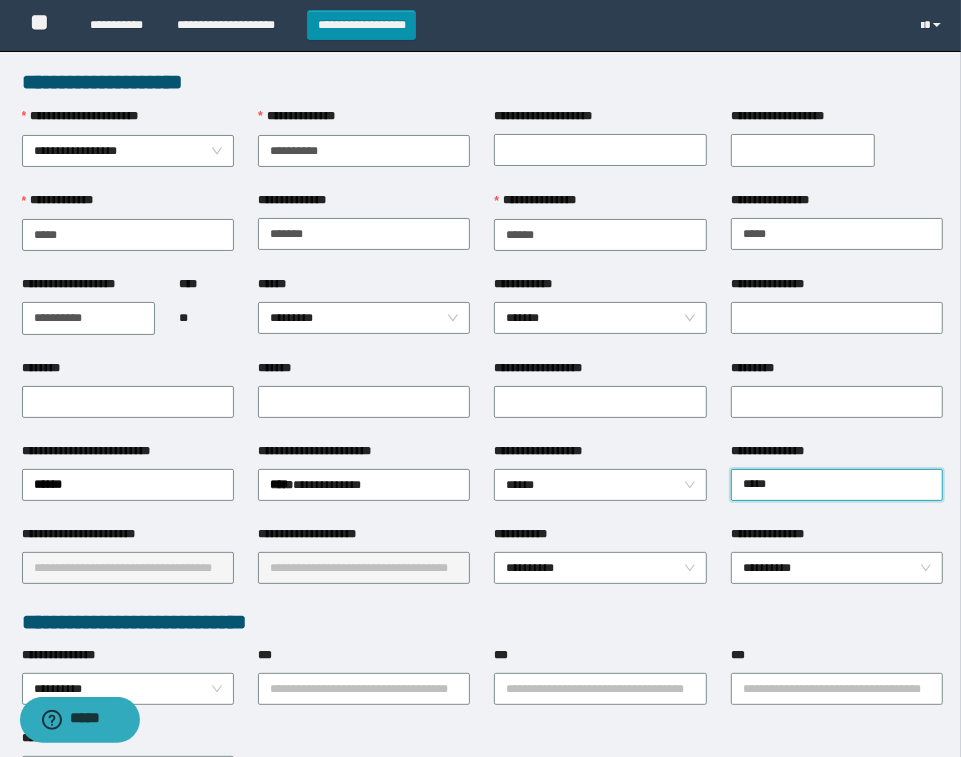 type on "******" 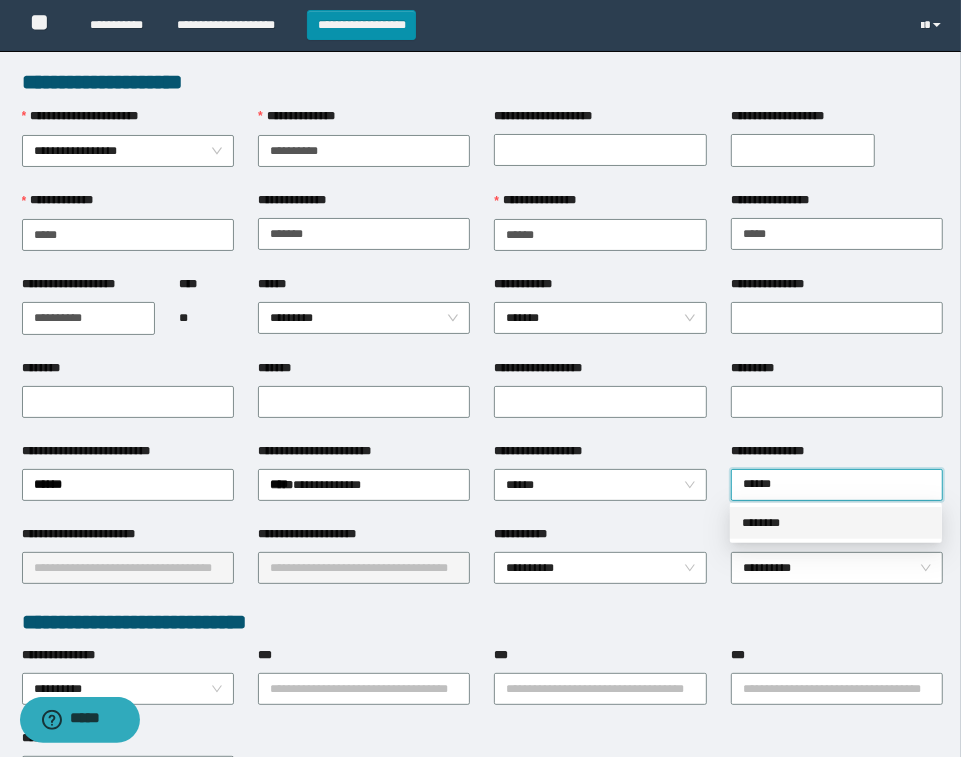click on "********" at bounding box center [836, 523] 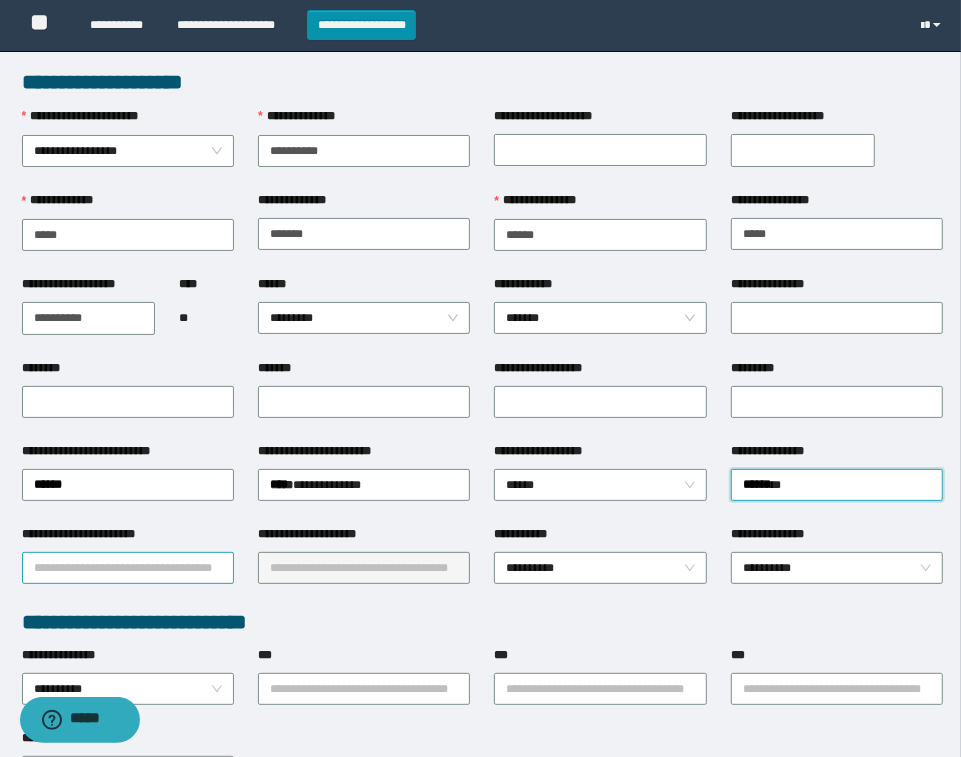 click on "**********" at bounding box center (128, 568) 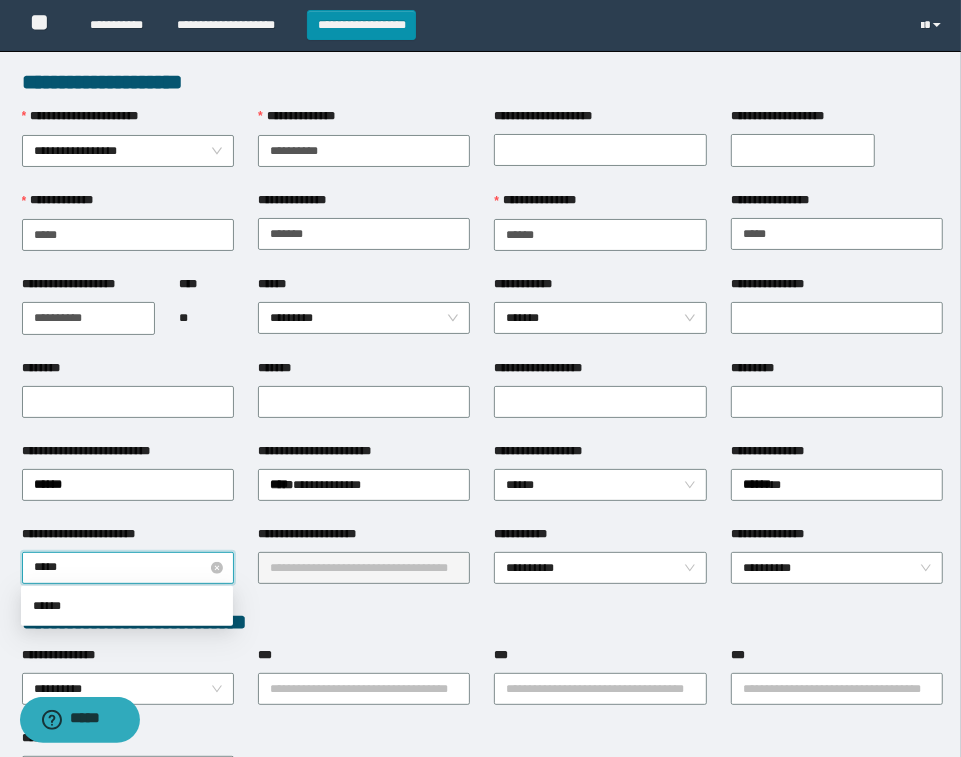 type on "******" 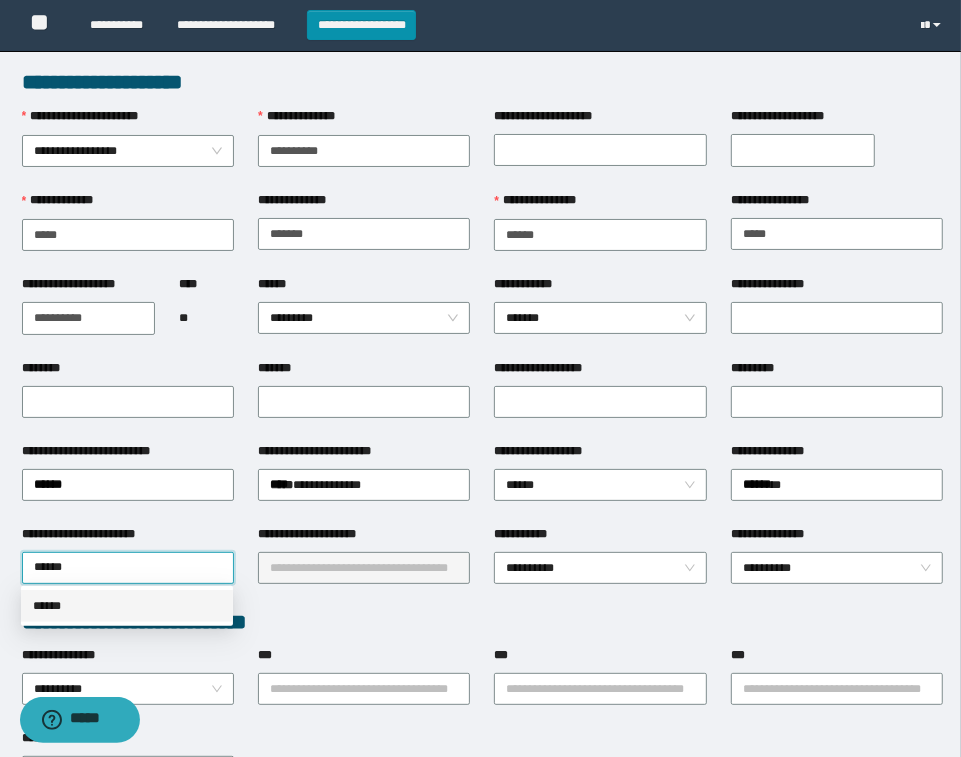 click on "******" at bounding box center [127, 606] 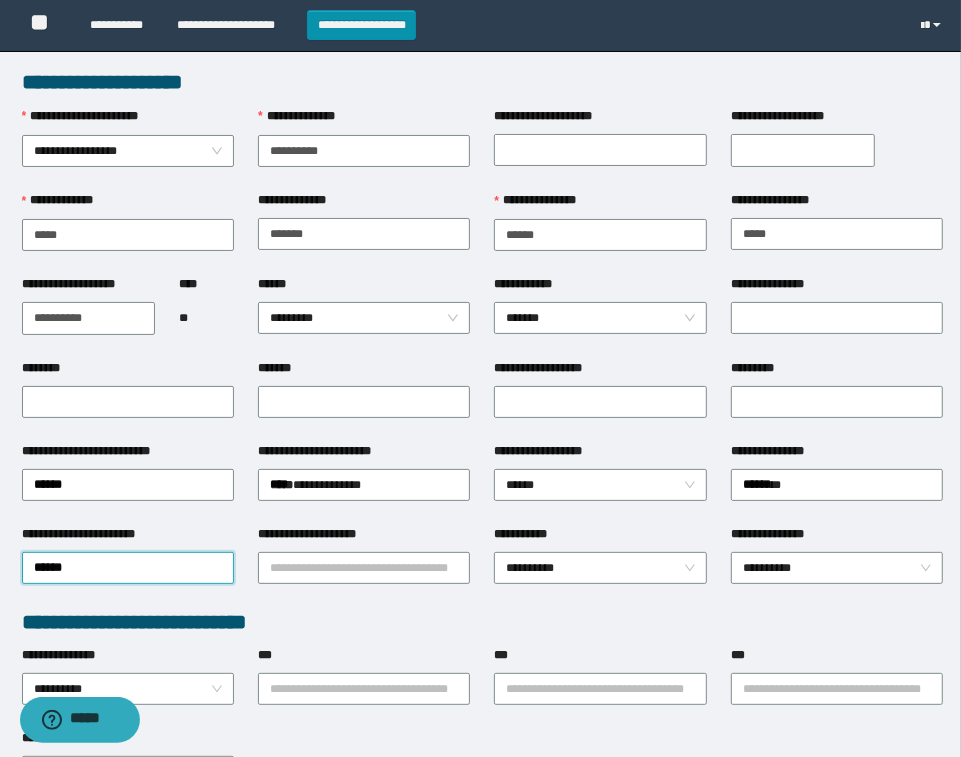 click on "**********" at bounding box center (364, 538) 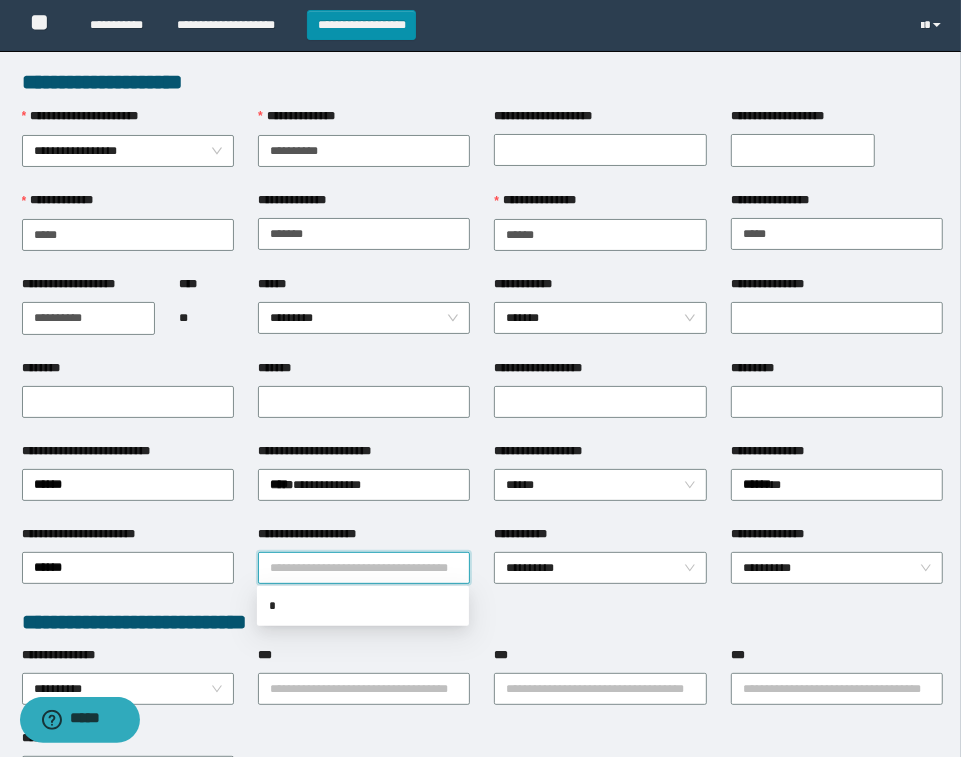 click on "**********" at bounding box center [364, 568] 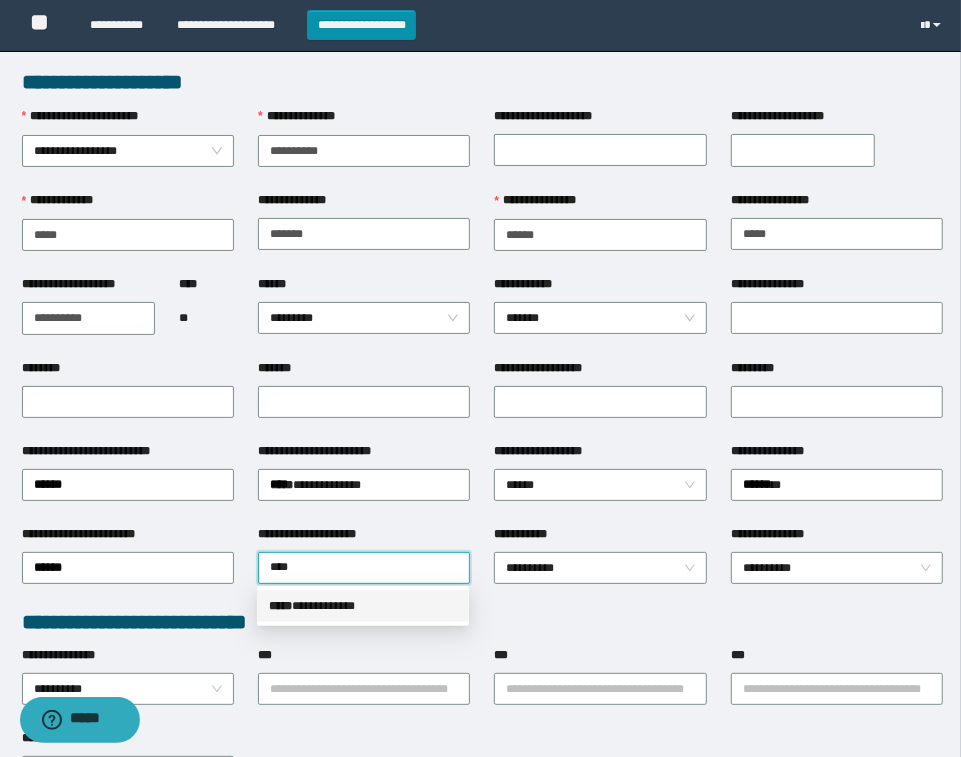 type on "****" 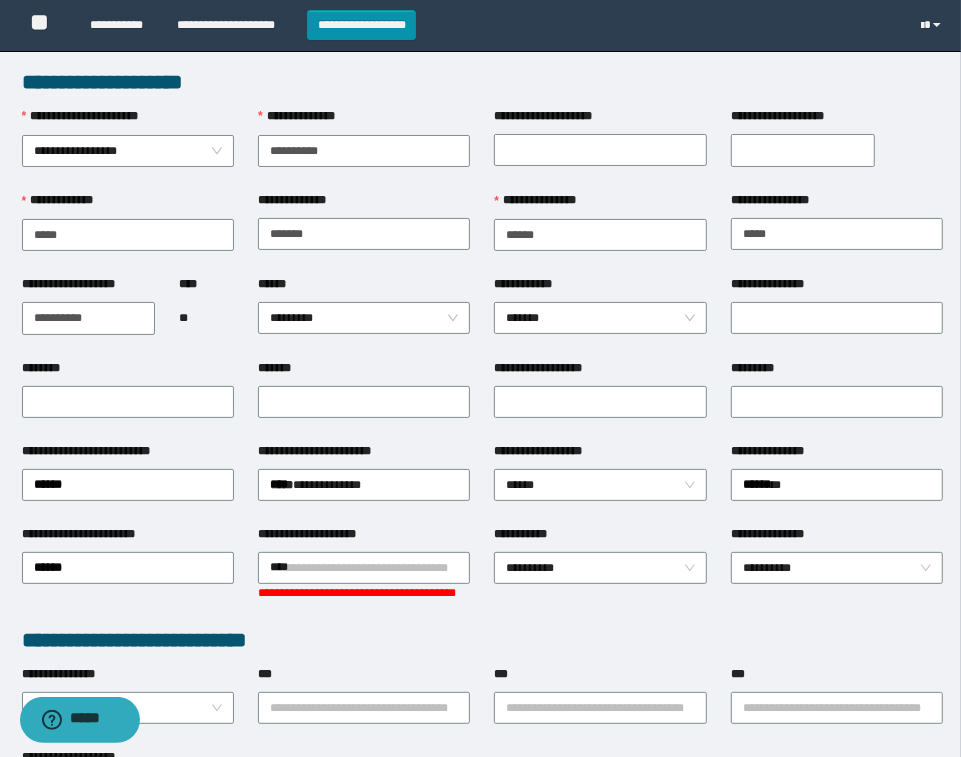 click on "**********" at bounding box center (364, 538) 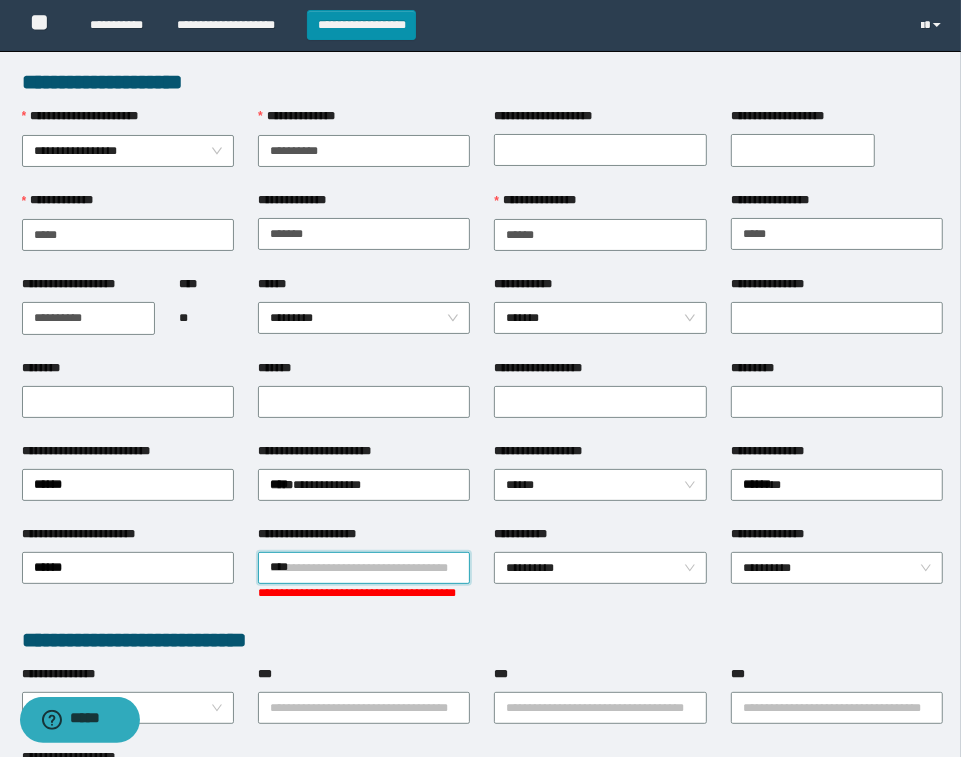 click on "****" at bounding box center (364, 568) 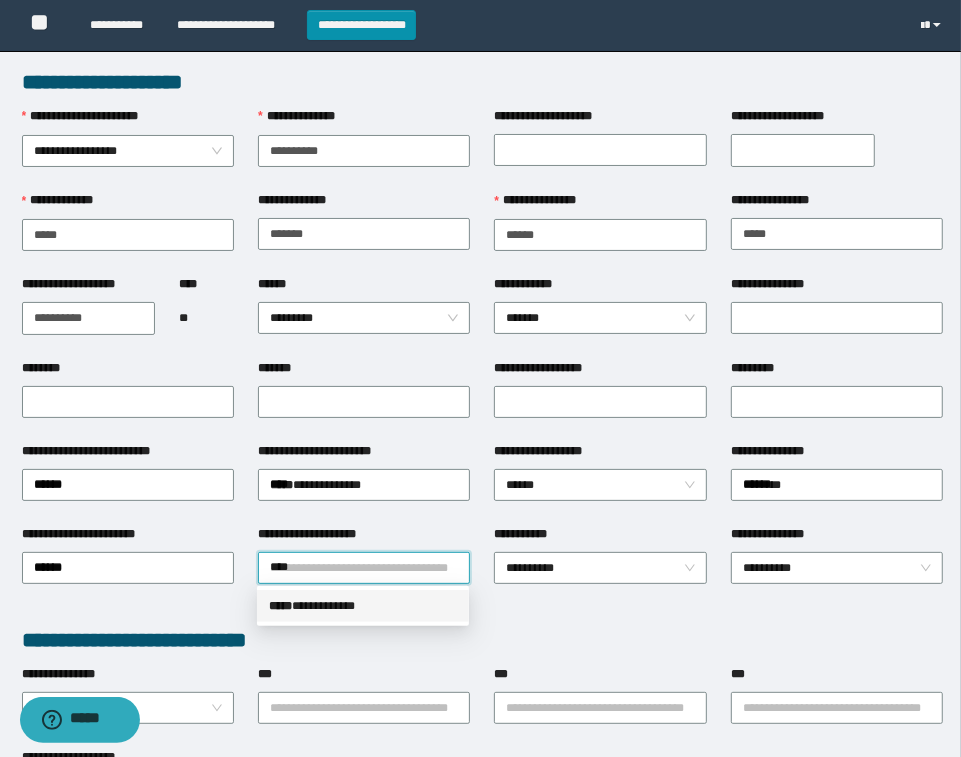 click on "**********" at bounding box center [363, 606] 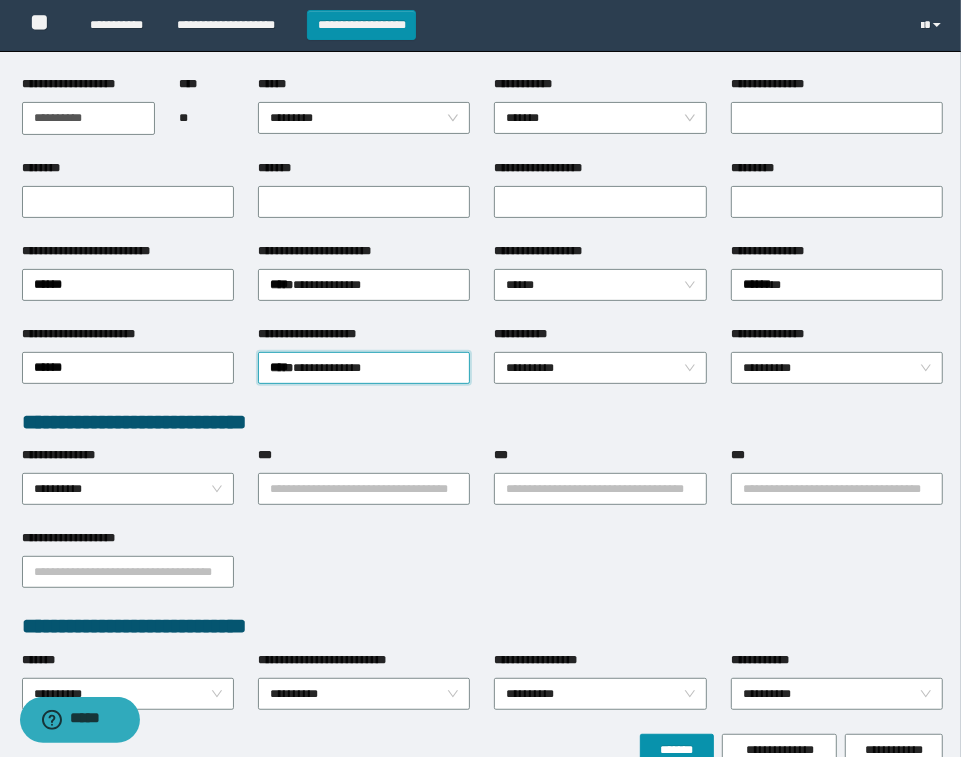 scroll, scrollTop: 250, scrollLeft: 0, axis: vertical 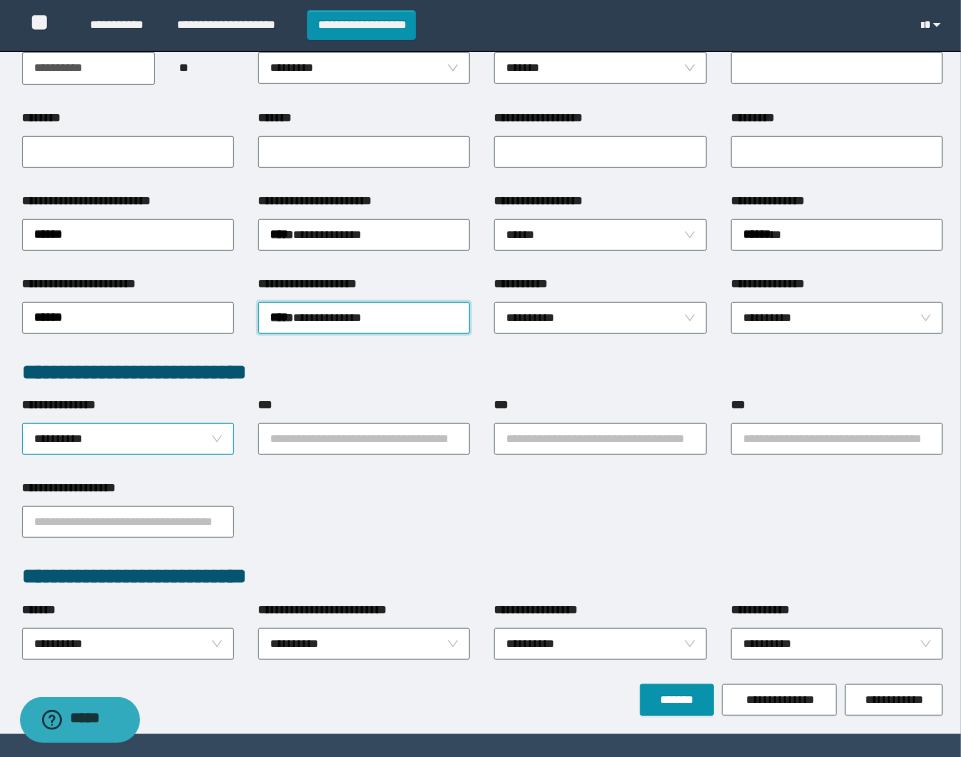 click on "**********" at bounding box center (128, 438) 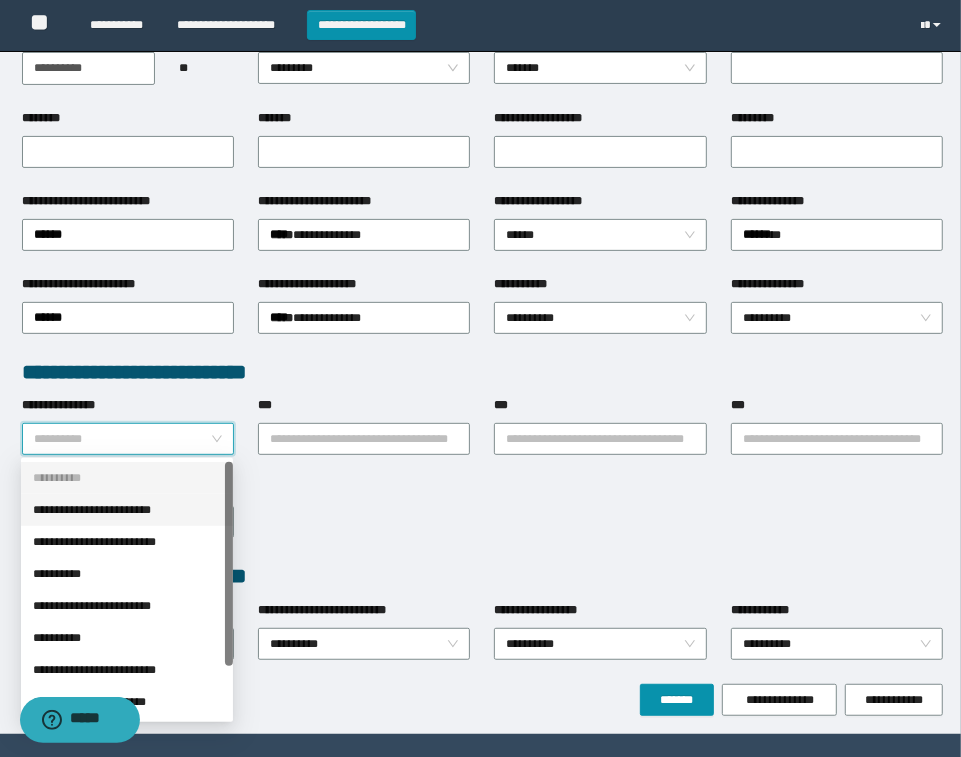 click on "**********" at bounding box center (127, 510) 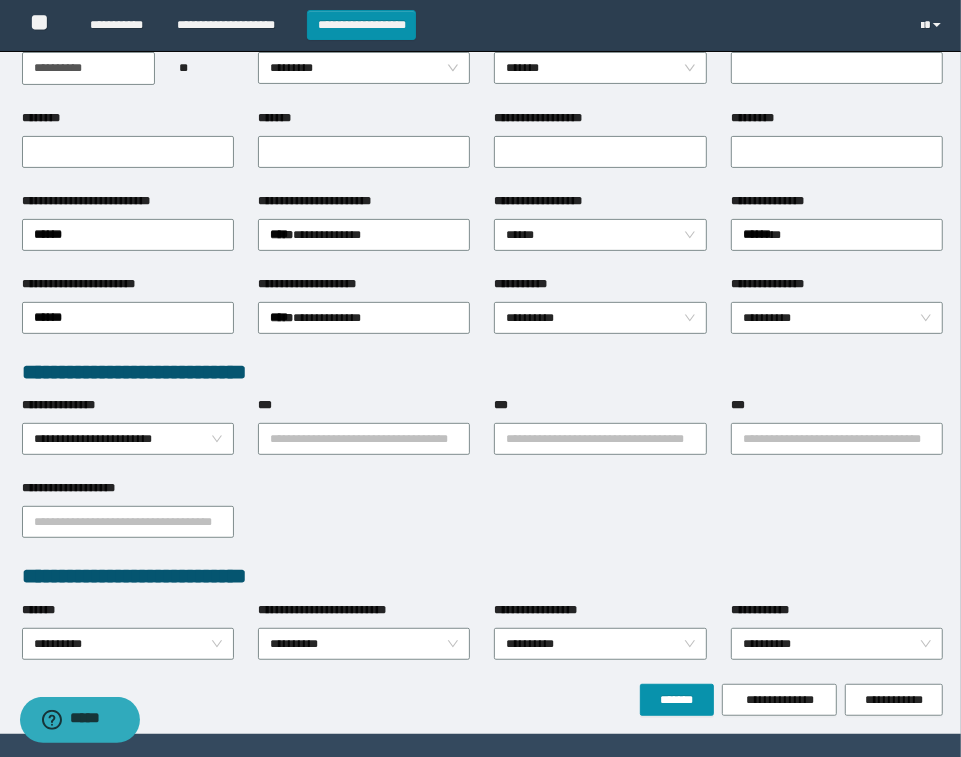 click on "**********" at bounding box center (600, 642) 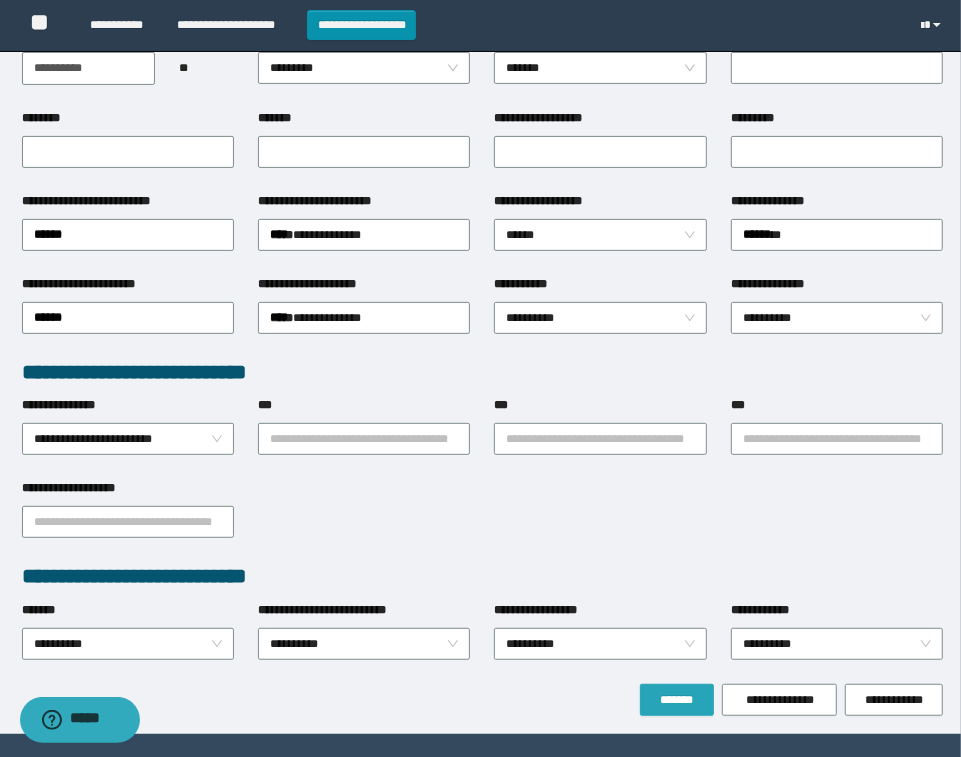 click on "*******" at bounding box center [677, 700] 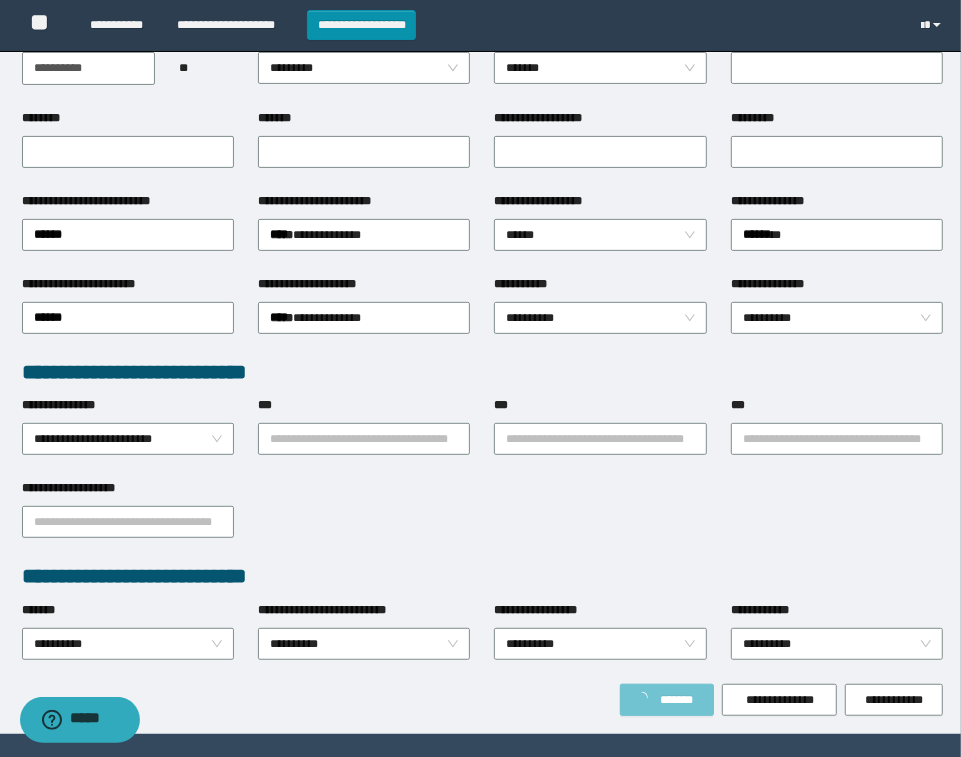 scroll, scrollTop: 303, scrollLeft: 0, axis: vertical 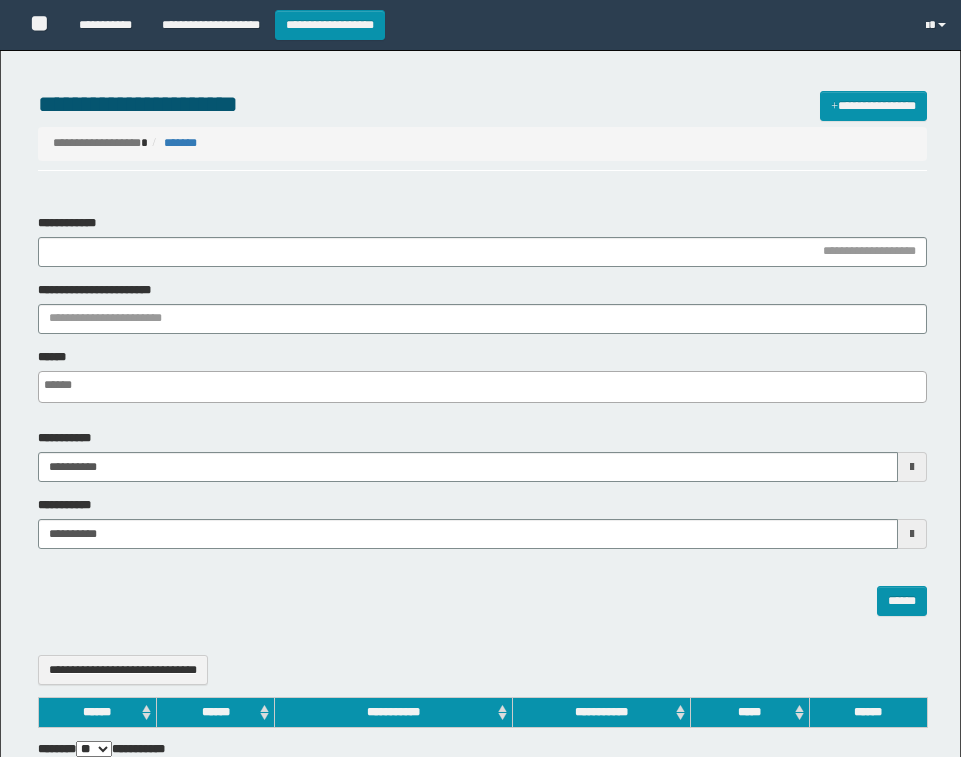 select 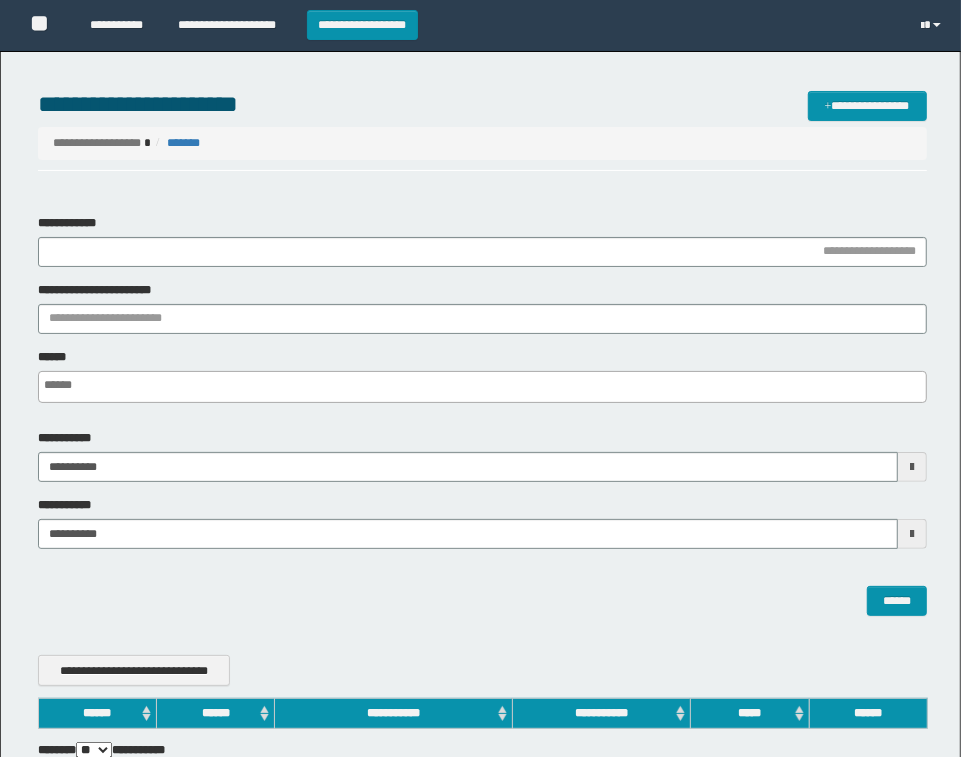 scroll, scrollTop: 0, scrollLeft: 0, axis: both 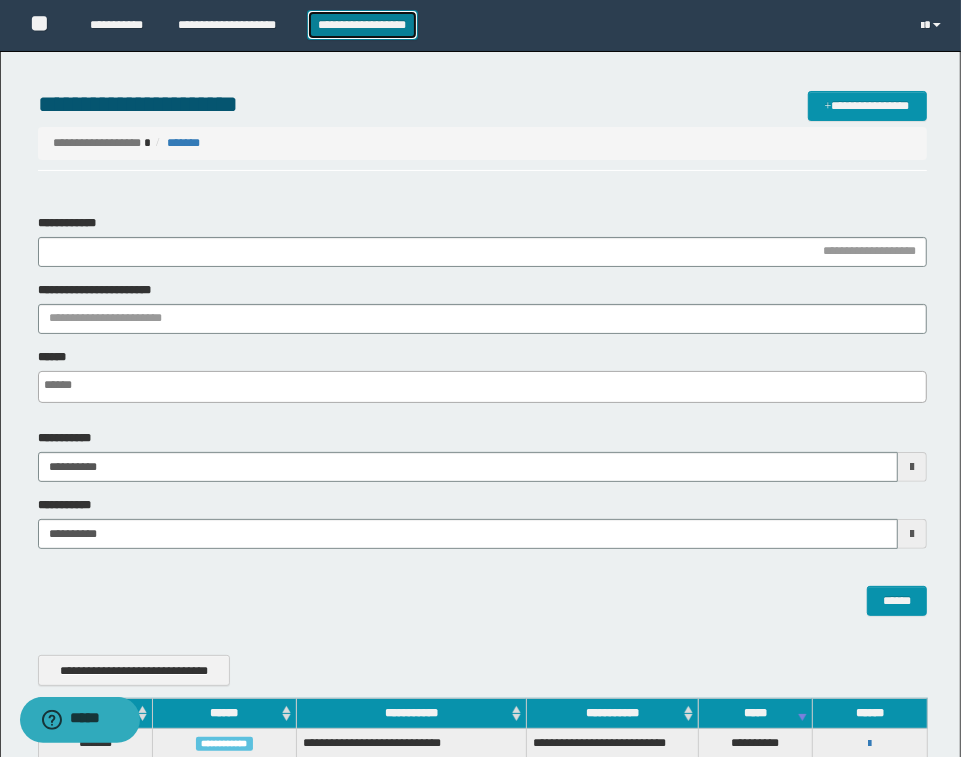 click on "**********" at bounding box center [362, 25] 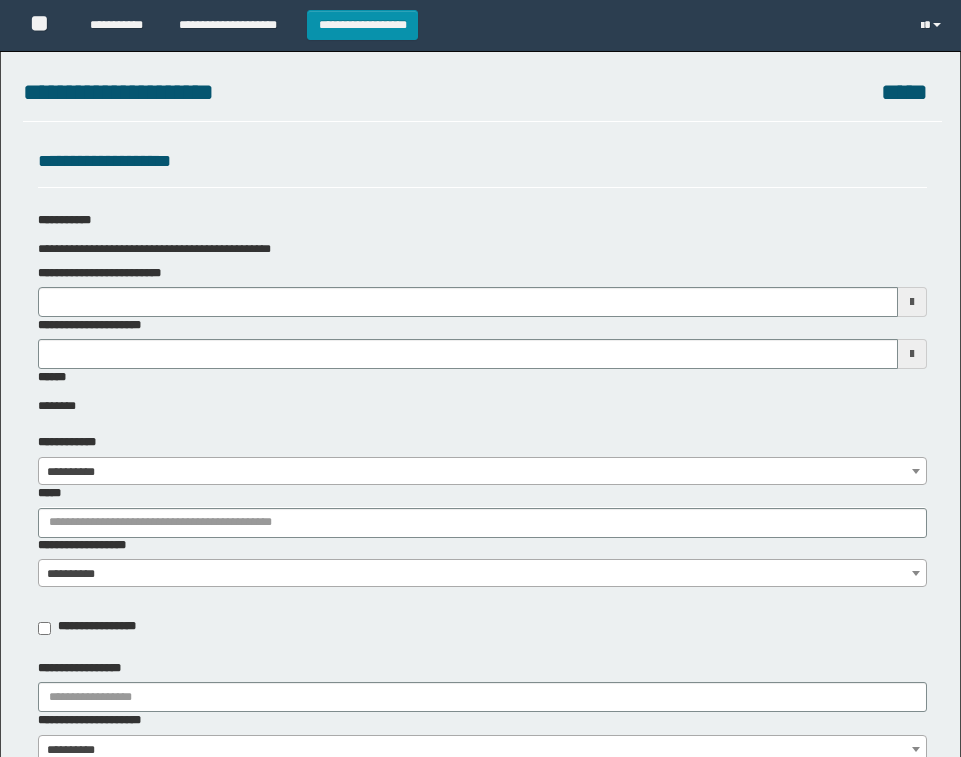 scroll, scrollTop: 0, scrollLeft: 0, axis: both 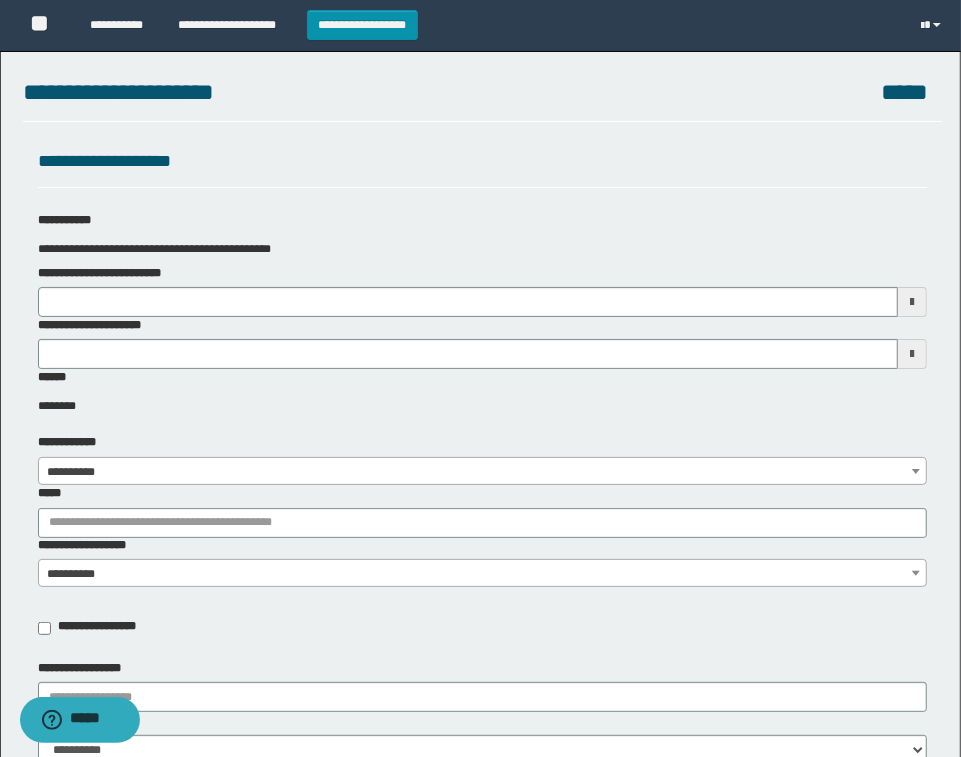 click on "**********" at bounding box center (482, 291) 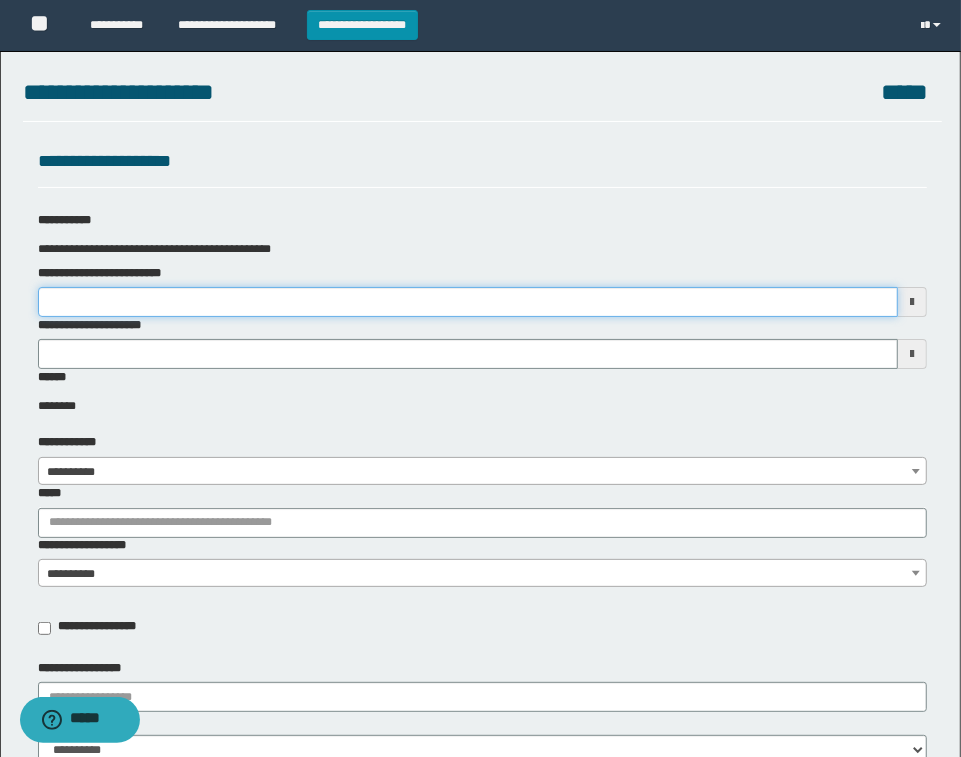 click on "**********" at bounding box center (468, 302) 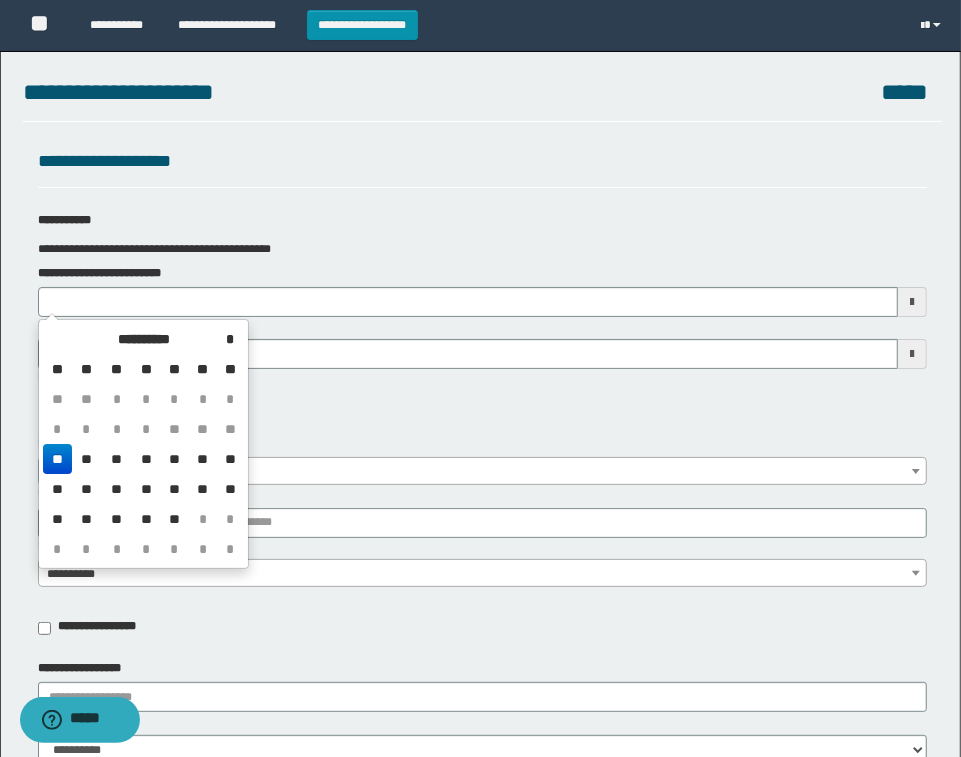 click on "**" at bounding box center [57, 459] 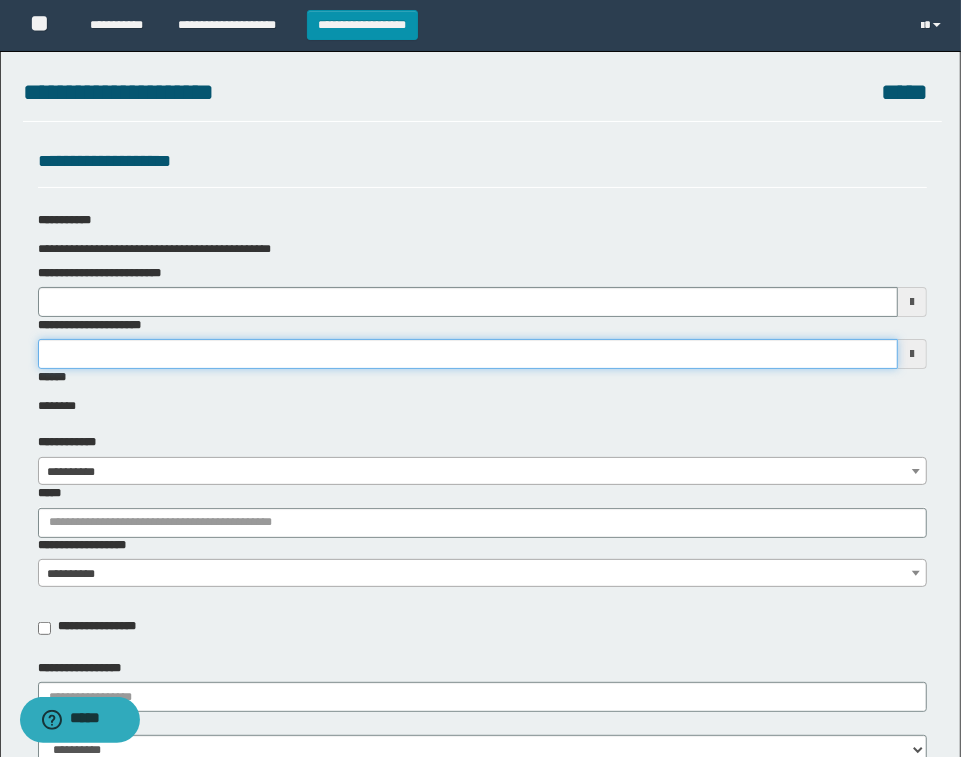click on "**********" at bounding box center [468, 354] 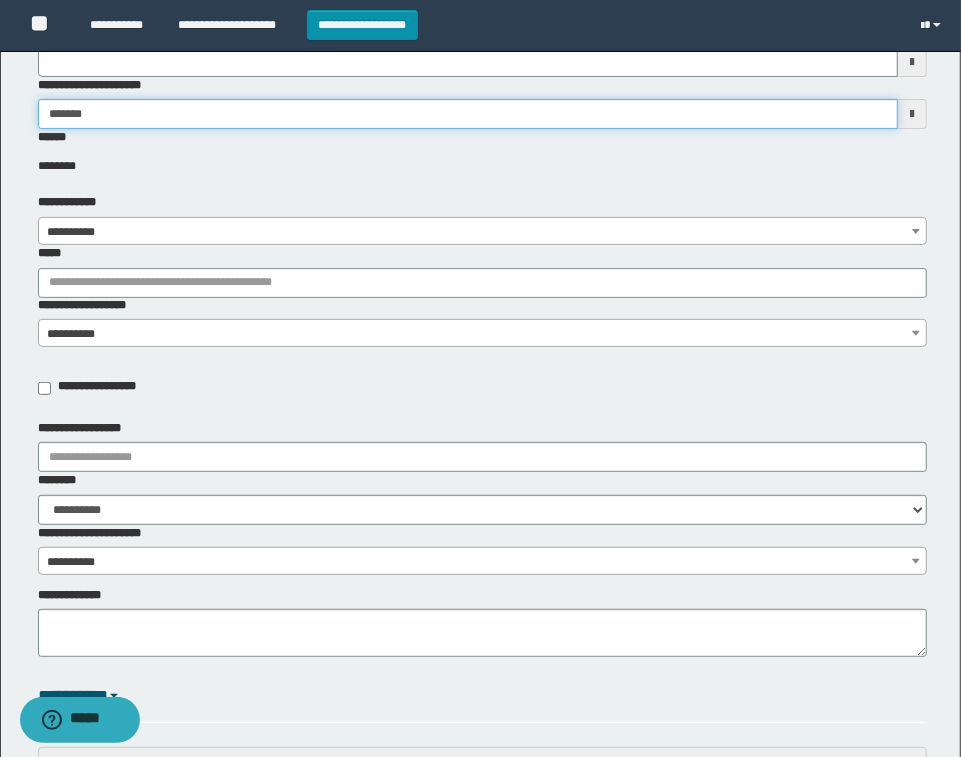 scroll, scrollTop: 250, scrollLeft: 0, axis: vertical 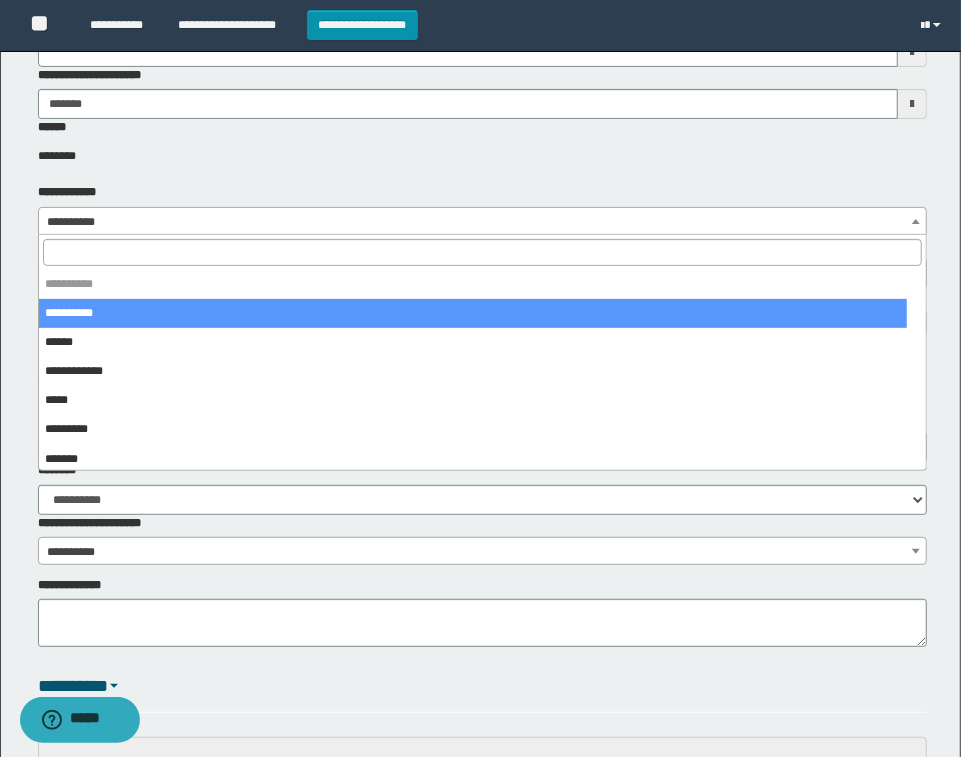 click on "**********" at bounding box center (482, 222) 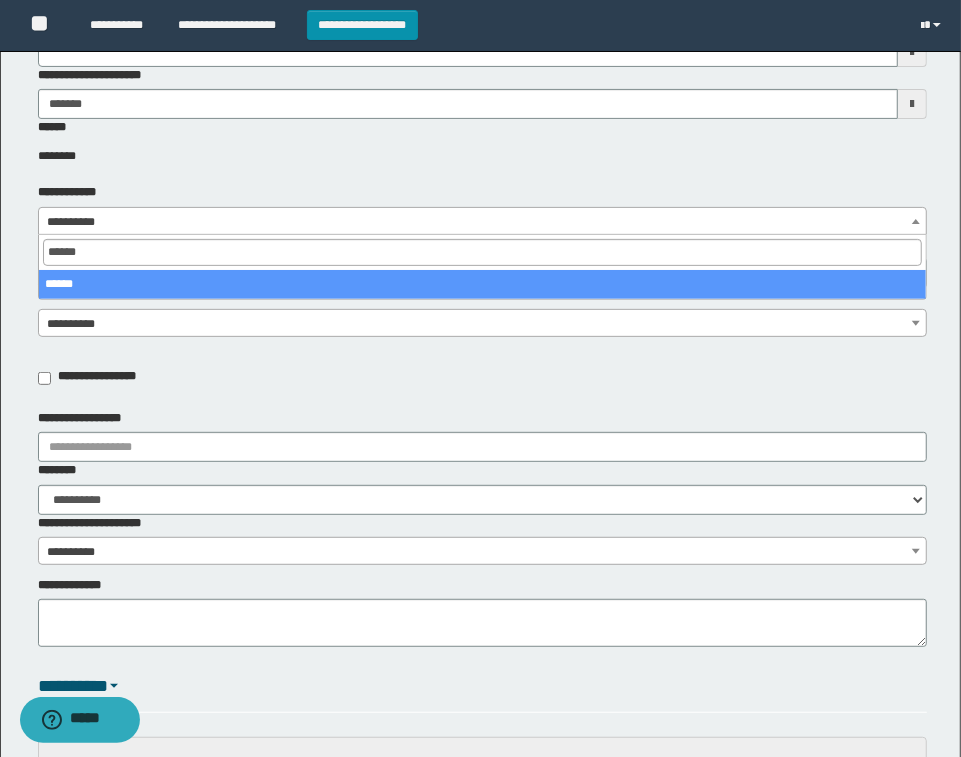 type on "******" 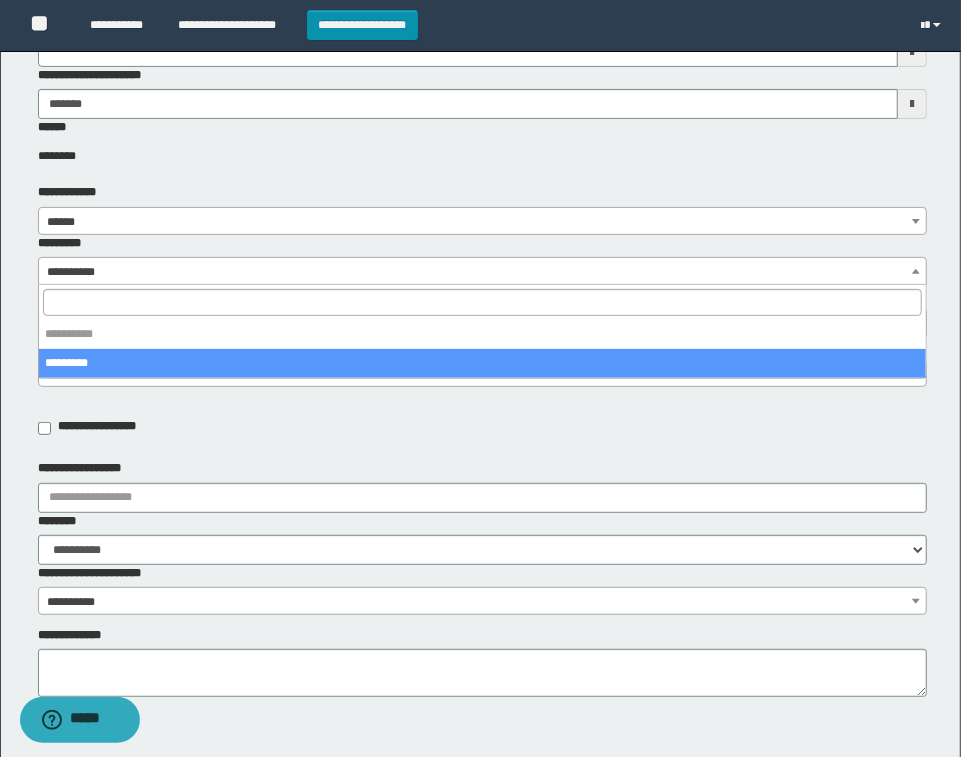 click on "**********" at bounding box center (482, 272) 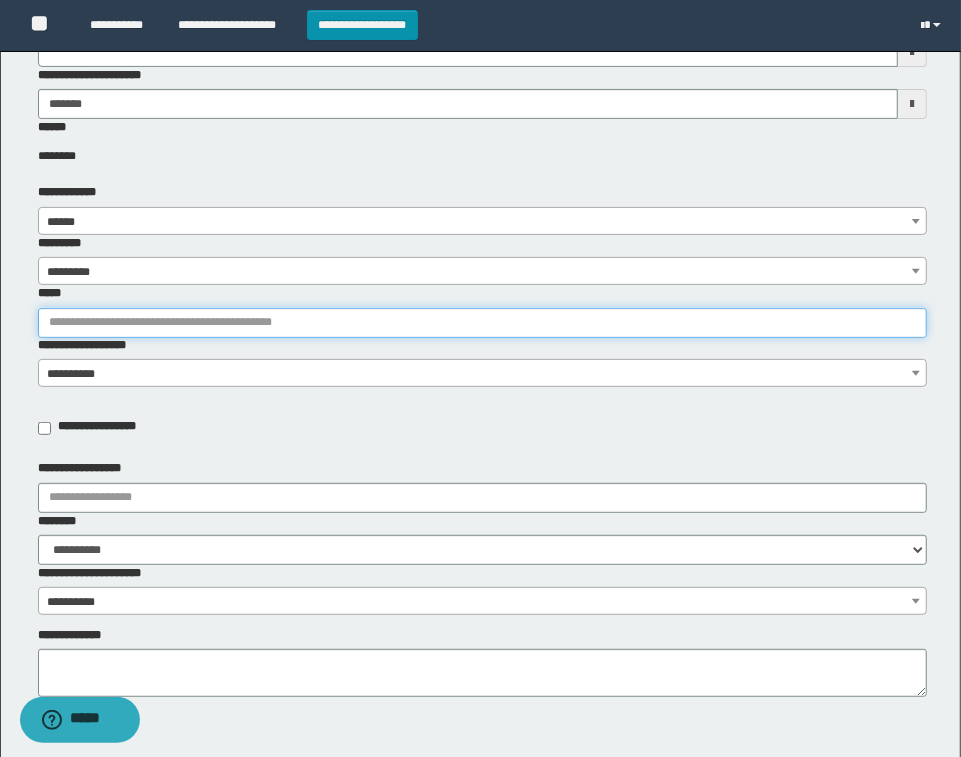 click on "*****" at bounding box center [482, 323] 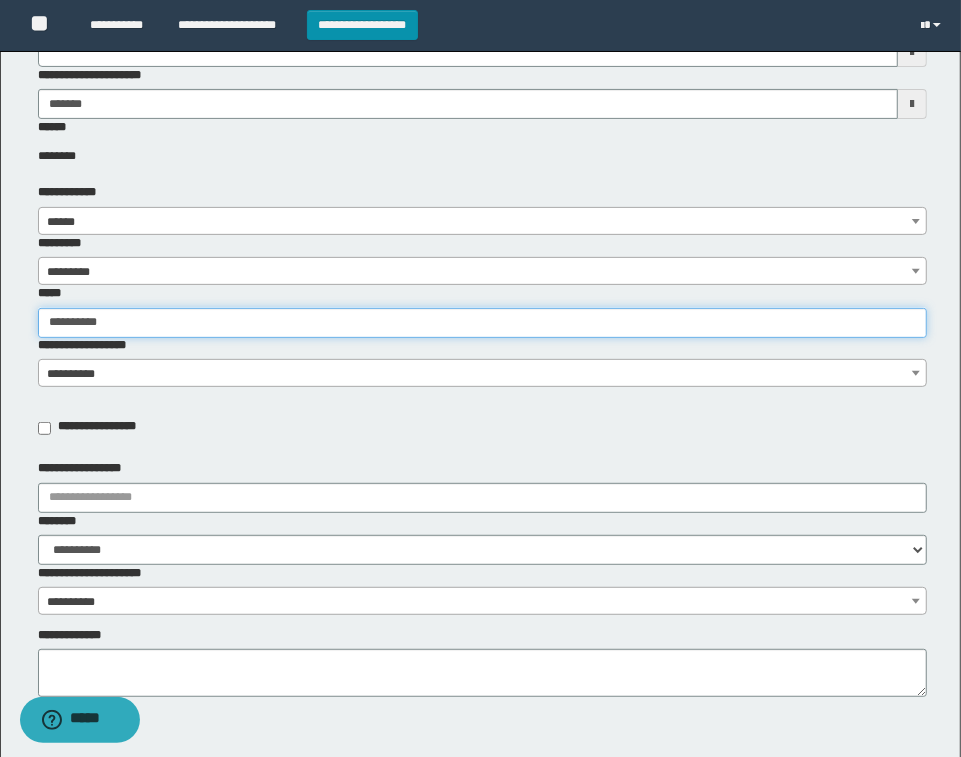 type on "**********" 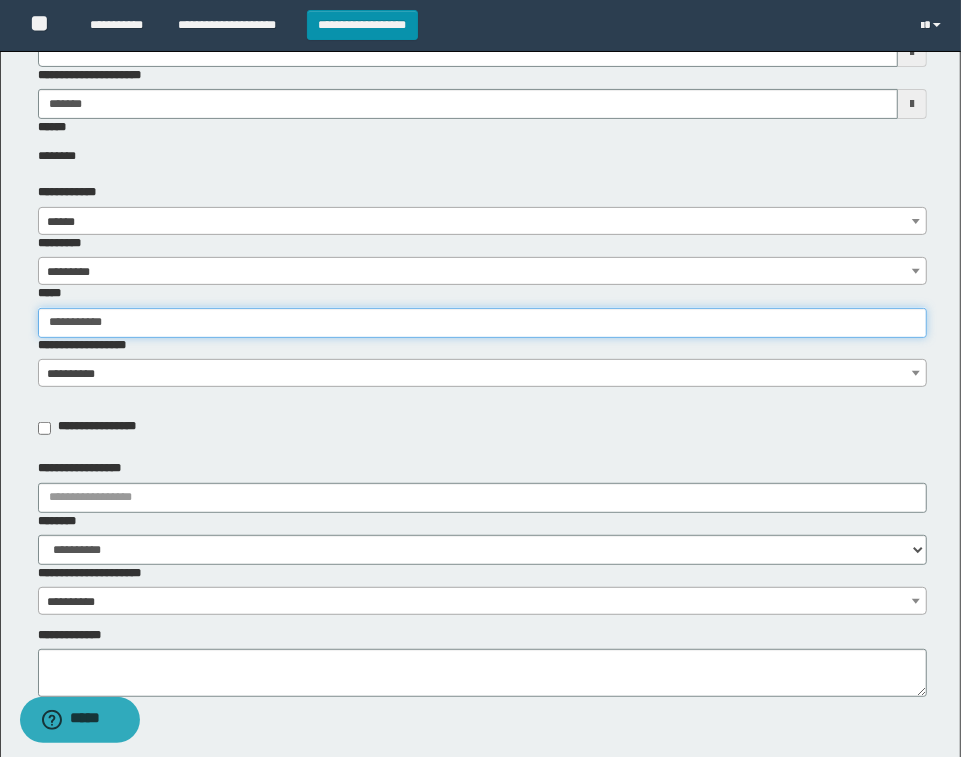 type on "**********" 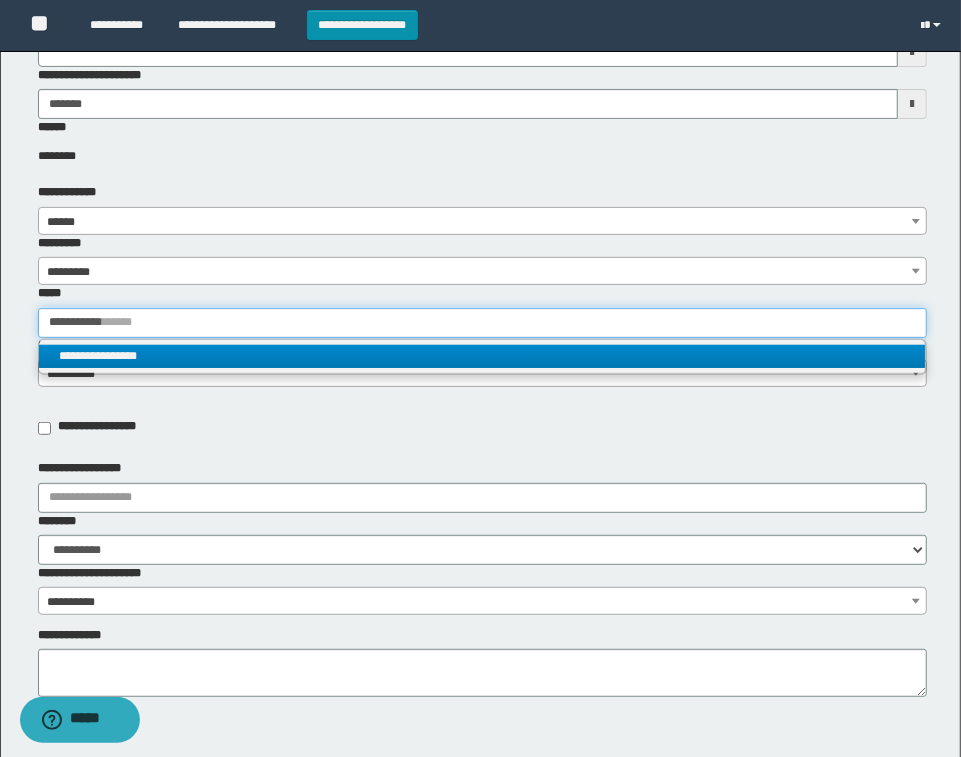 type on "**********" 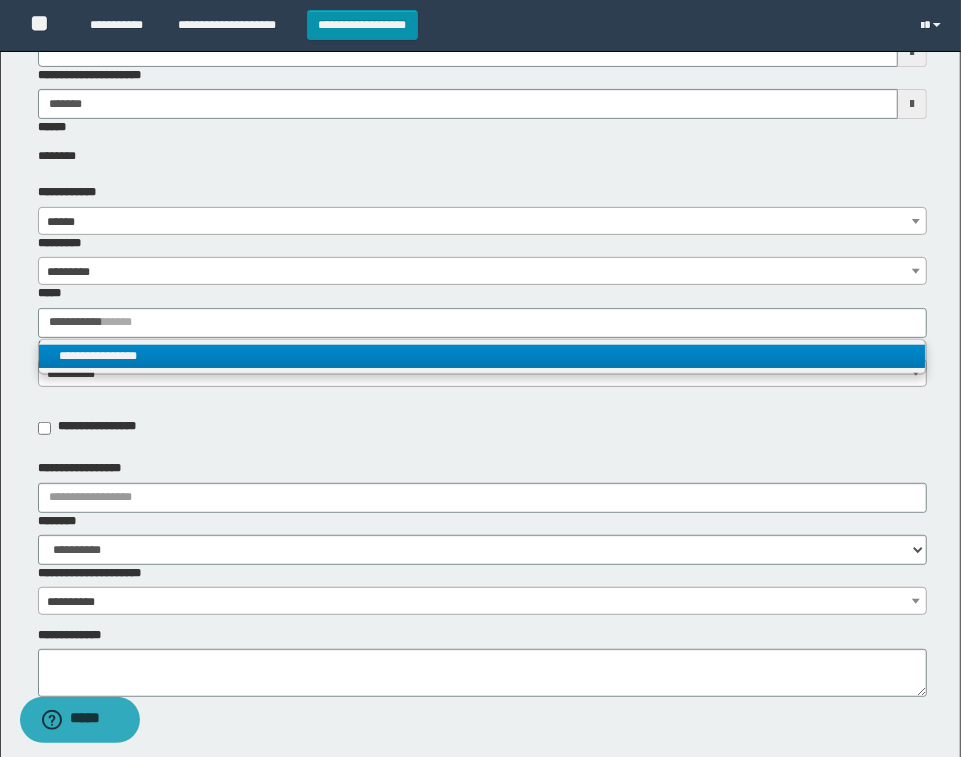 type 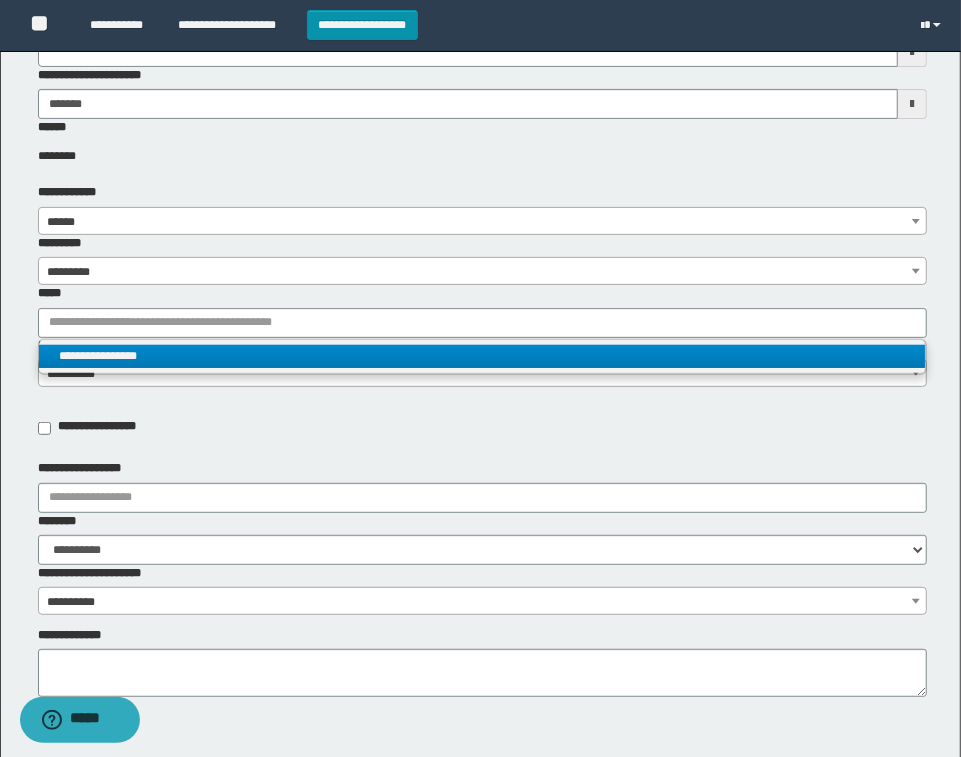 click on "**********" at bounding box center [482, 357] 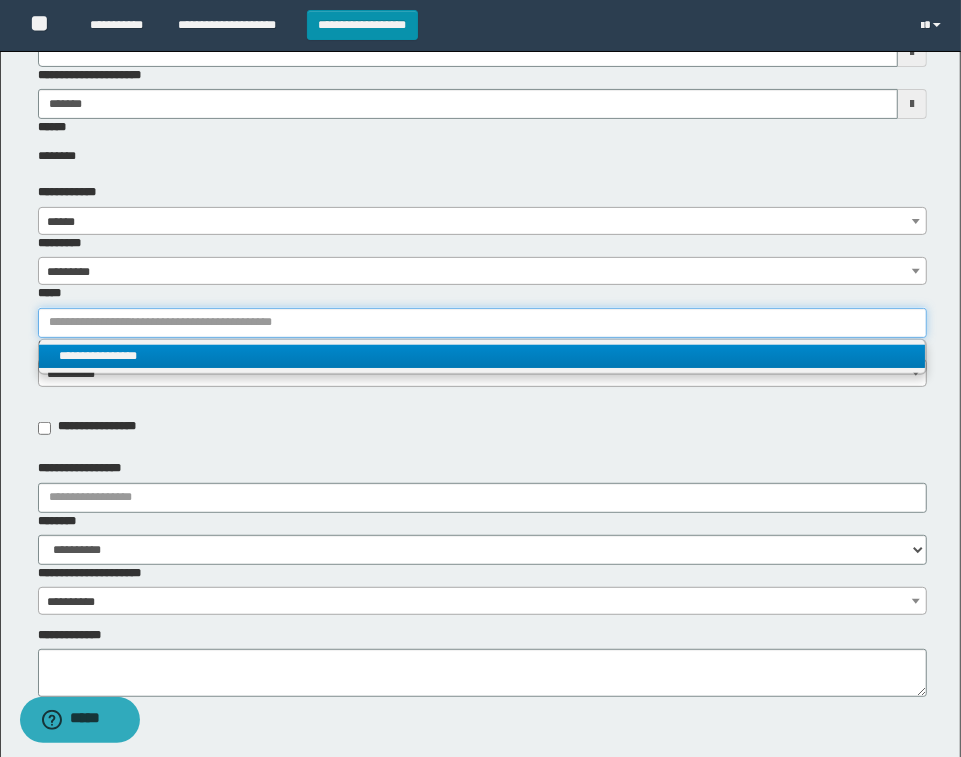 type 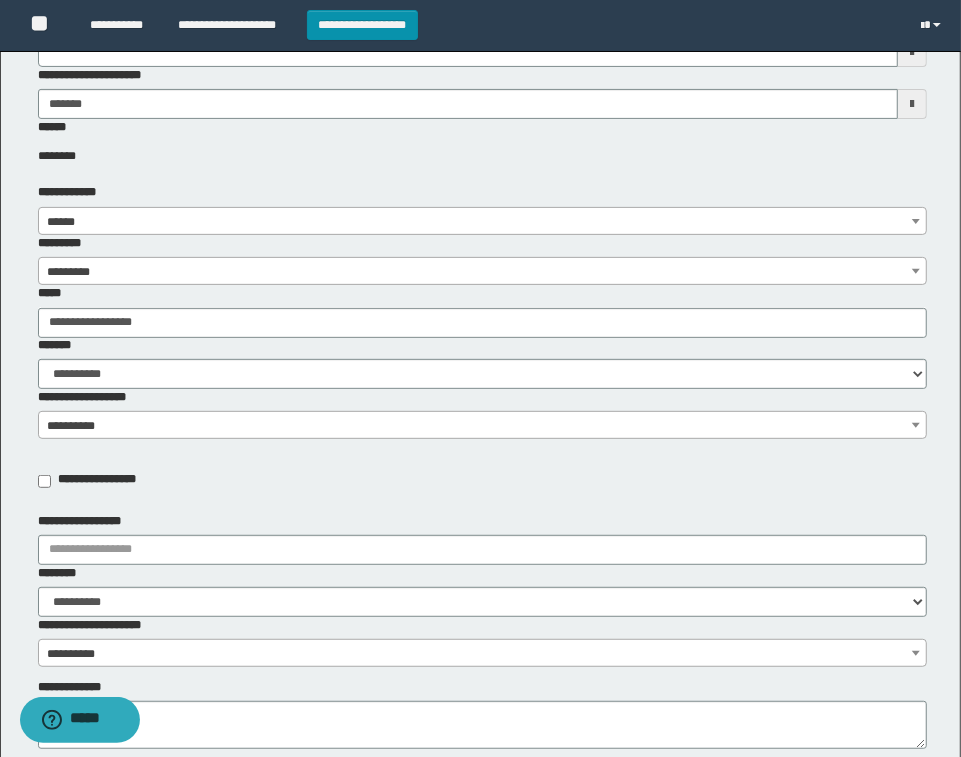 click on "**********" at bounding box center (482, 363) 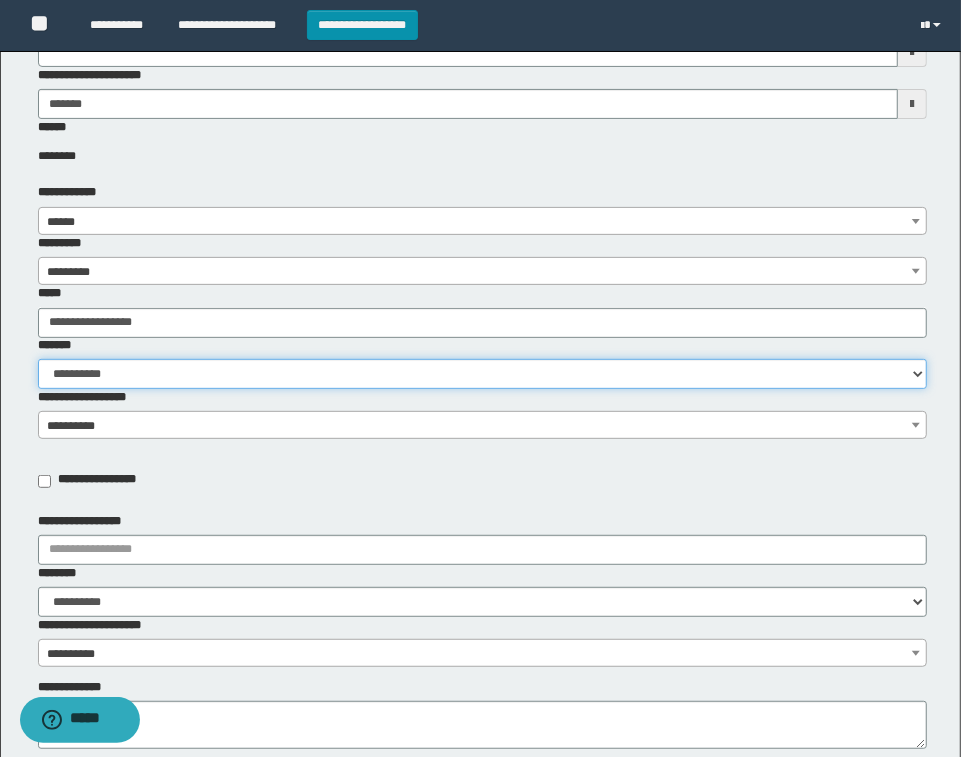 click on "**********" at bounding box center (482, 374) 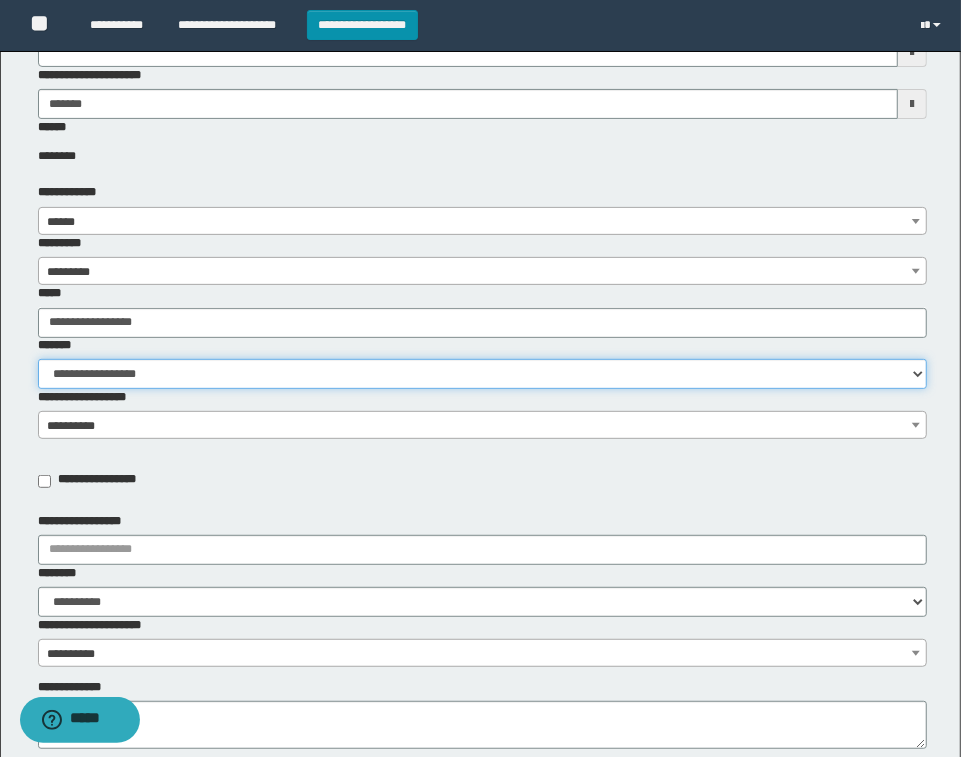 click on "**********" at bounding box center [482, 374] 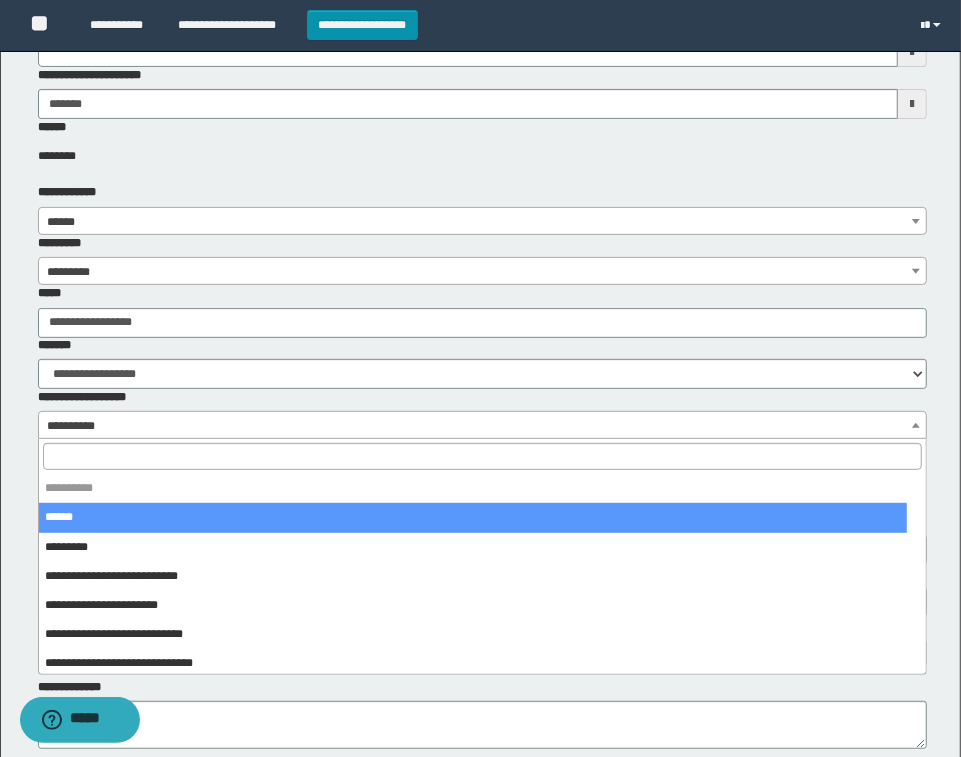 click on "**********" at bounding box center [482, 426] 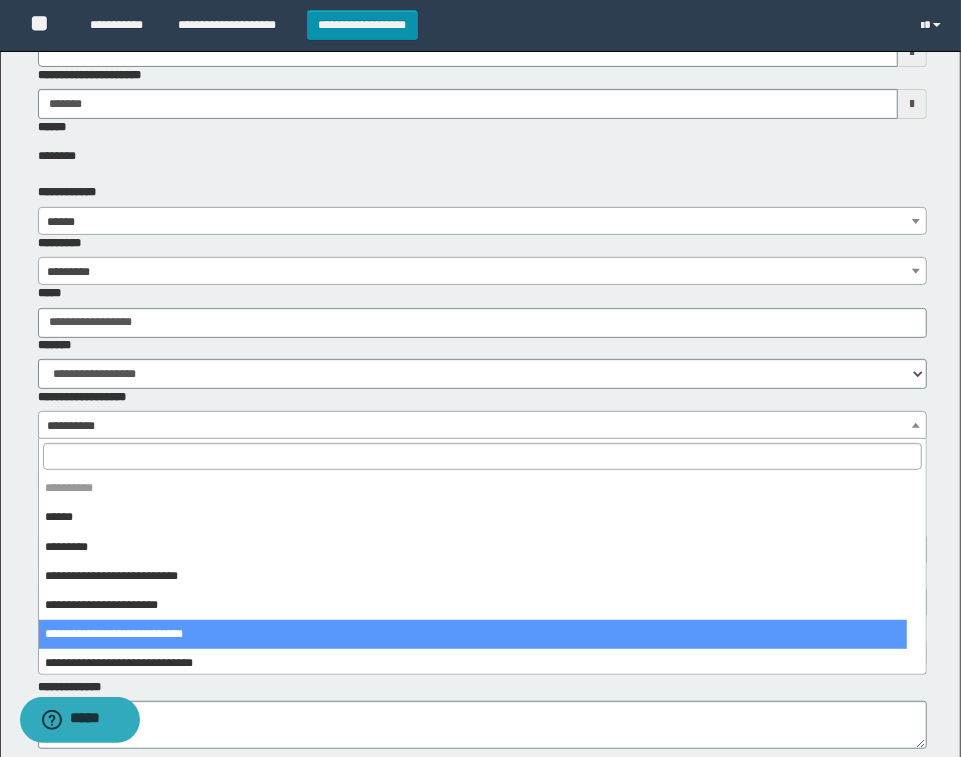 select on "***" 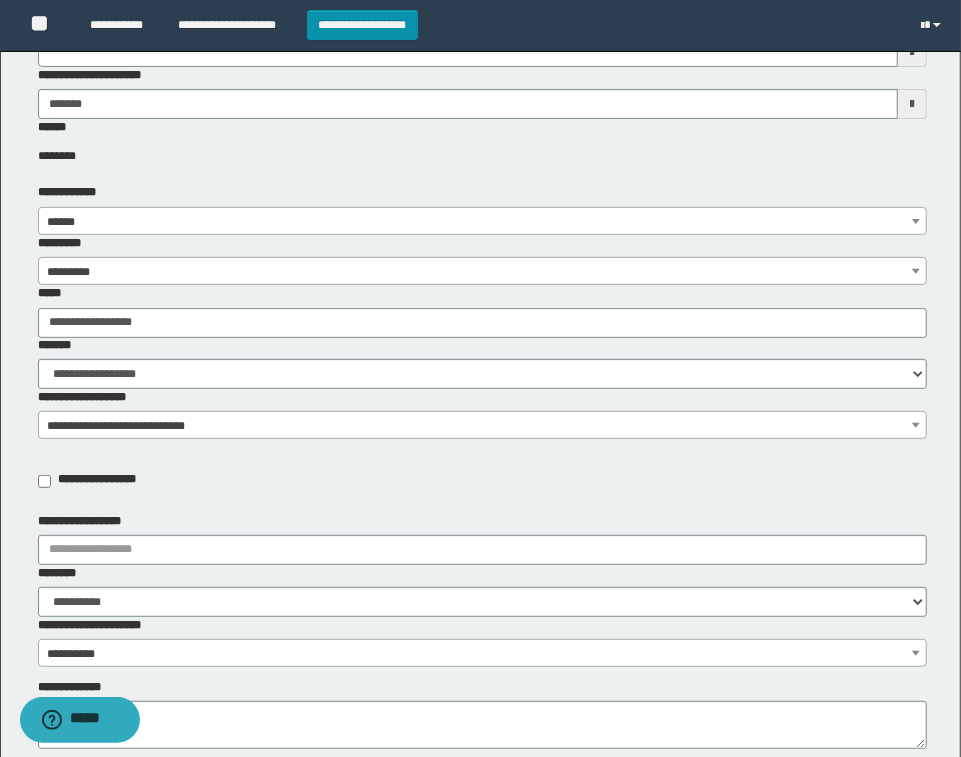 click on "**********" at bounding box center (482, 591) 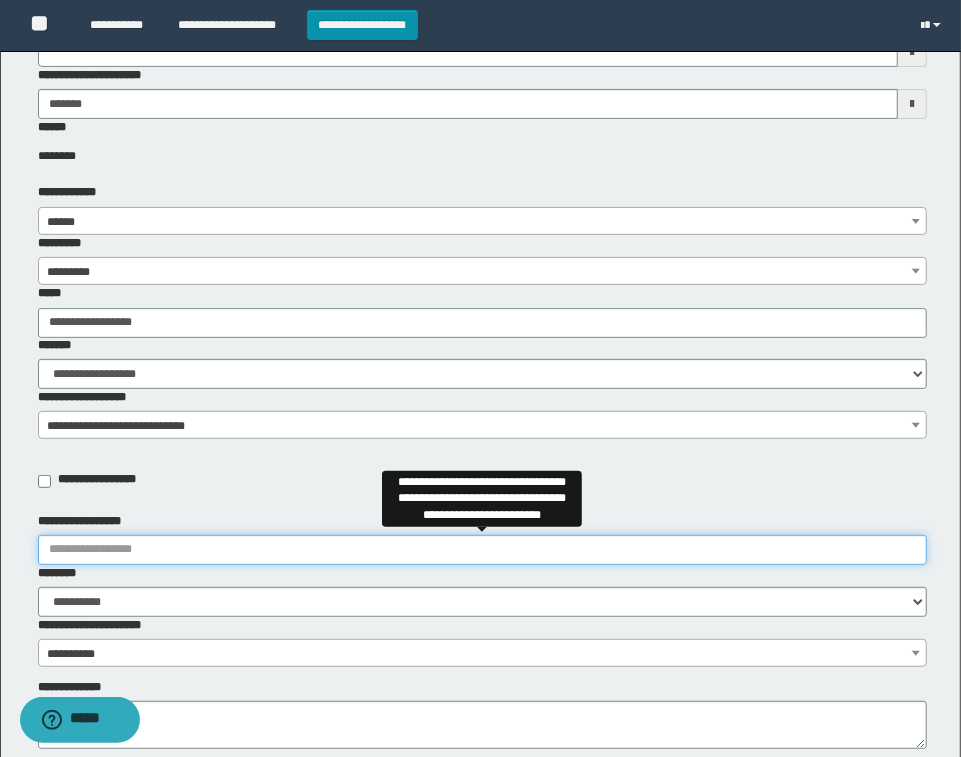 click on "**********" at bounding box center [482, 550] 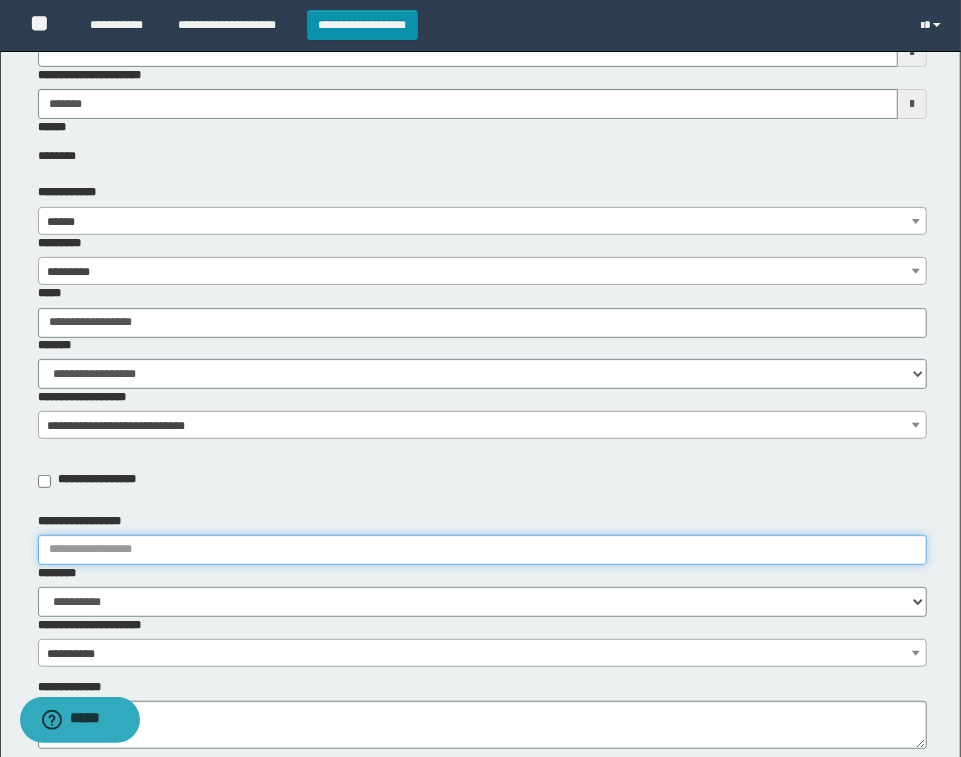 type on "**********" 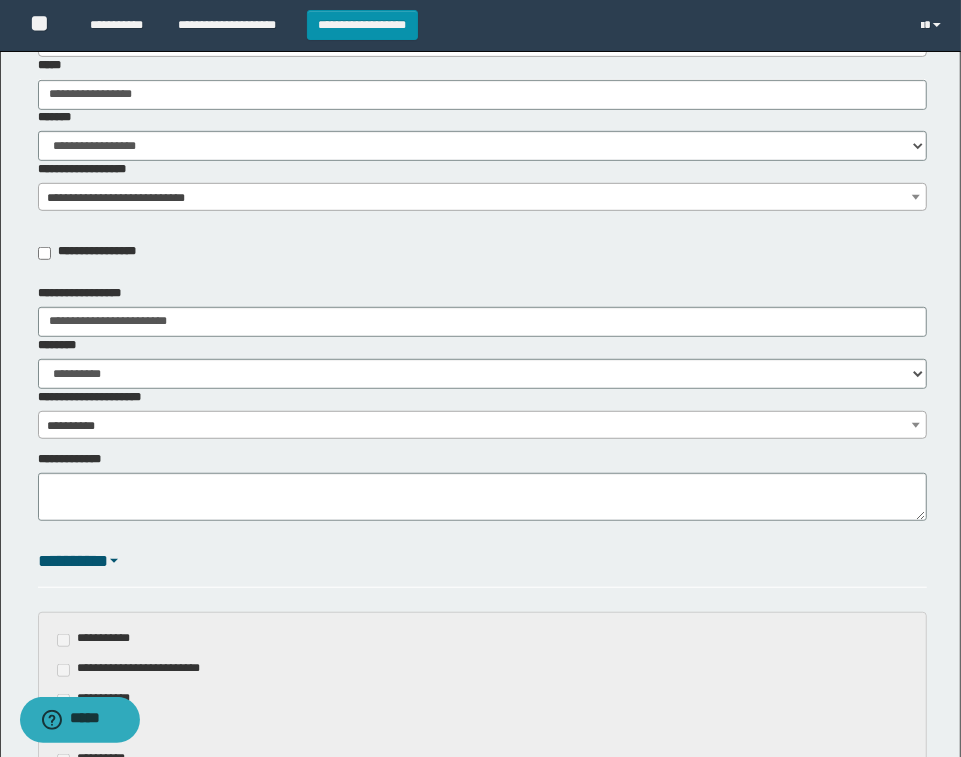 scroll, scrollTop: 500, scrollLeft: 0, axis: vertical 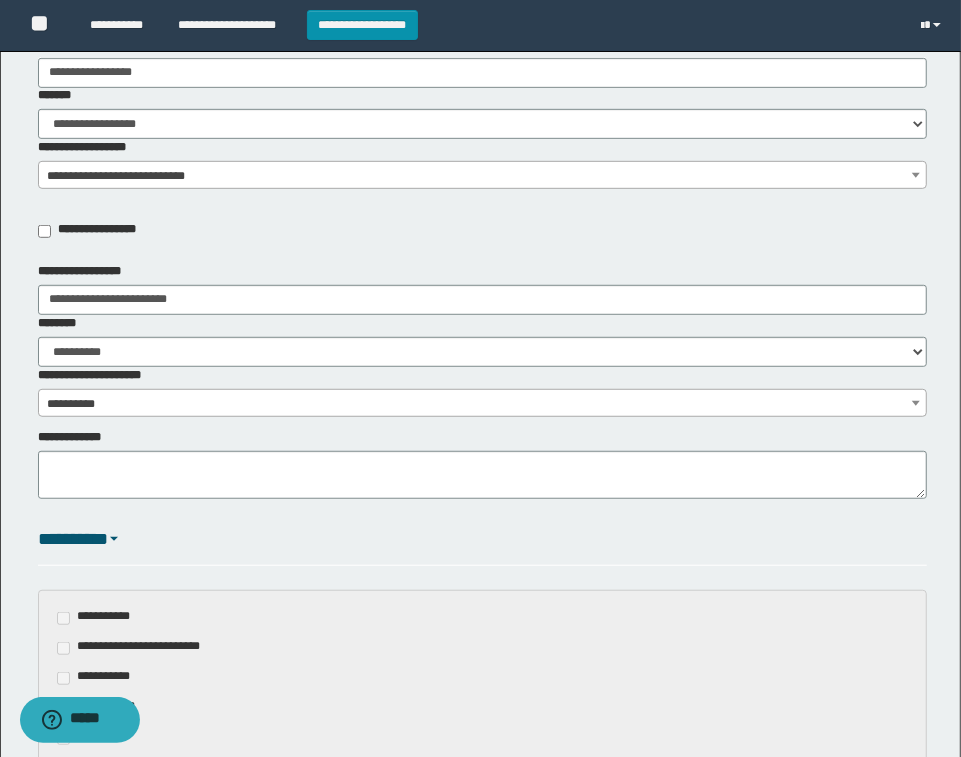 click on "**********" at bounding box center (100, 375) 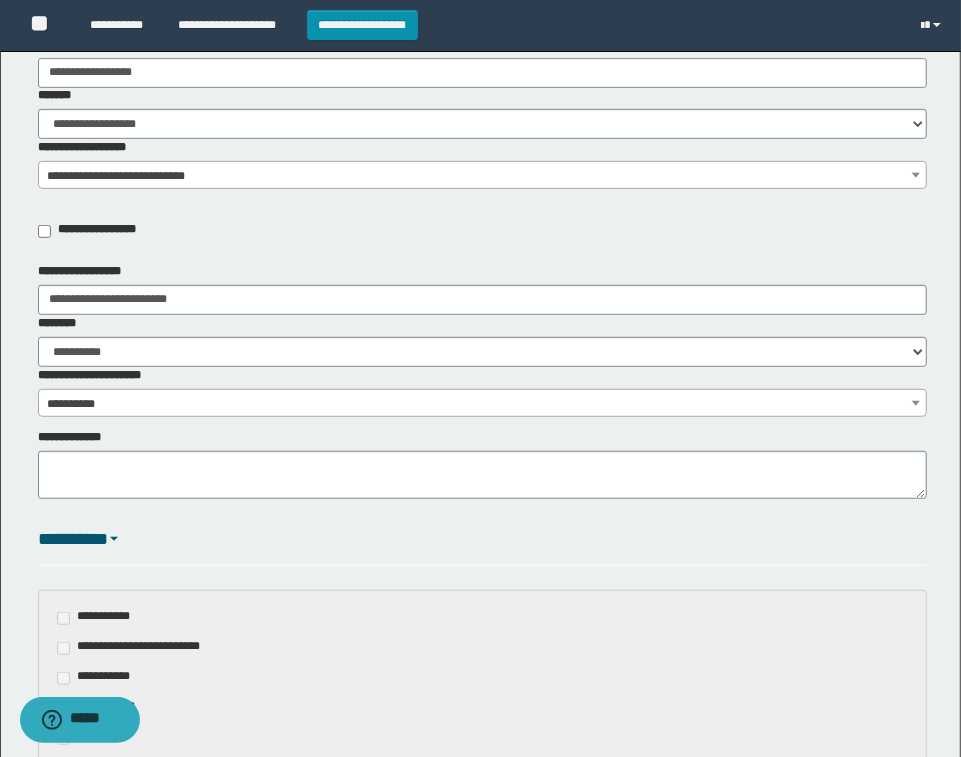 click on "**********" at bounding box center [37, 388] 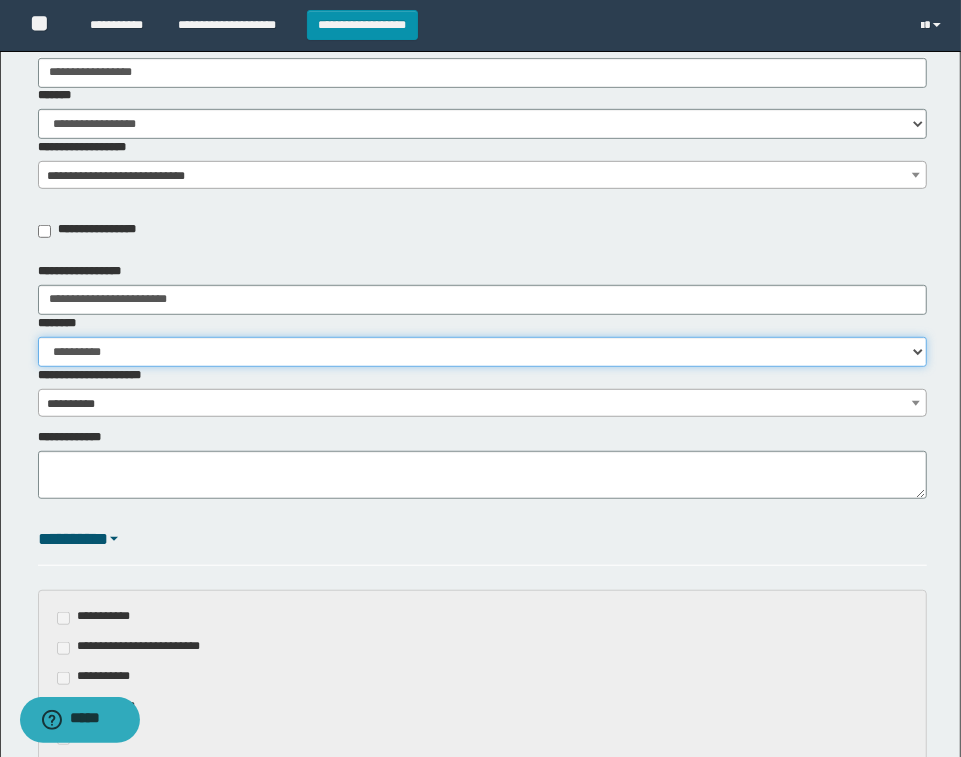click on "**********" at bounding box center (482, 352) 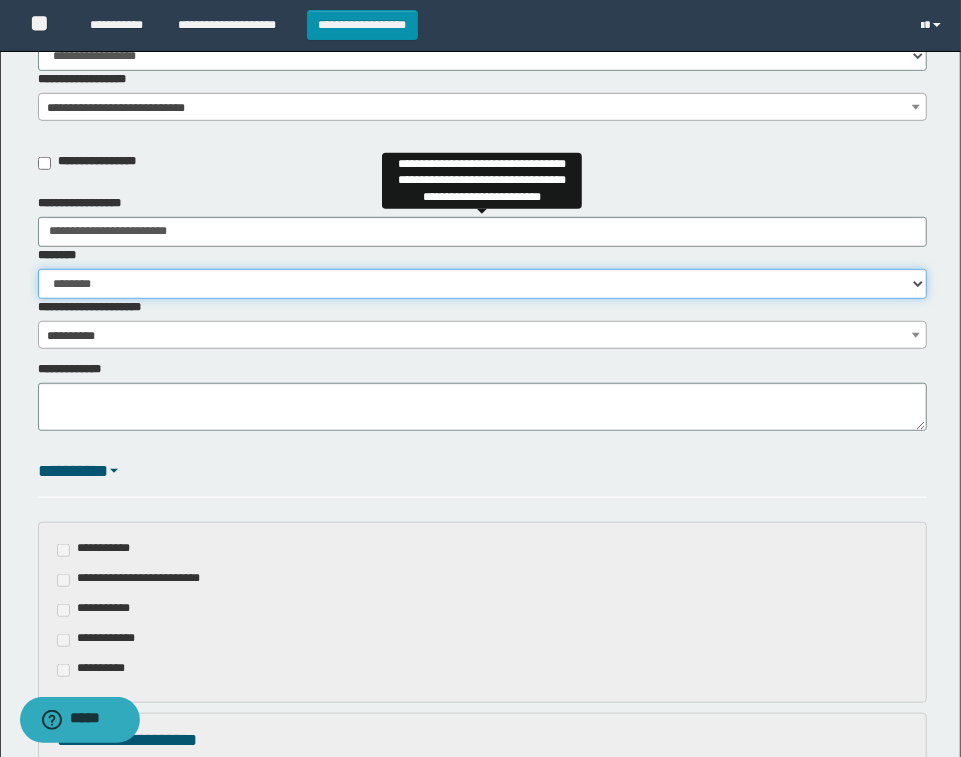 scroll, scrollTop: 750, scrollLeft: 0, axis: vertical 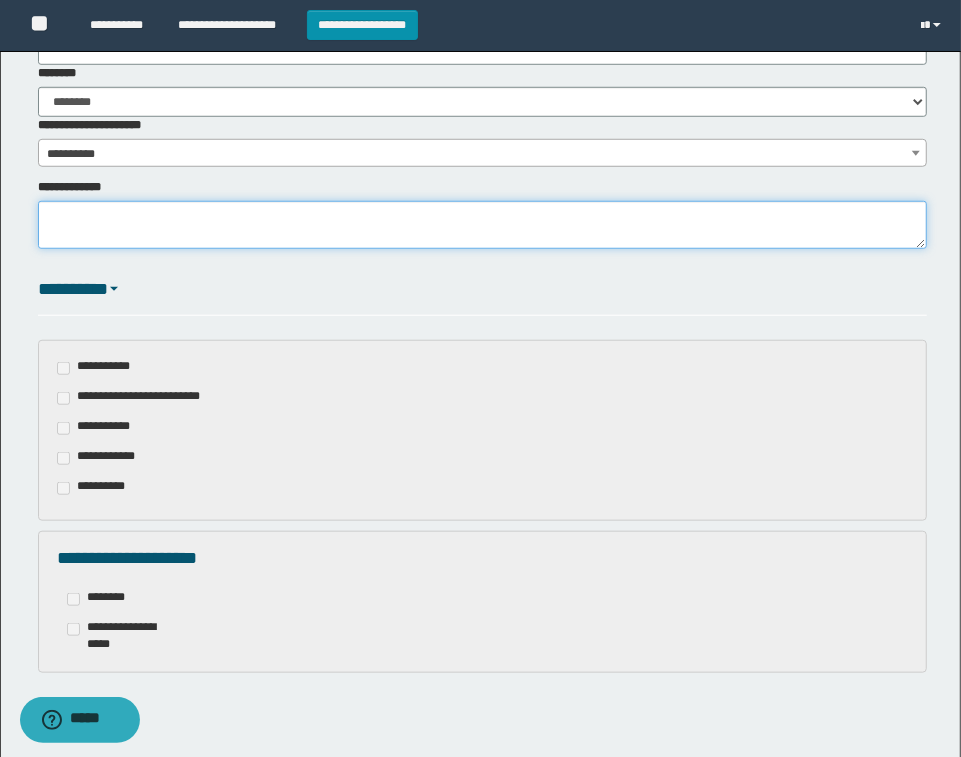 click on "**********" at bounding box center [482, 225] 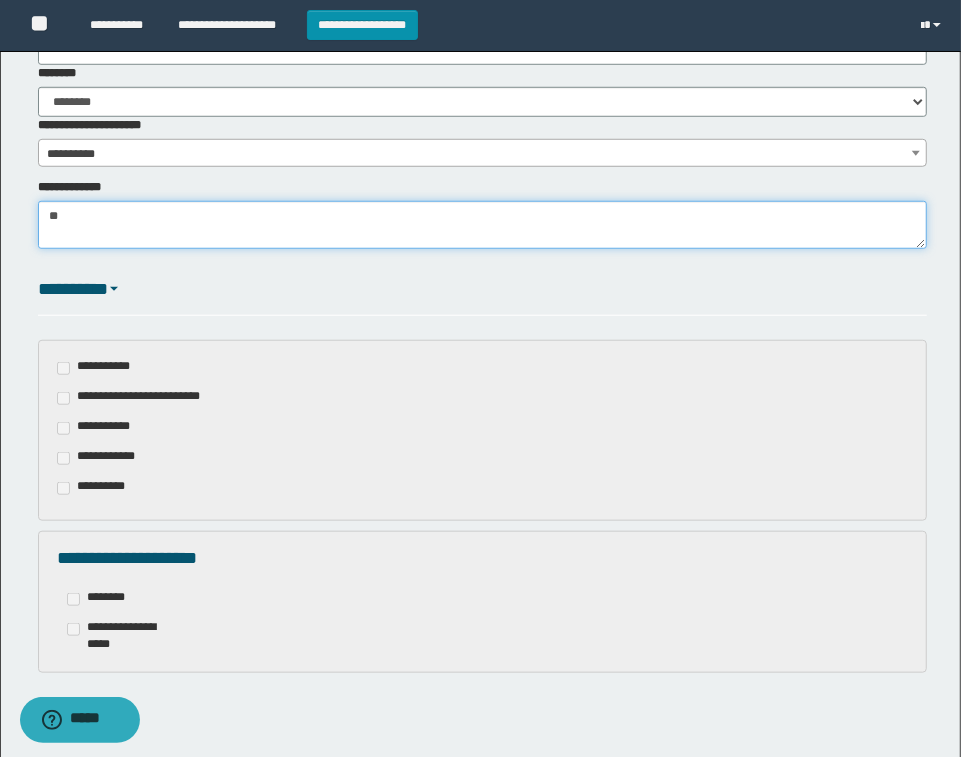 type on "*" 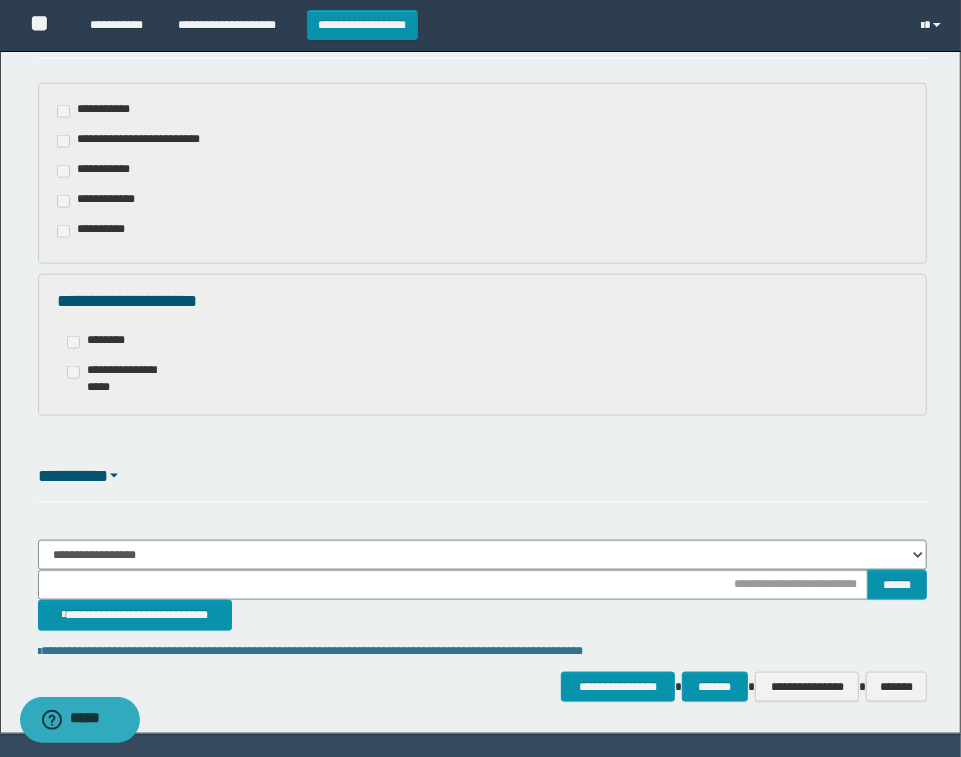 scroll, scrollTop: 1057, scrollLeft: 0, axis: vertical 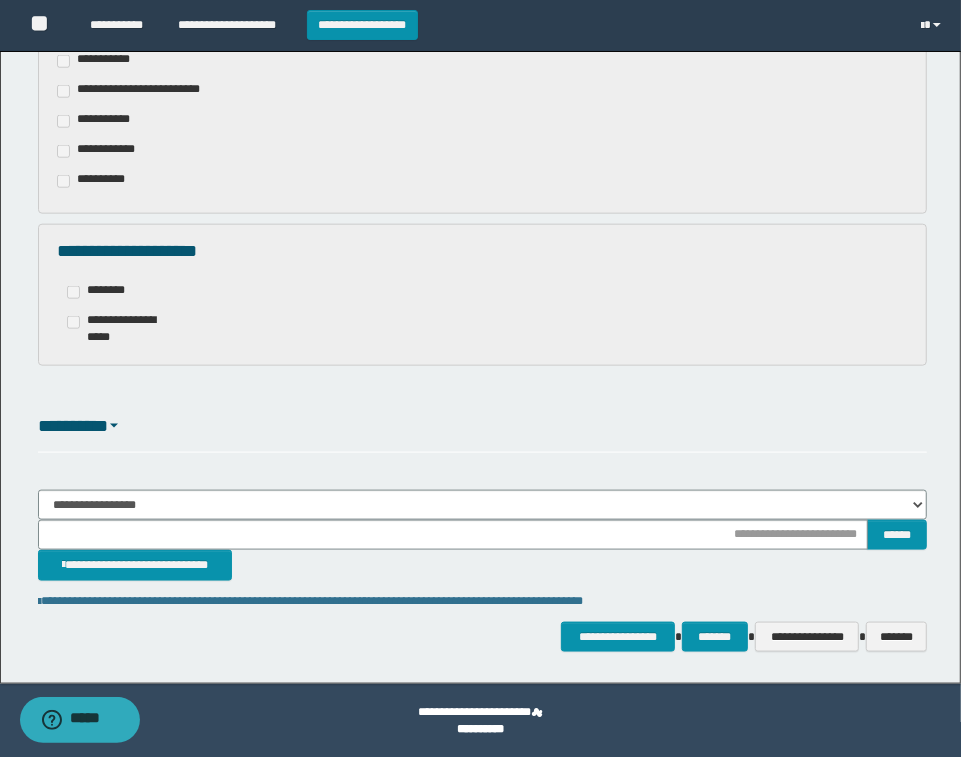type on "**********" 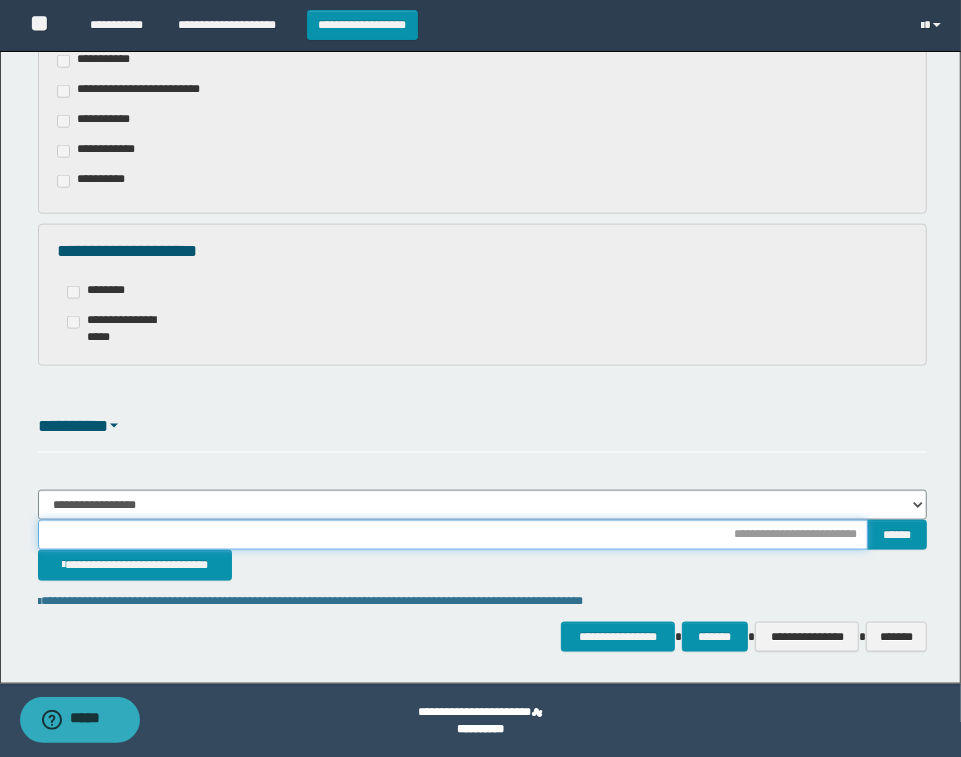 click at bounding box center (453, 535) 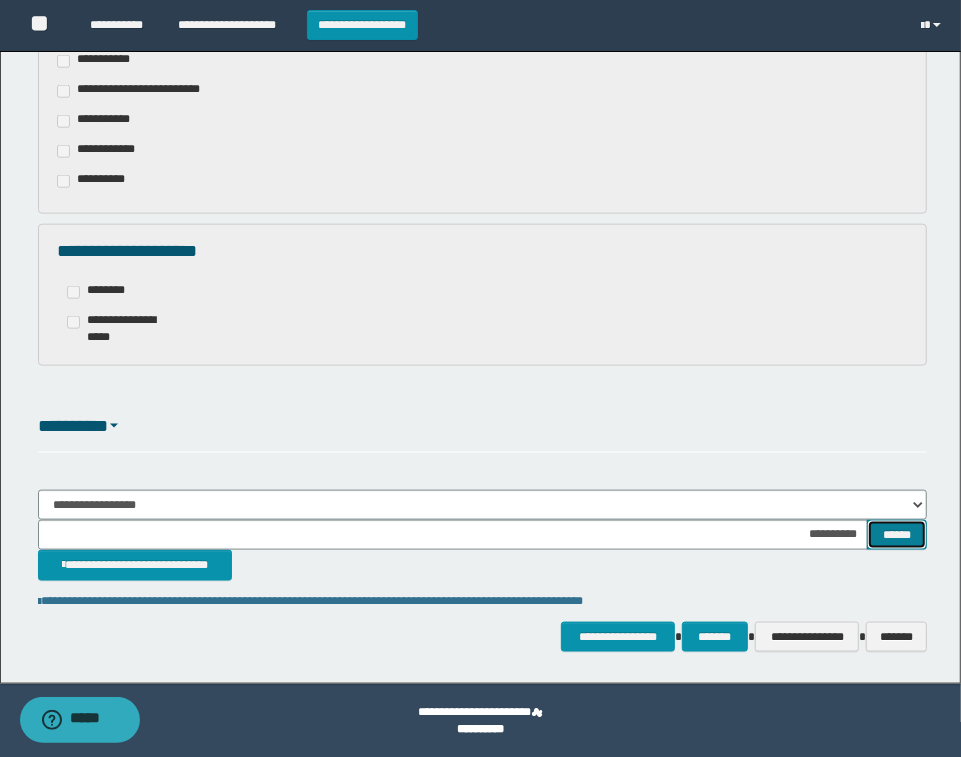 click on "******" at bounding box center (897, 535) 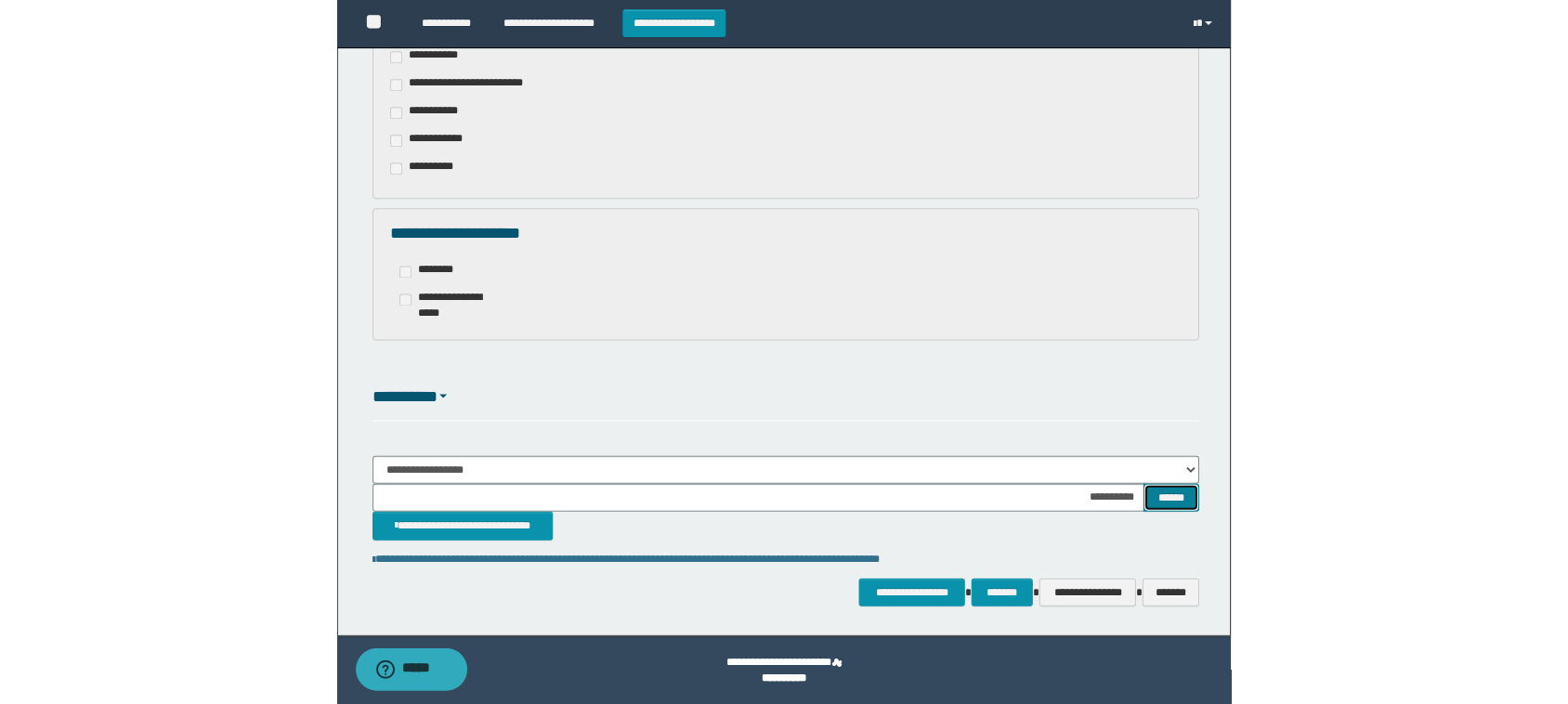 scroll, scrollTop: 345, scrollLeft: 0, axis: vertical 